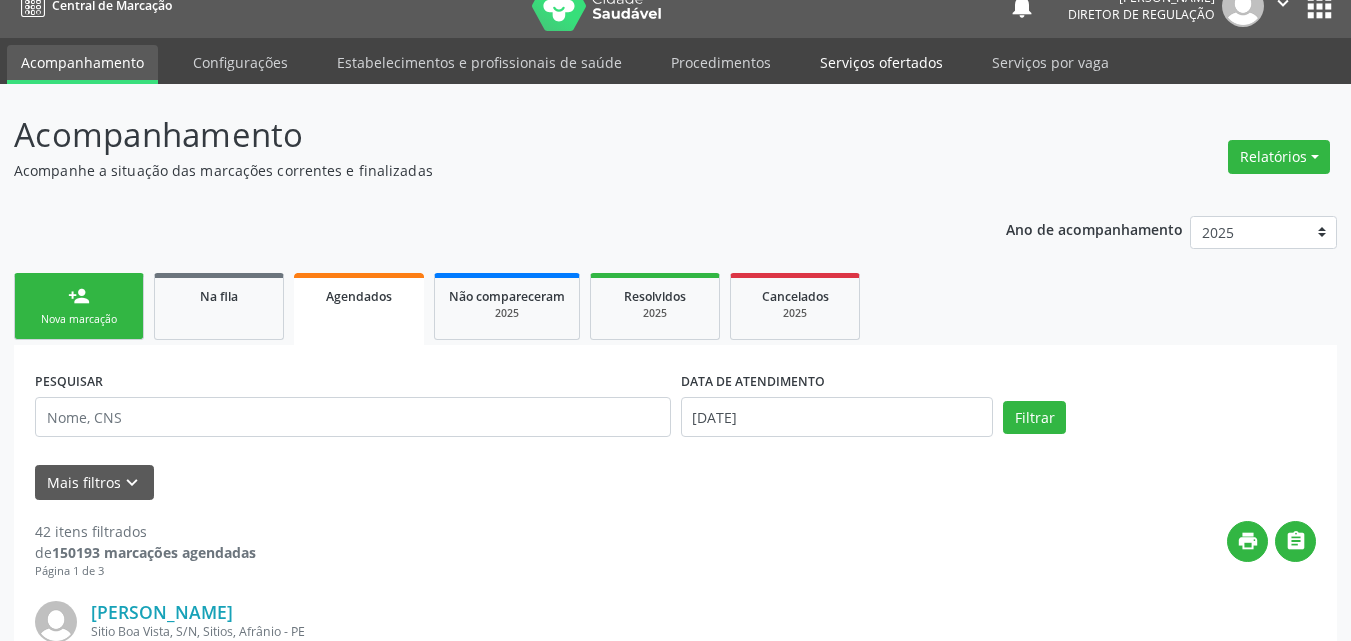 scroll, scrollTop: 26, scrollLeft: 0, axis: vertical 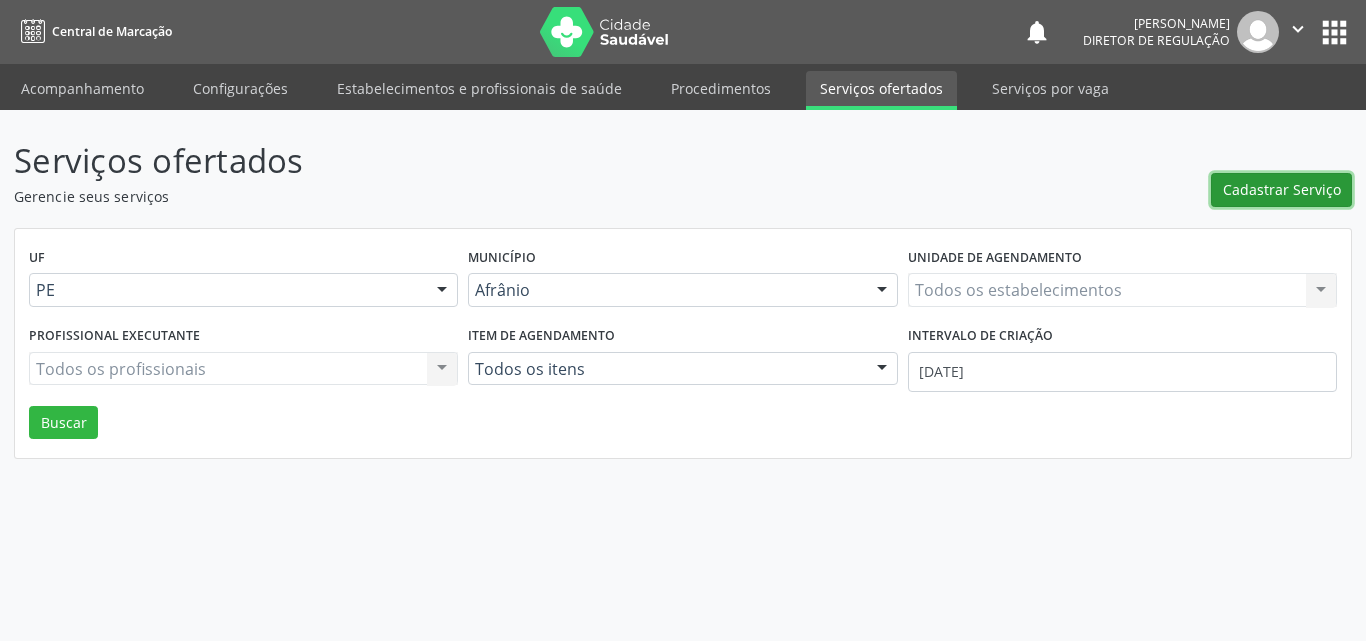 click on "Cadastrar Serviço" at bounding box center [1282, 189] 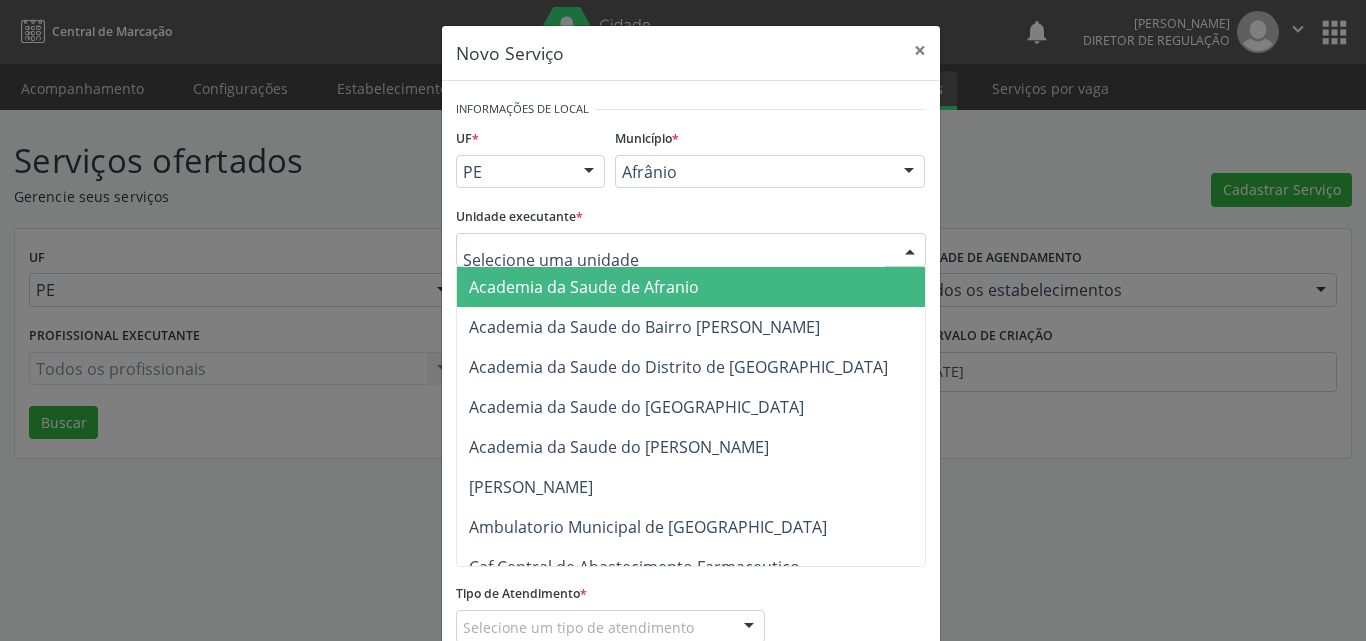 click at bounding box center (691, 250) 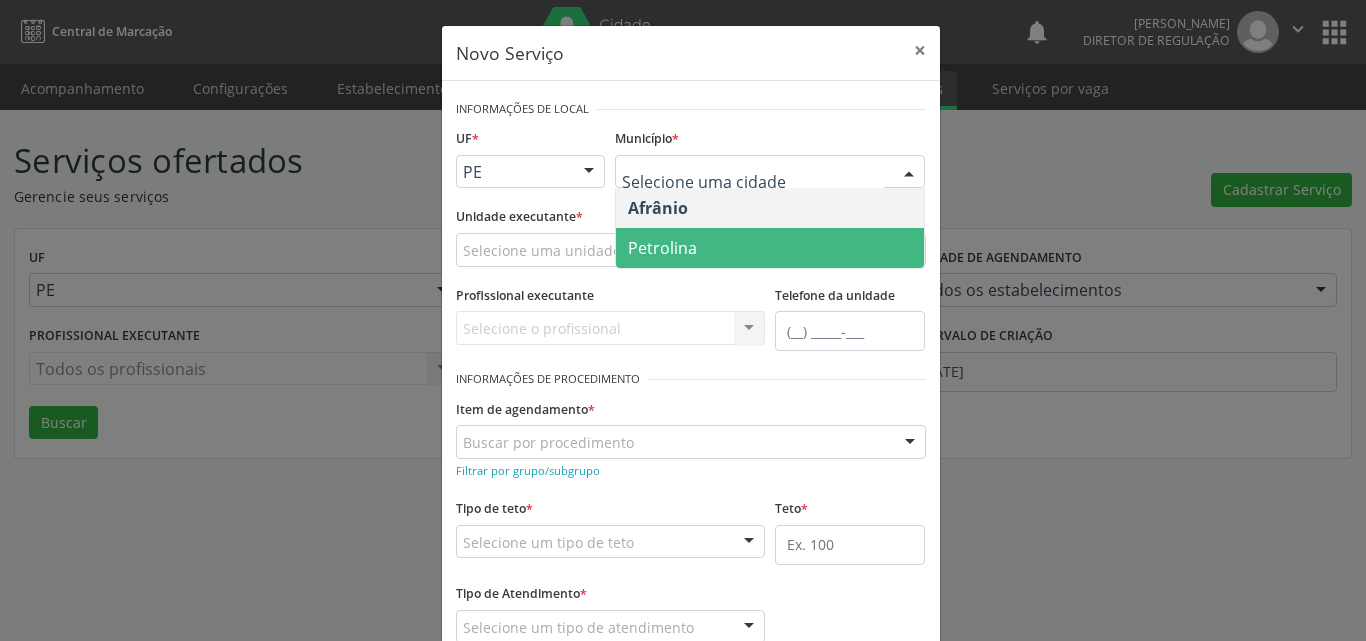click on "Petrolina" at bounding box center (770, 248) 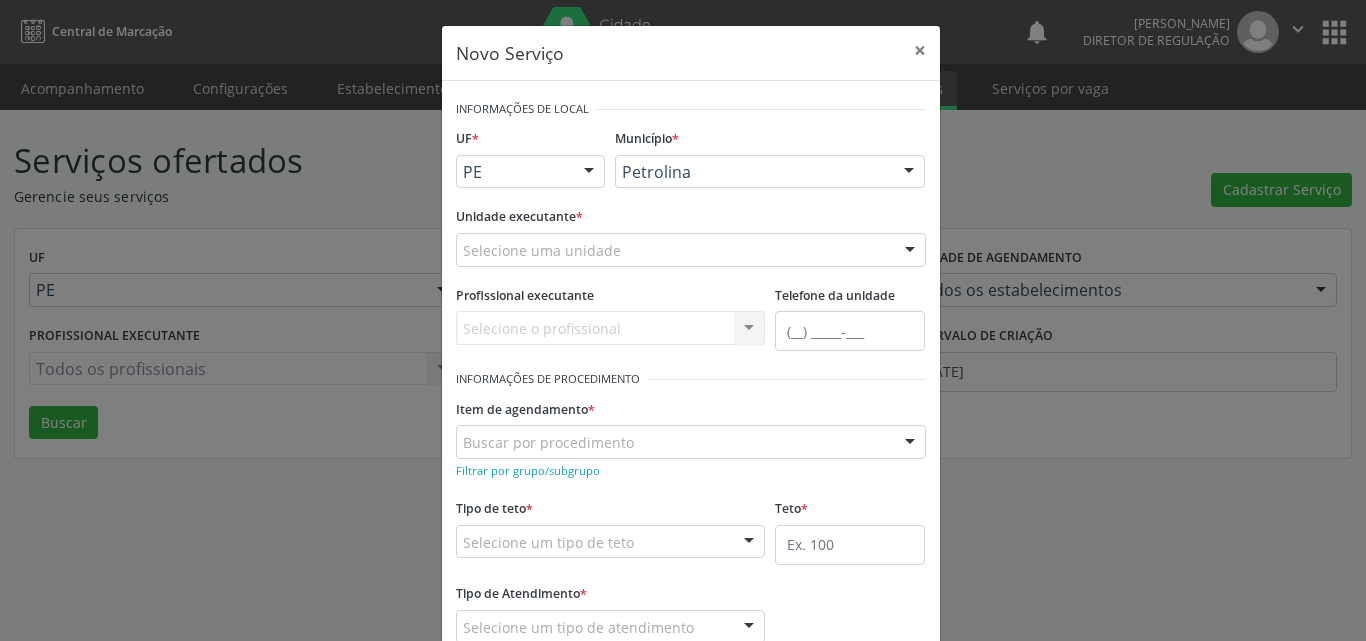 click on "Selecione uma unidade" at bounding box center [691, 250] 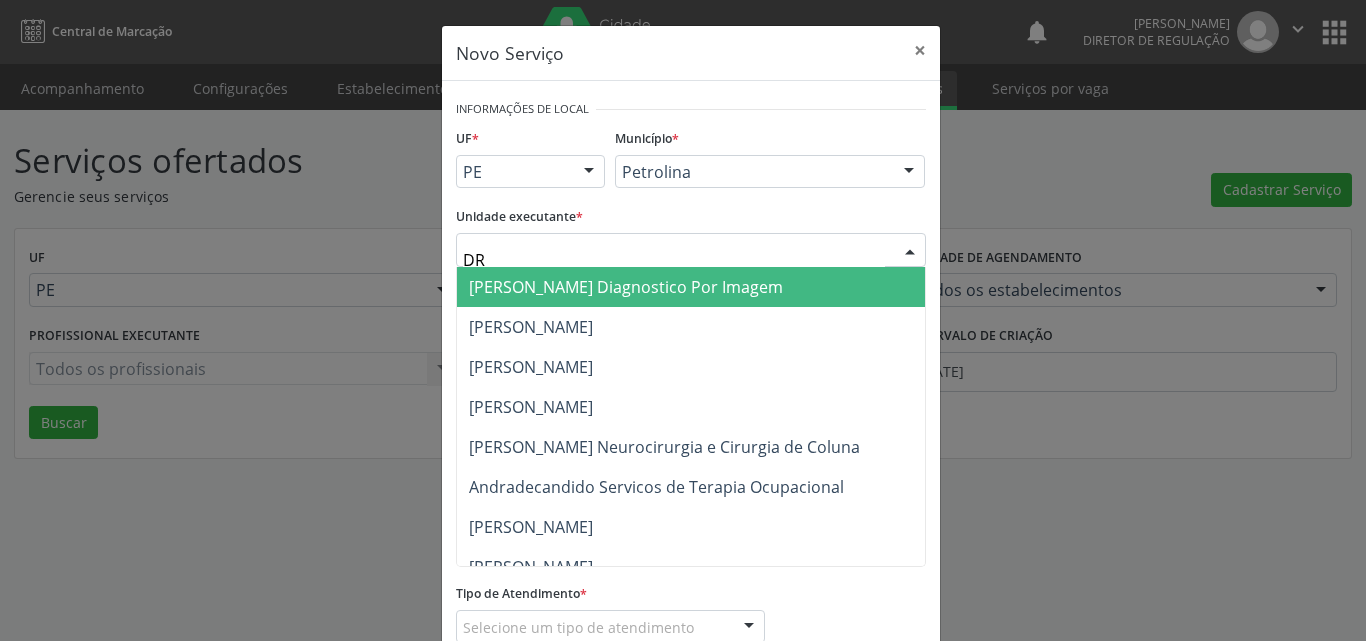 type on "DR D" 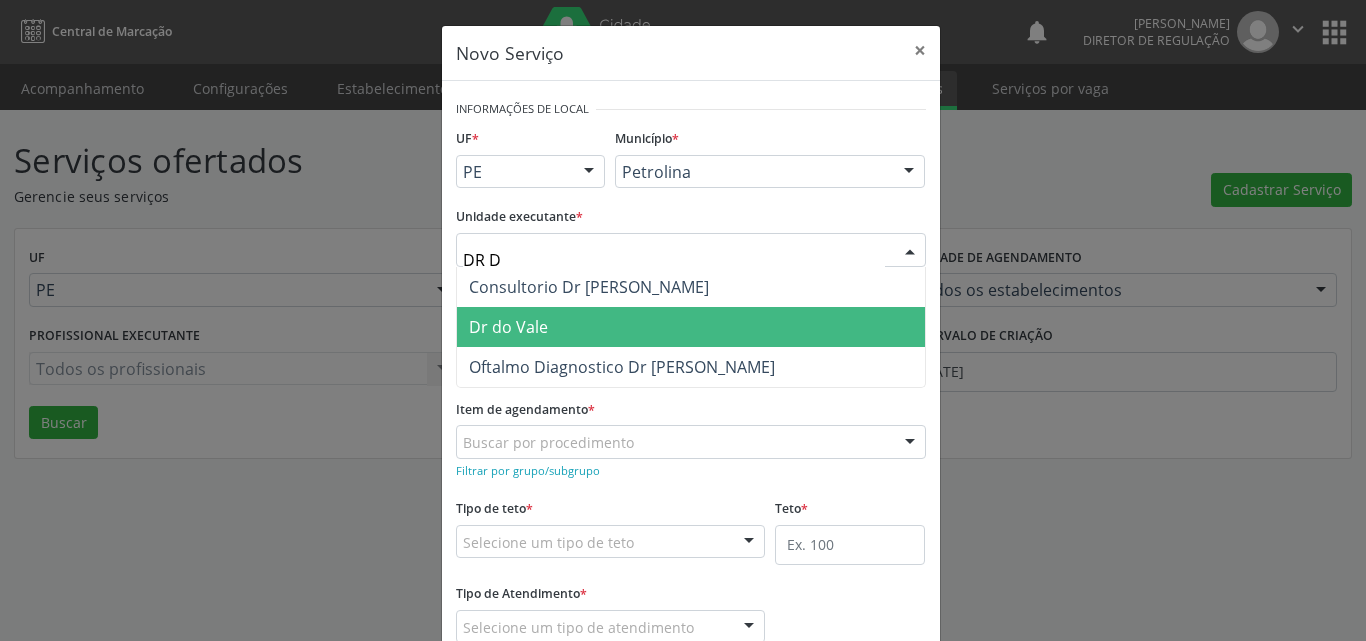 click on "Dr do Vale" at bounding box center [691, 327] 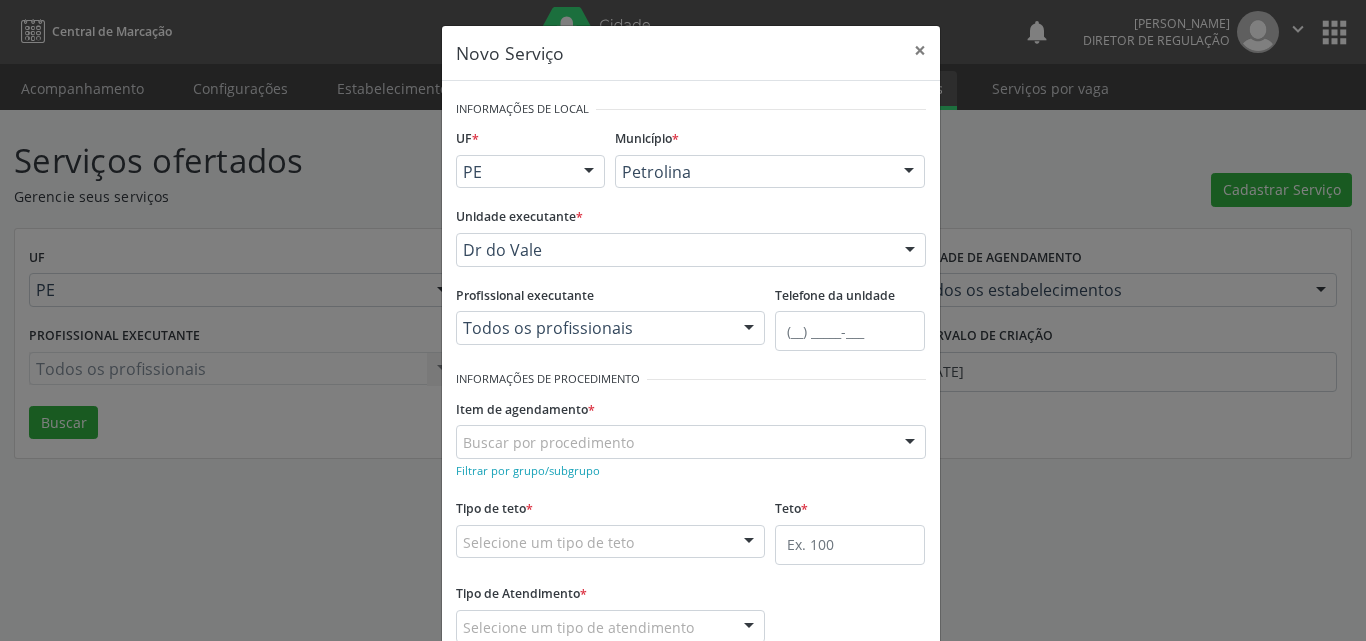 click on "Buscar por procedimento" at bounding box center (691, 442) 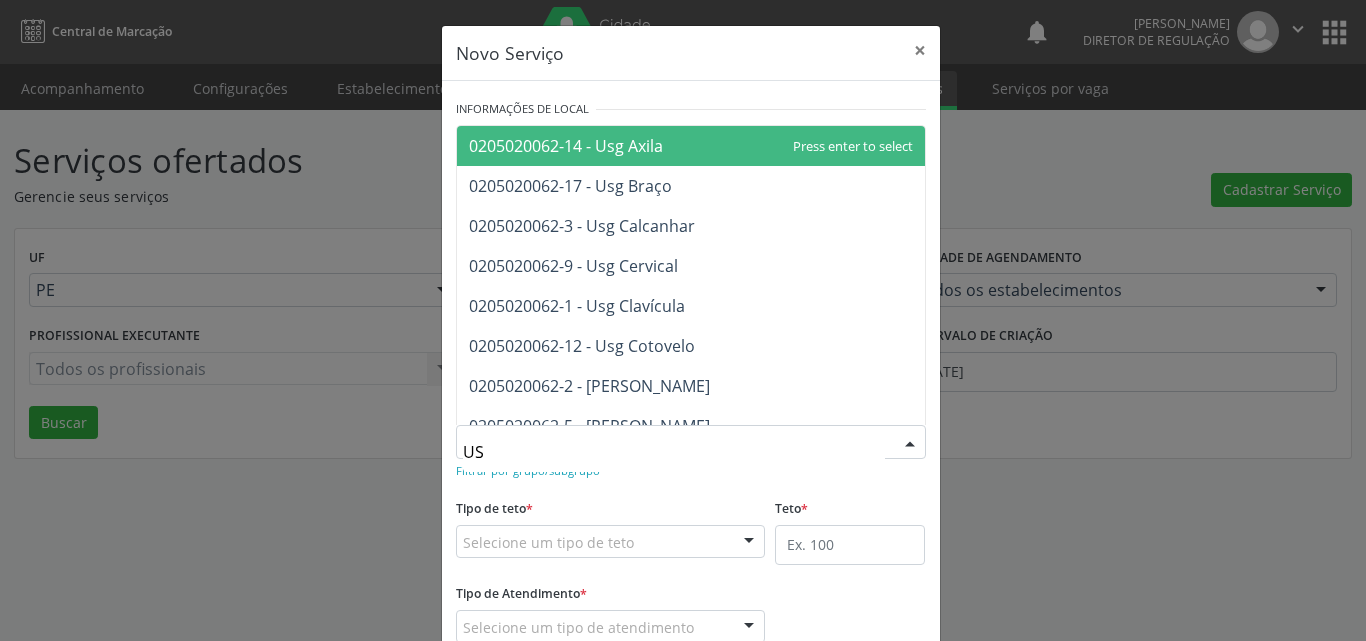 type on "U" 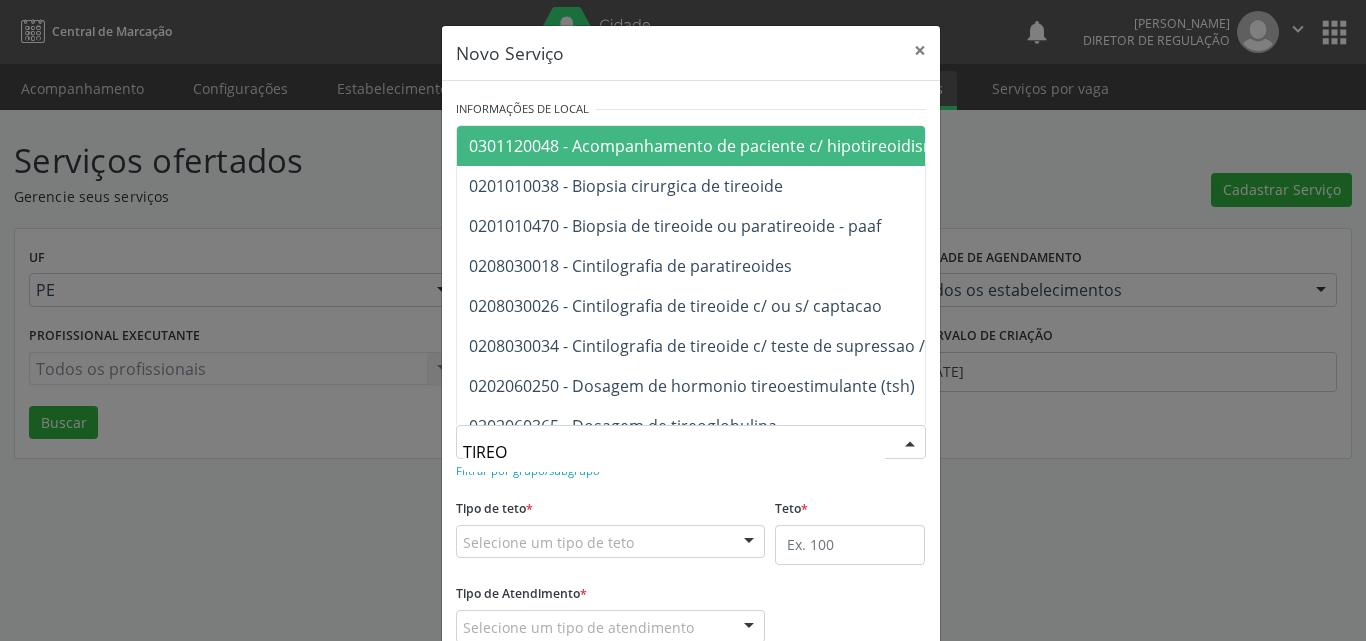 type on "TIREOI" 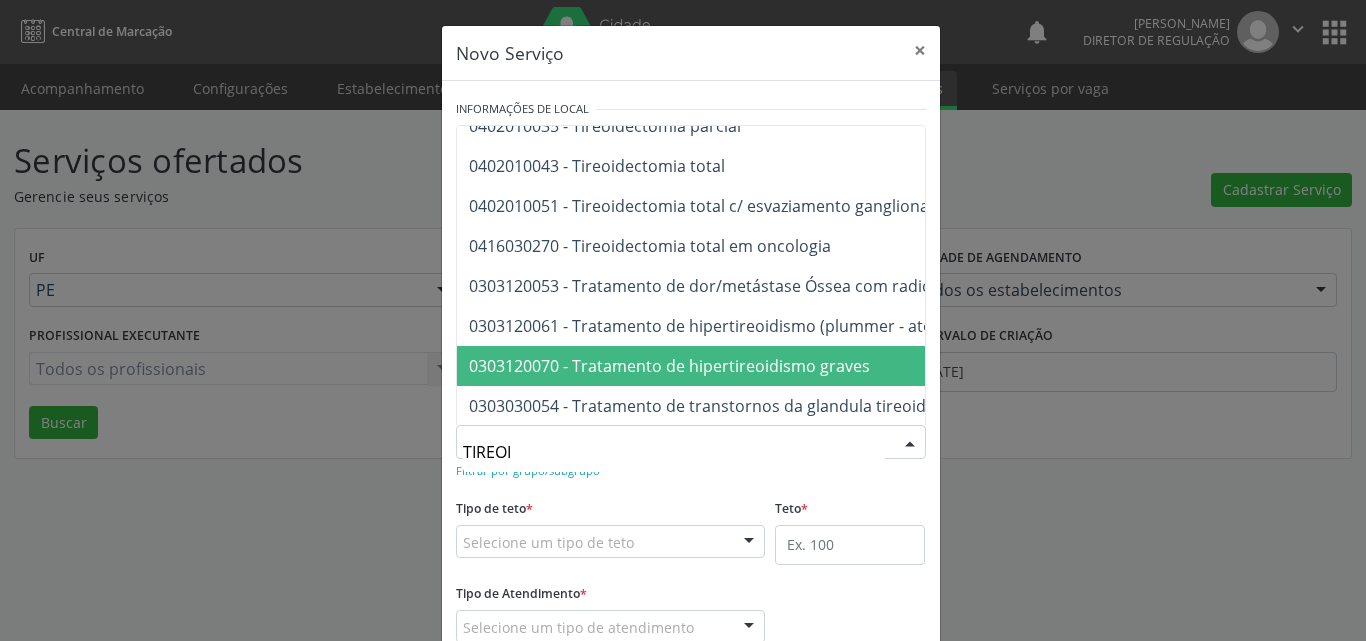 scroll, scrollTop: 556, scrollLeft: 0, axis: vertical 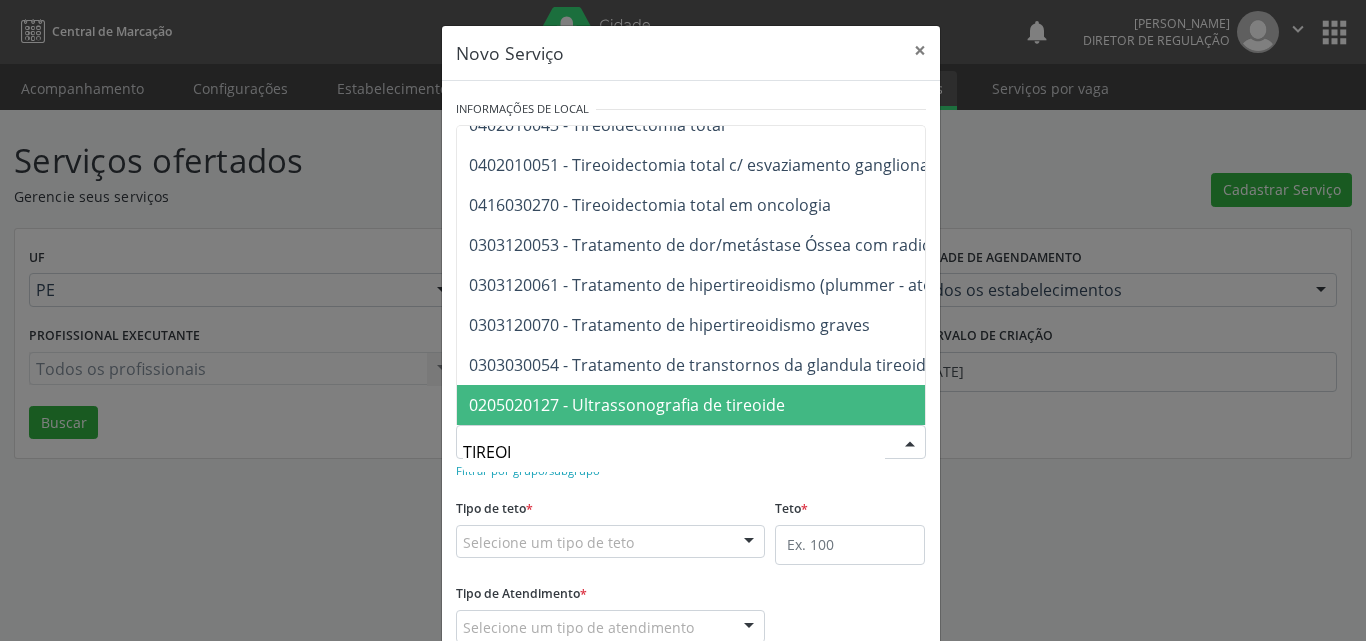click on "0205020127 - Ultrassonografia de tireoide" at bounding box center (893, 405) 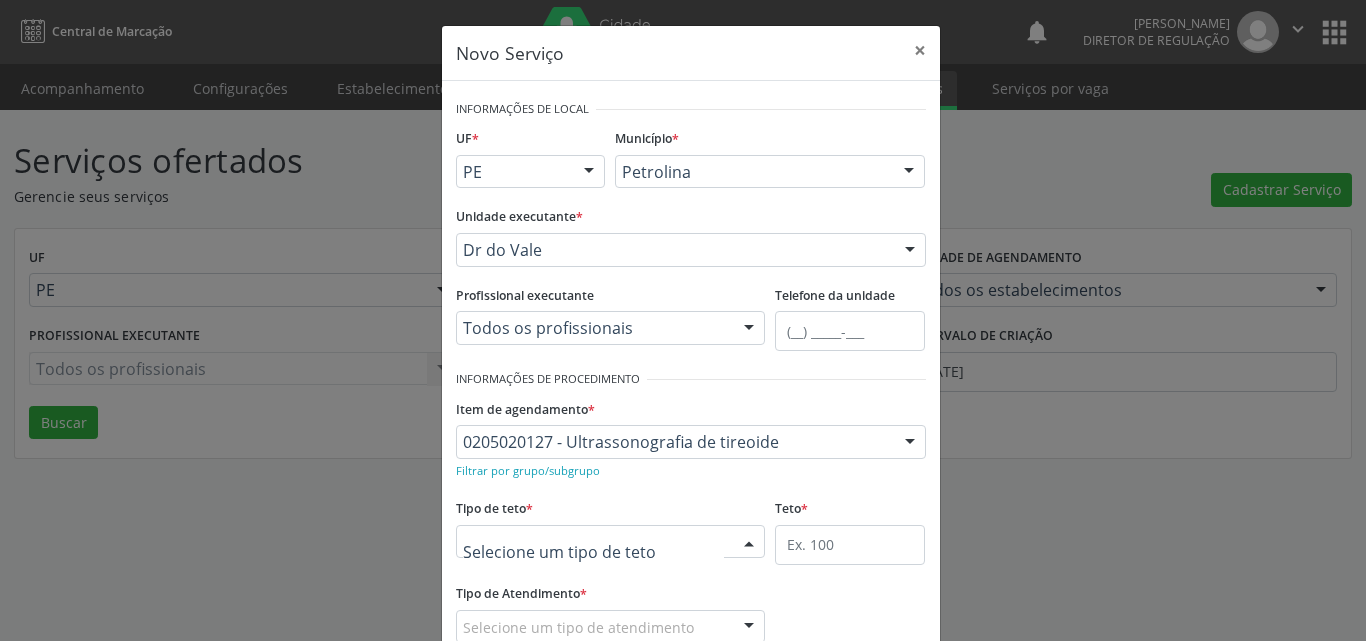 click at bounding box center (611, 542) 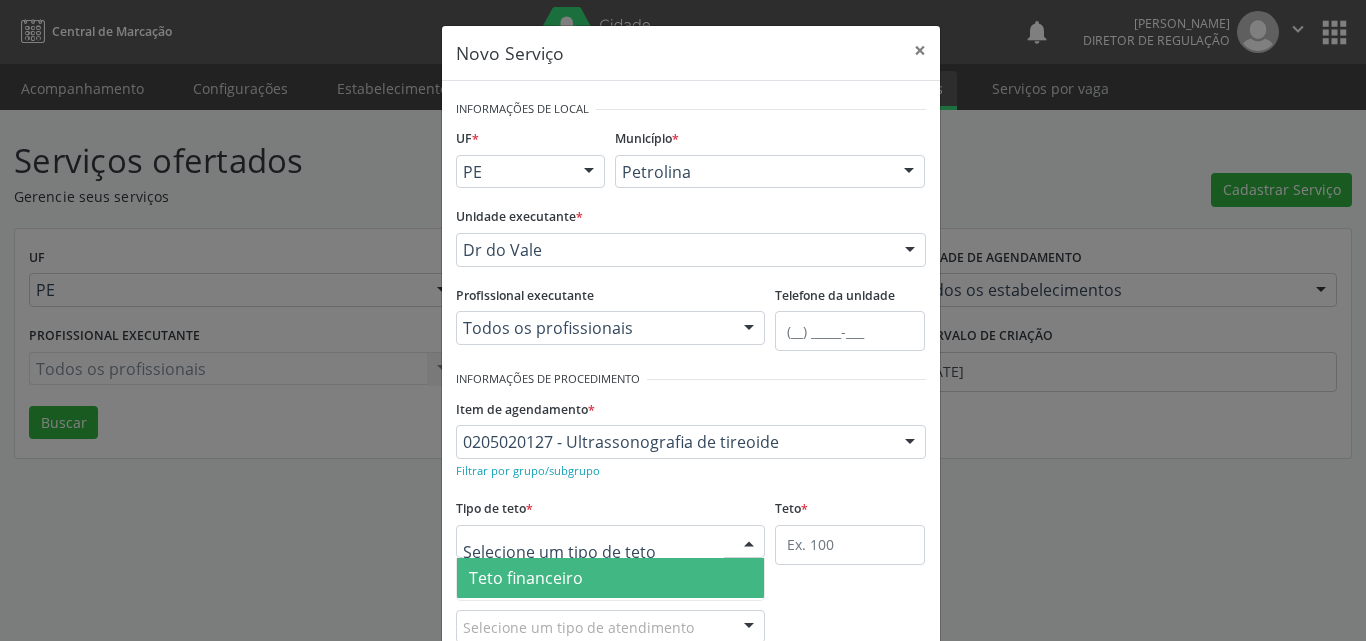 scroll, scrollTop: 38, scrollLeft: 0, axis: vertical 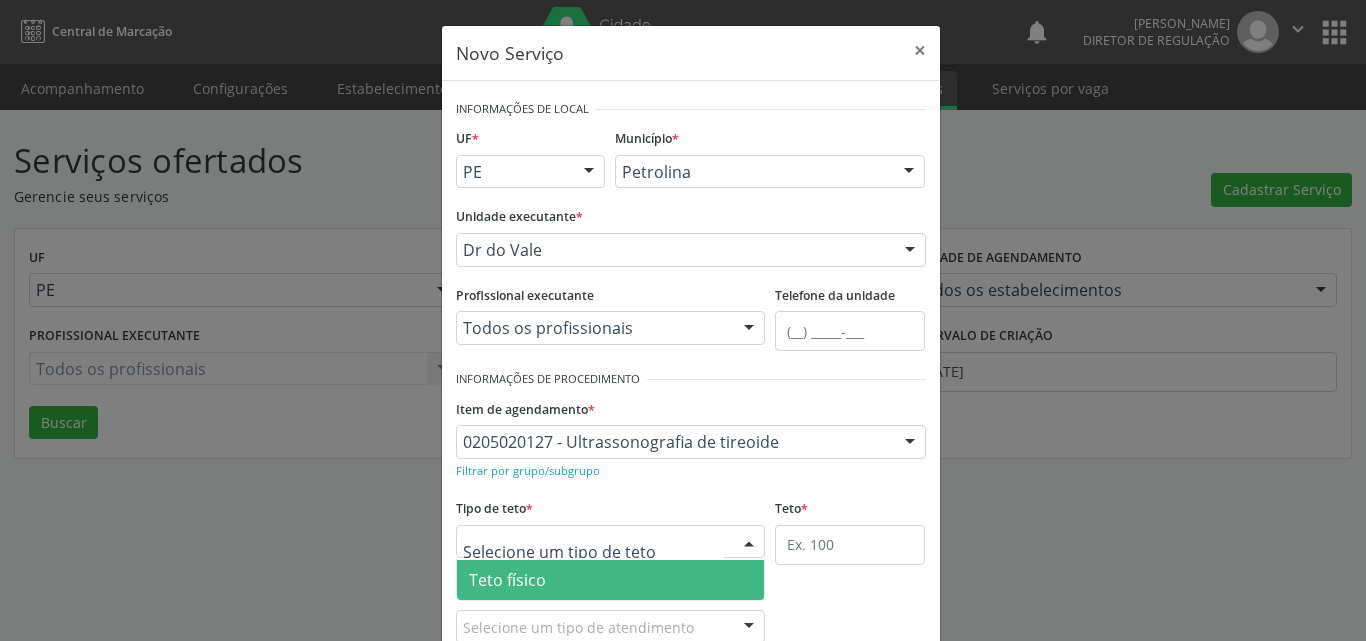 click on "Teto físico" at bounding box center (611, 580) 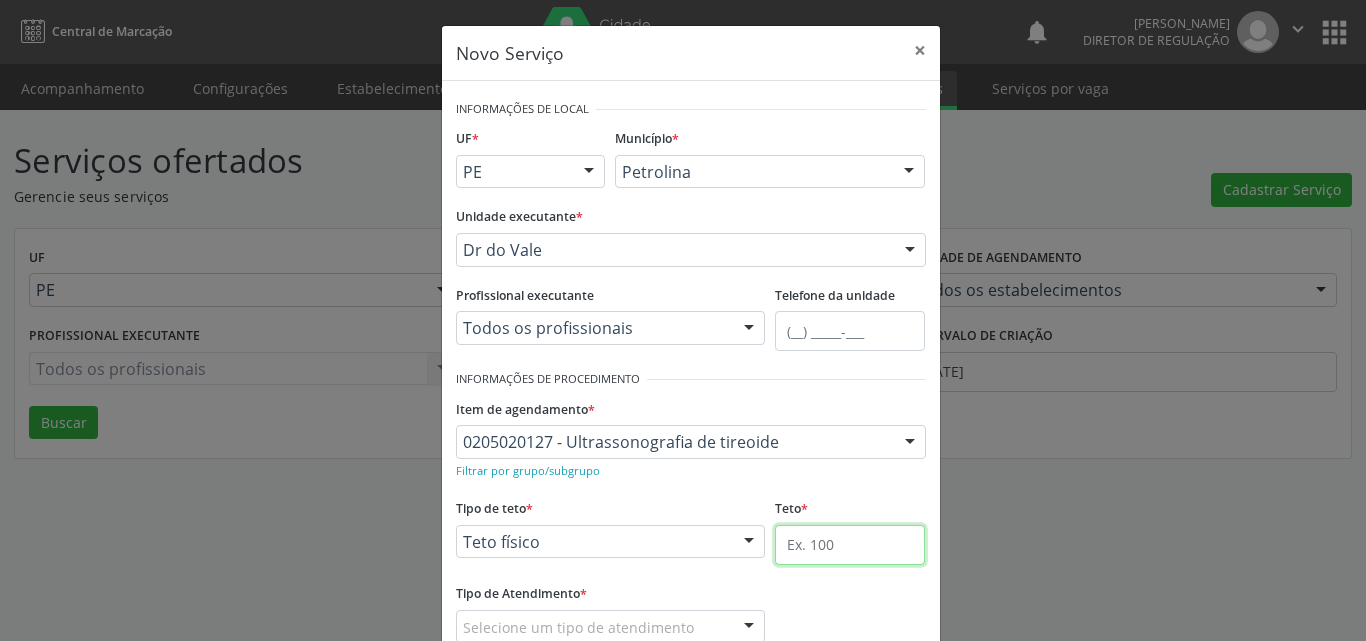 click at bounding box center [850, 545] 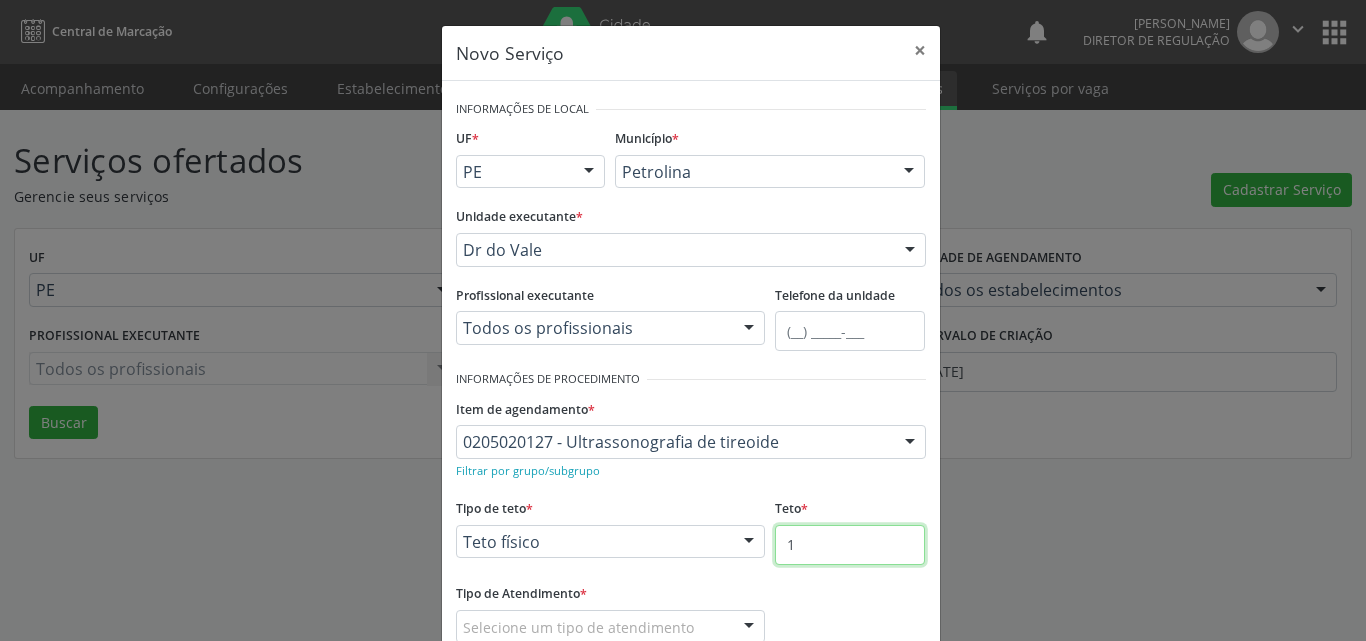 scroll, scrollTop: 100, scrollLeft: 0, axis: vertical 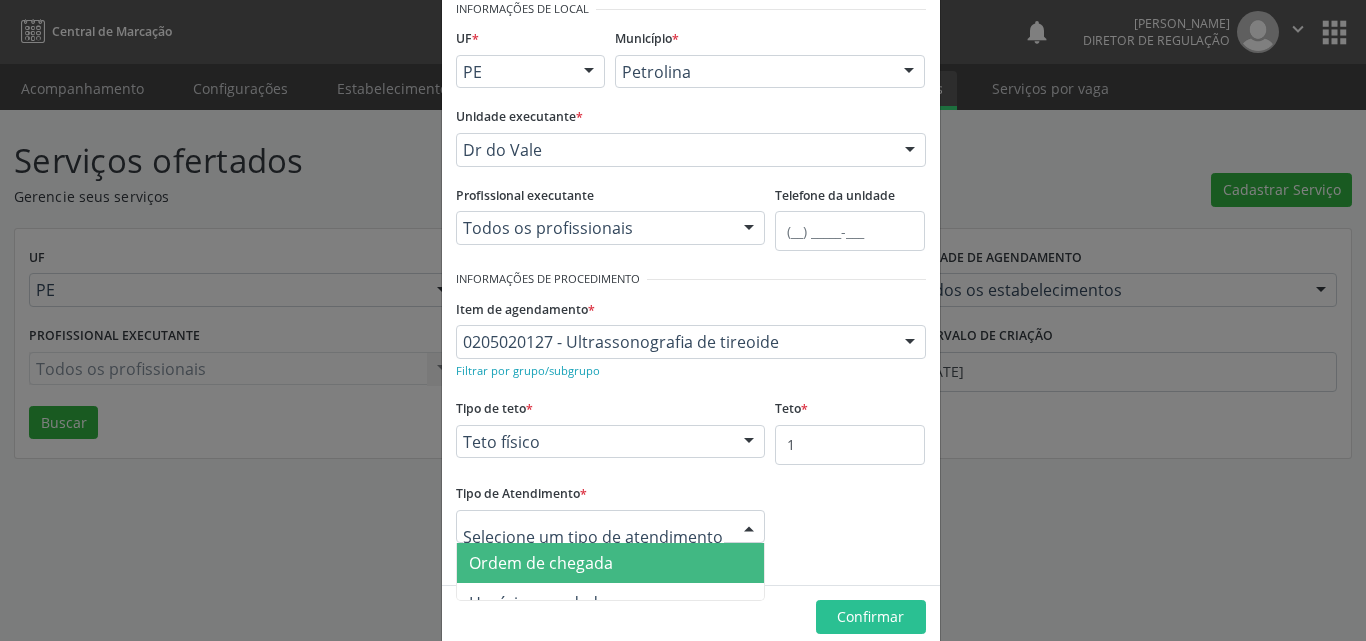 click on "Ordem de chegada" at bounding box center (611, 563) 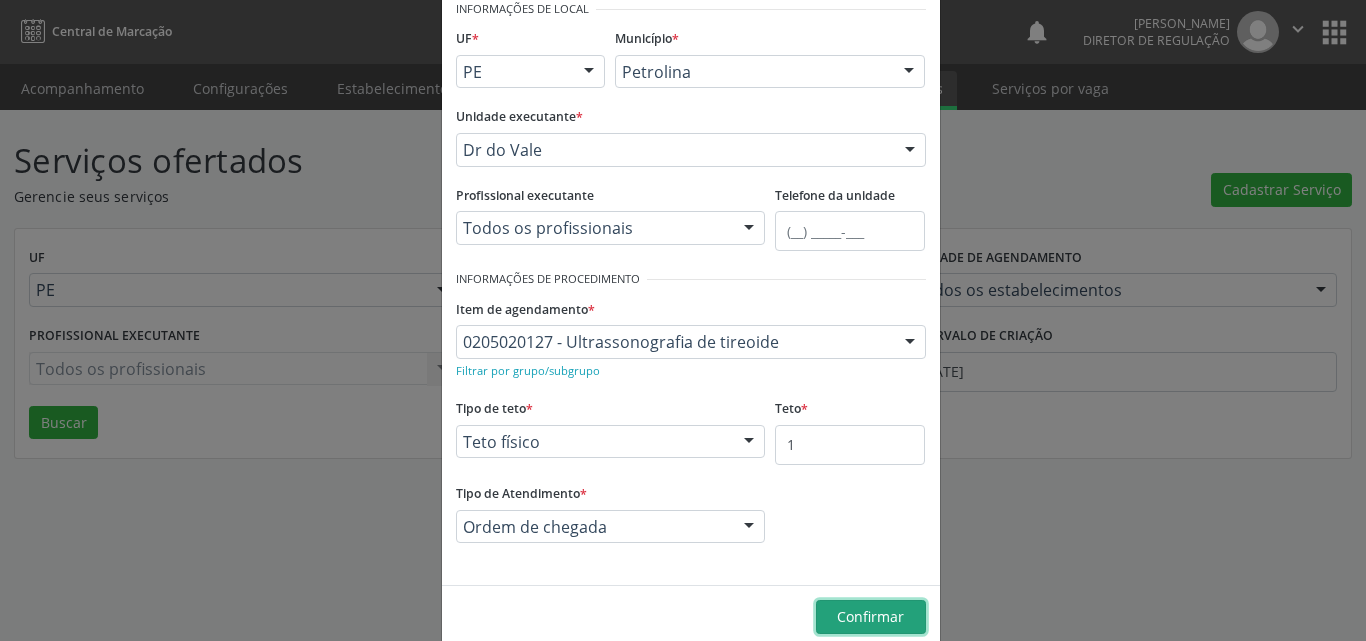 click on "Confirmar" at bounding box center [870, 616] 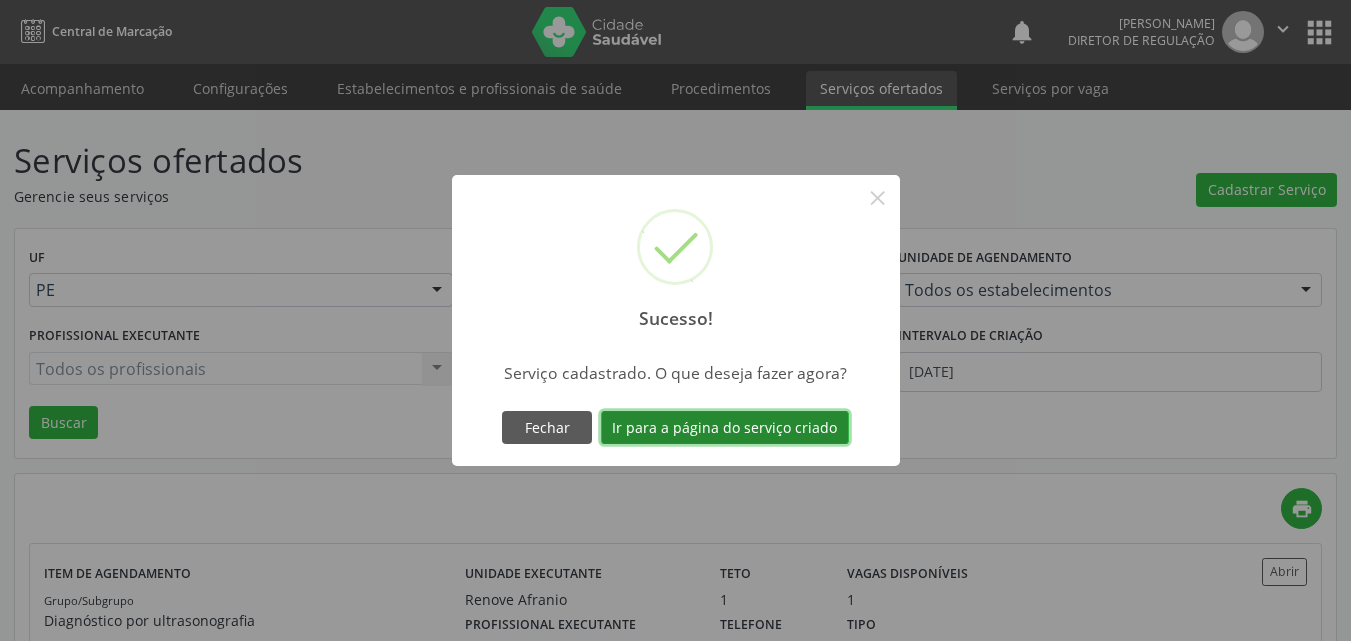 click on "Ir para a página do serviço criado" at bounding box center [725, 428] 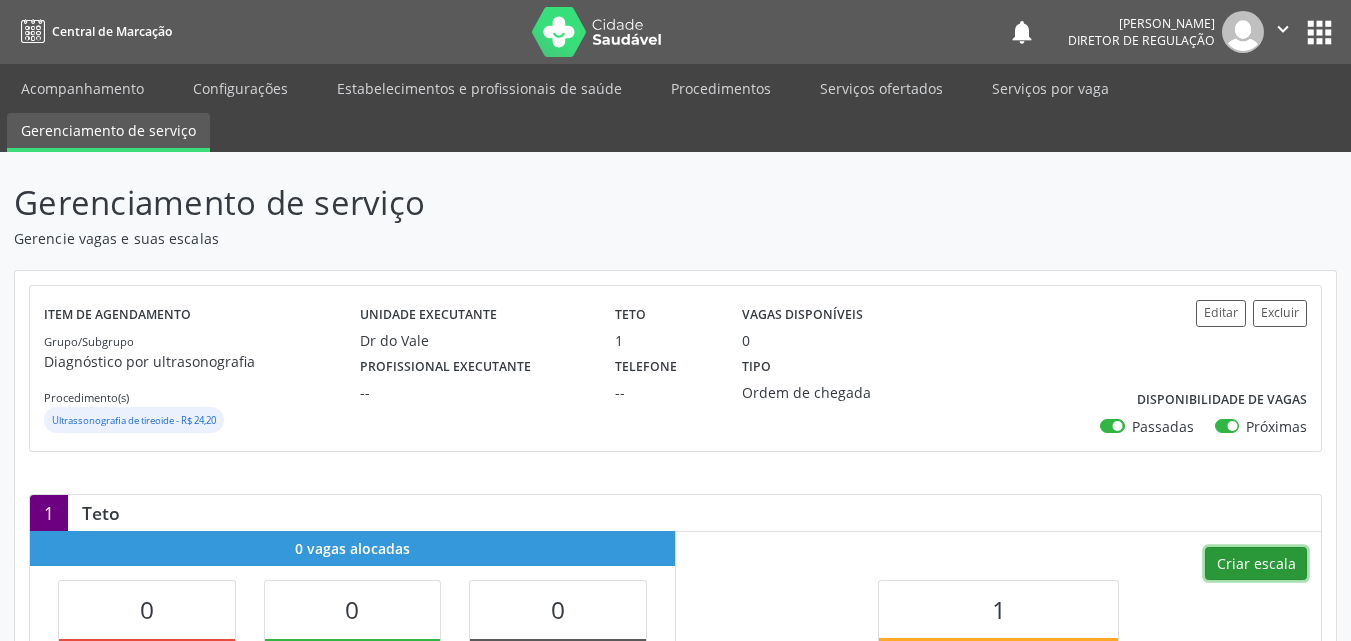 click on "Criar escala" at bounding box center (1256, 564) 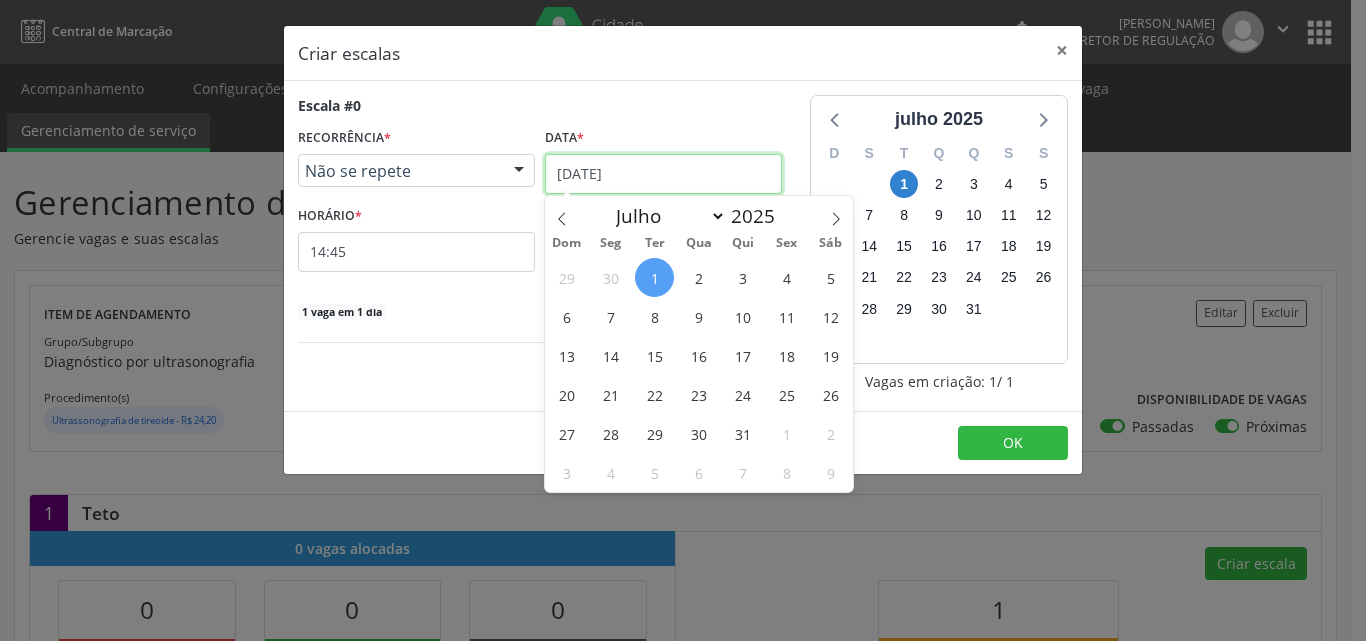 click on "[DATE]" at bounding box center (663, 174) 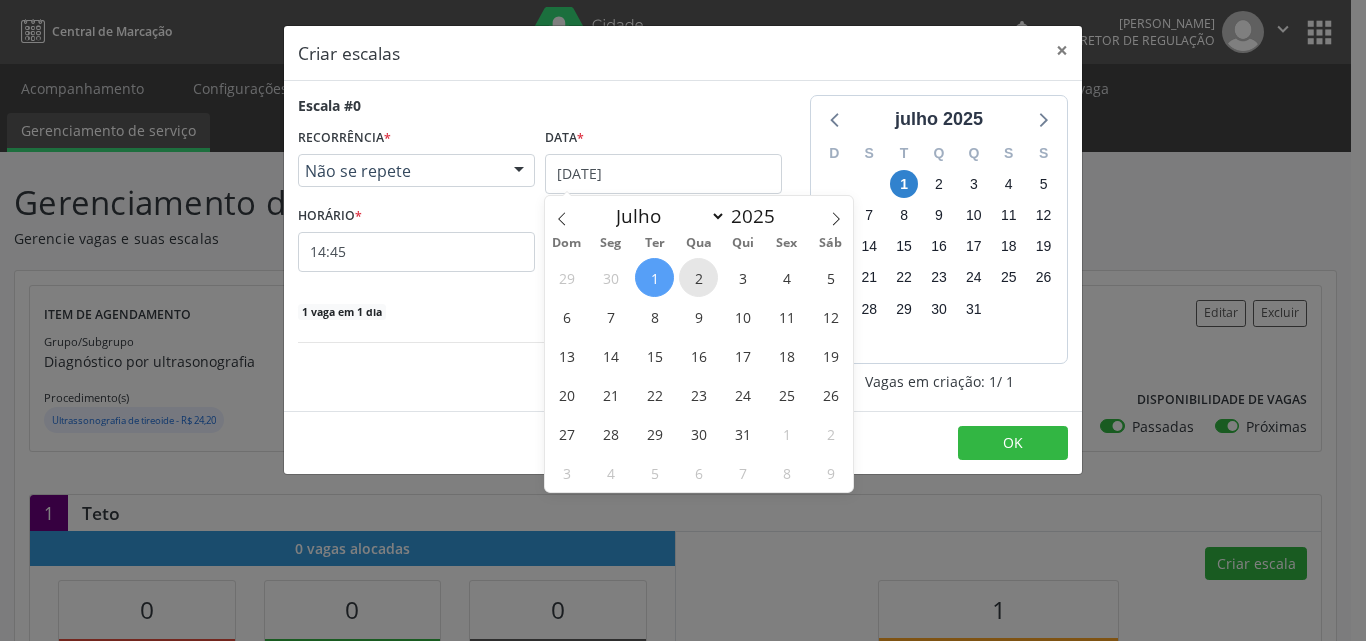 click on "2" at bounding box center (698, 277) 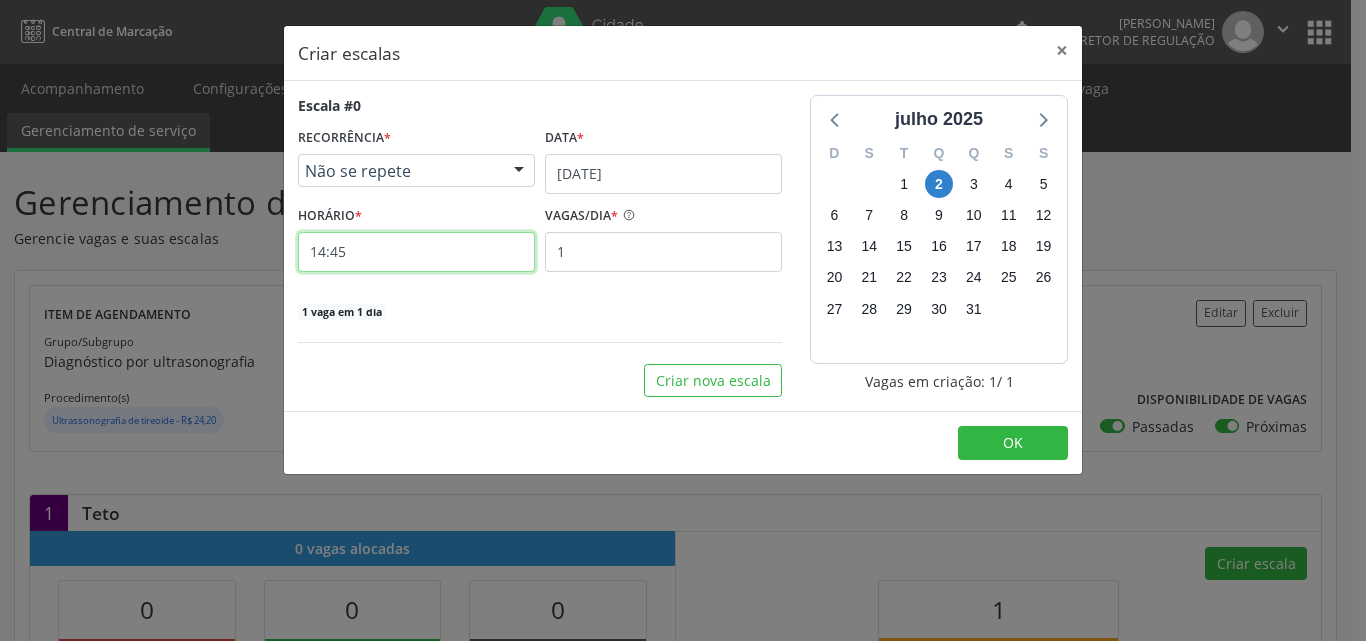 click on "14:45" at bounding box center [416, 252] 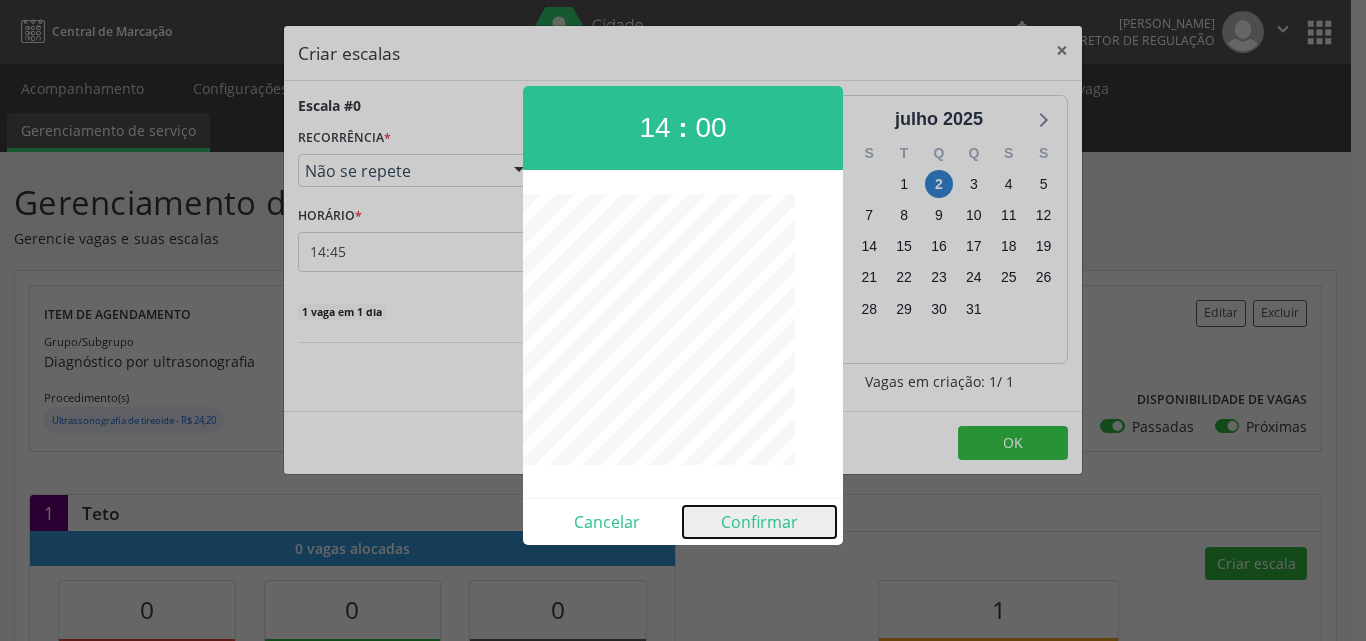 click on "Confirmar" at bounding box center (759, 522) 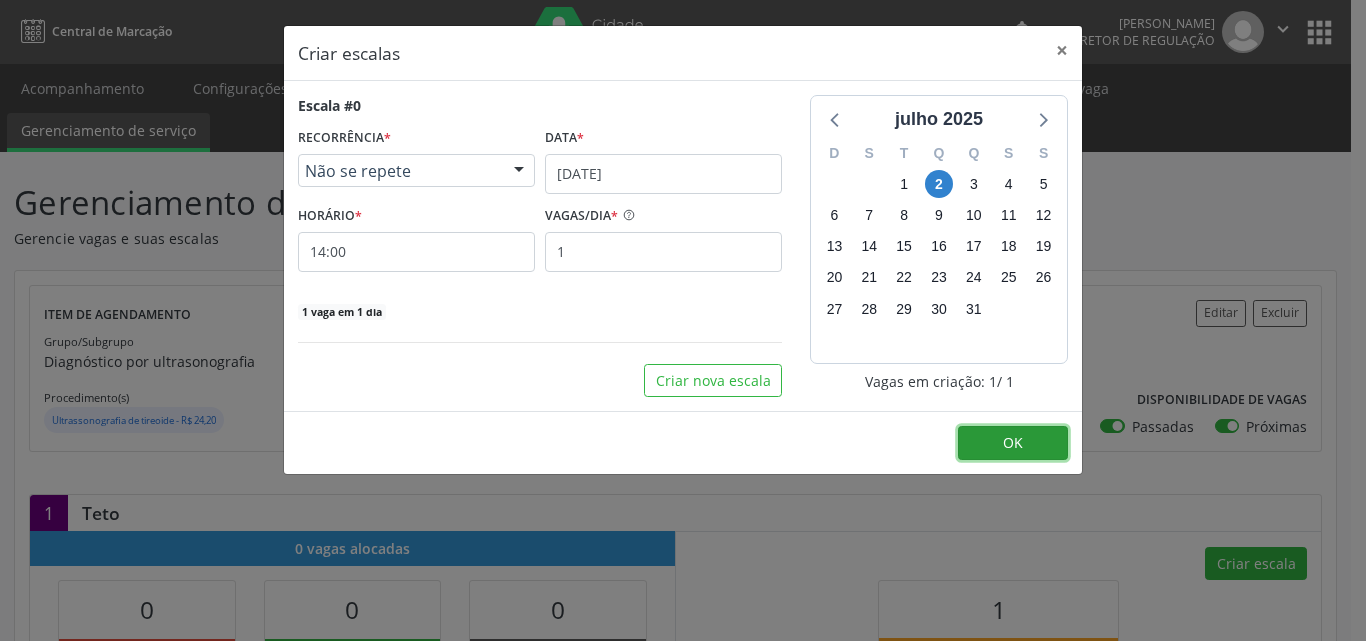 click on "OK" at bounding box center (1013, 442) 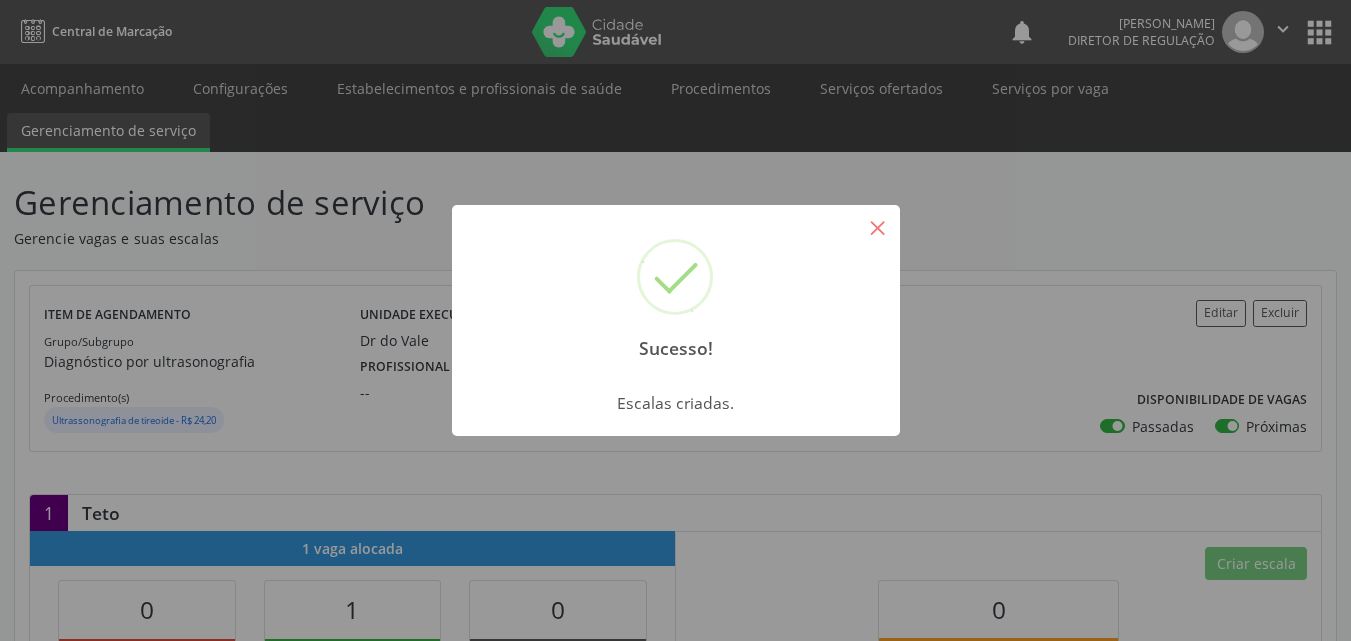 click on "×" at bounding box center (878, 227) 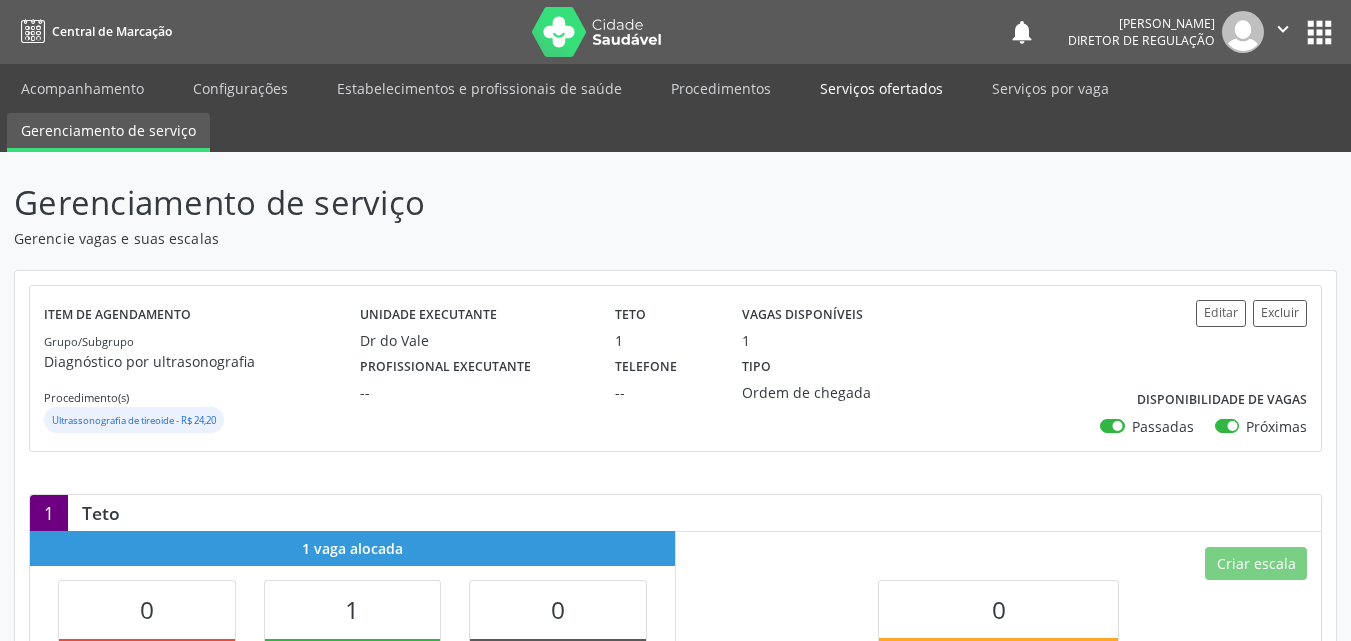 click on "Serviços ofertados" at bounding box center [881, 88] 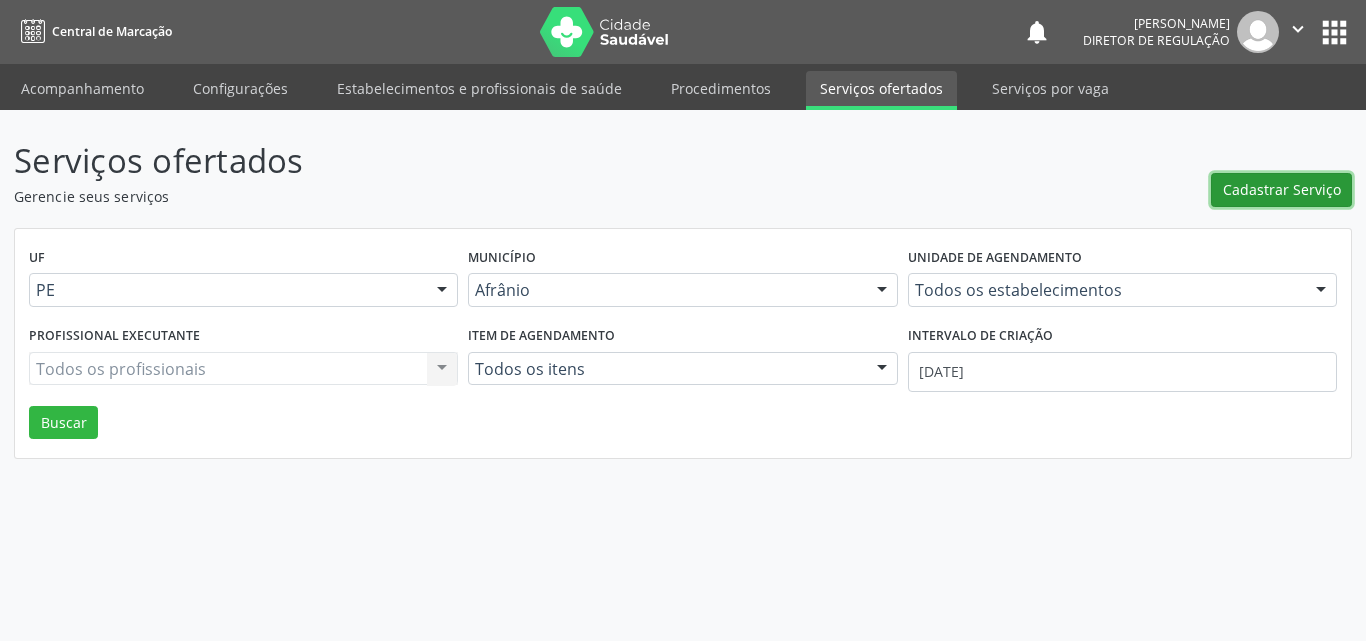 click on "Cadastrar Serviço" at bounding box center [1282, 189] 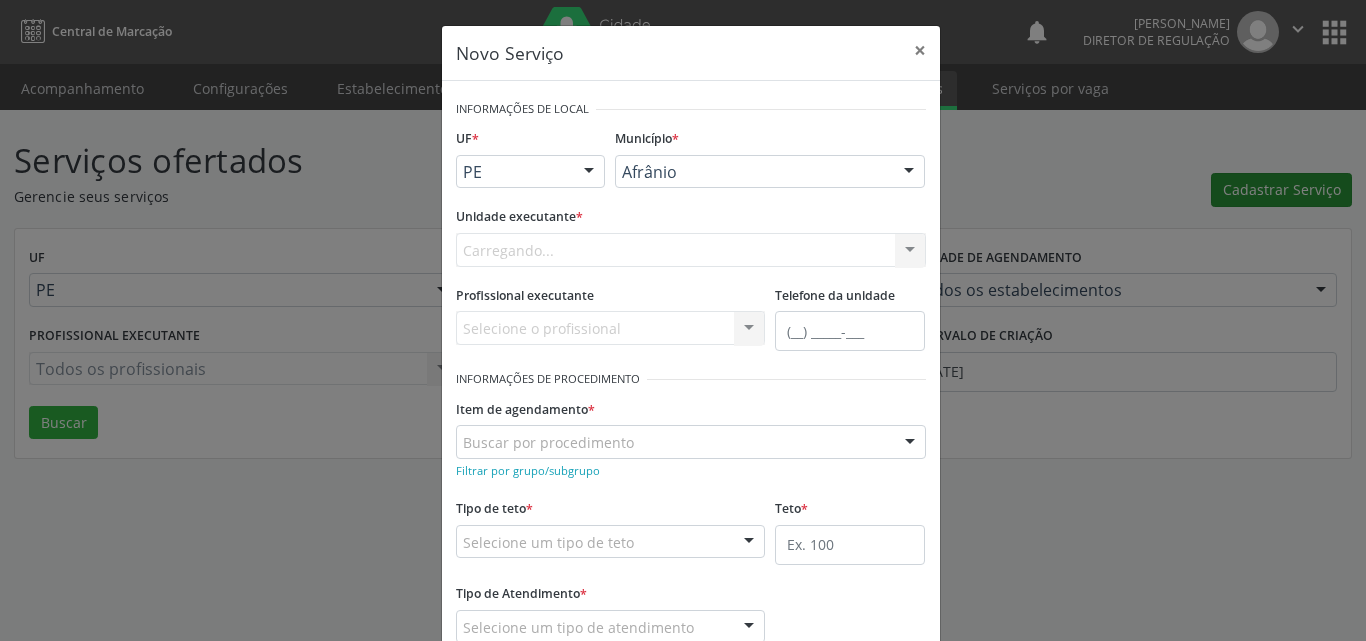 scroll, scrollTop: 0, scrollLeft: 0, axis: both 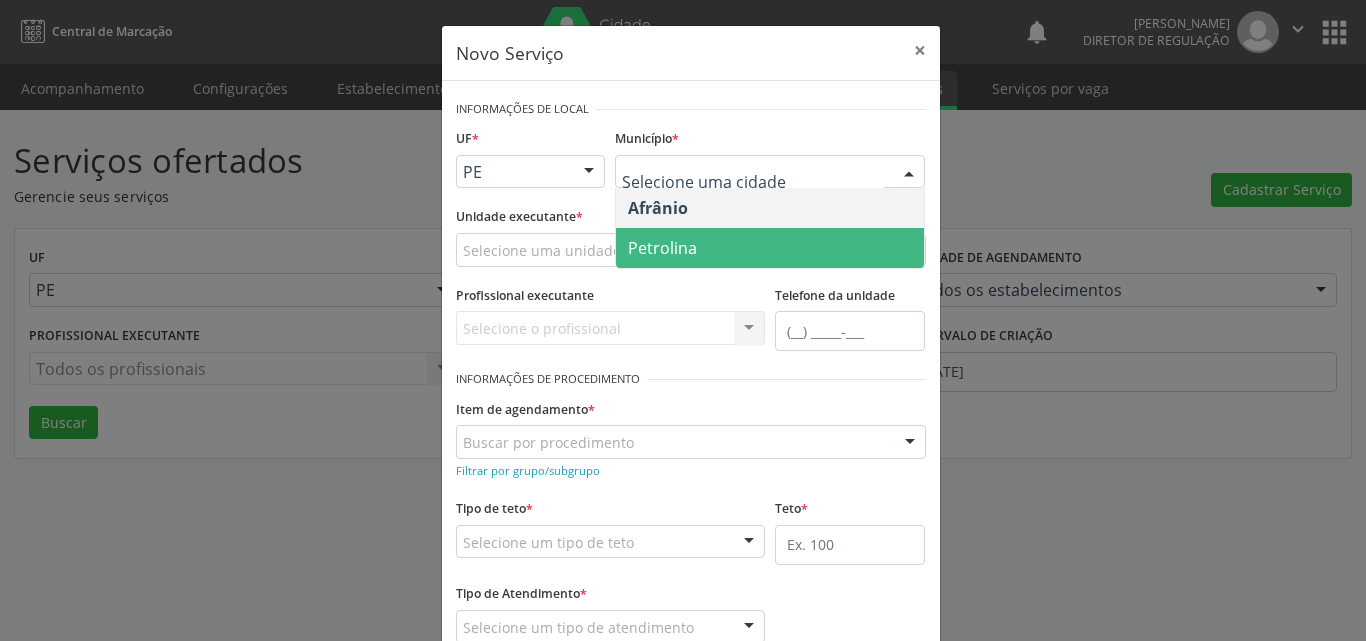 click on "Petrolina" at bounding box center [770, 248] 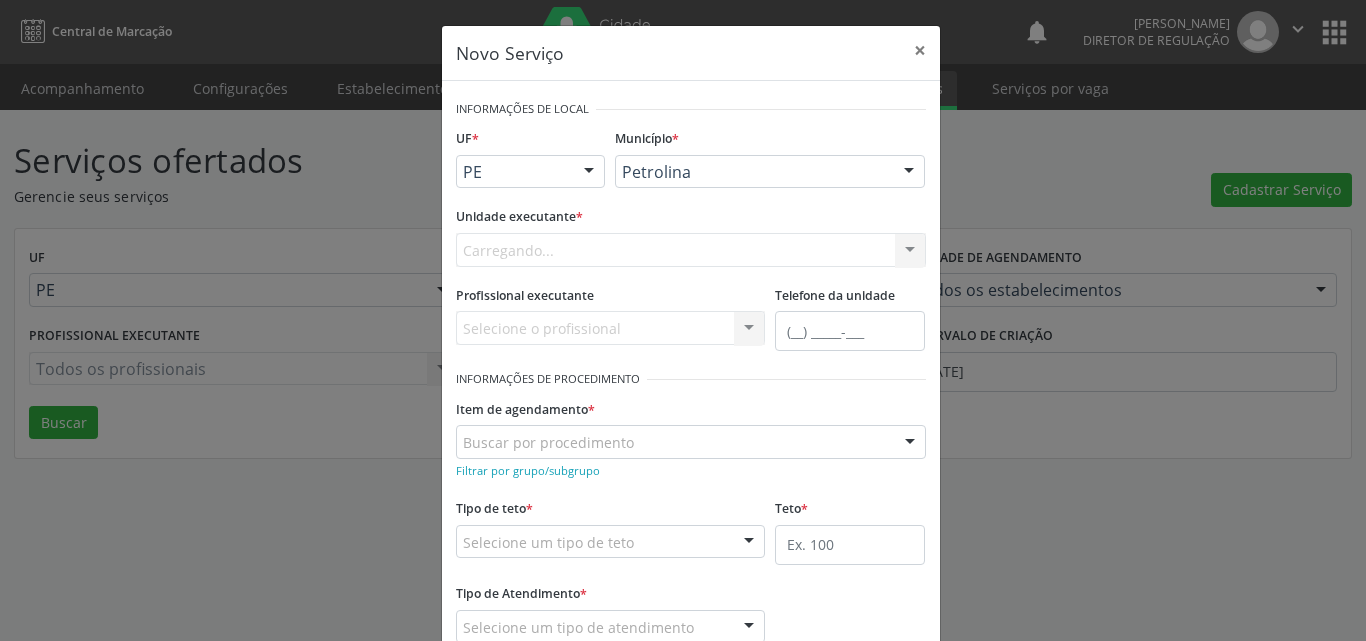 click on "Carregando...
Academia da Saude de Afranio   Academia da Saude do Bairro [PERSON_NAME]   Academia da Saude do Distrito de [GEOGRAPHIC_DATA] do Distrito de Extrema   [GEOGRAPHIC_DATA] do [PERSON_NAME]   Ambulatorio Municipal de Saude   Caf Central de Abastecimento Farmaceutico   Centro de Atencao Psicossocial de Afranio Pe   Centro de Especialidades   Cime   Cuidar   Equipe de Atencao Basica Prisional Tipo I com Saude Mental   Esf [PERSON_NAME] Nonato   Esf Custodia Maria da Conceicao   Esf [PERSON_NAME] e [PERSON_NAME]   Esf [PERSON_NAME]   Esf de Barra das Melancias   Esf de Extrema   Farmacia Basica do Municipio de [GEOGRAPHIC_DATA][PERSON_NAME] [MEDICAL_DATA] Ambulatorio Municipal   Laboratorio de Protese Dentario   Lid Laboratorio de Investigacoes e Diagnosticos               Selac" at bounding box center [691, 250] 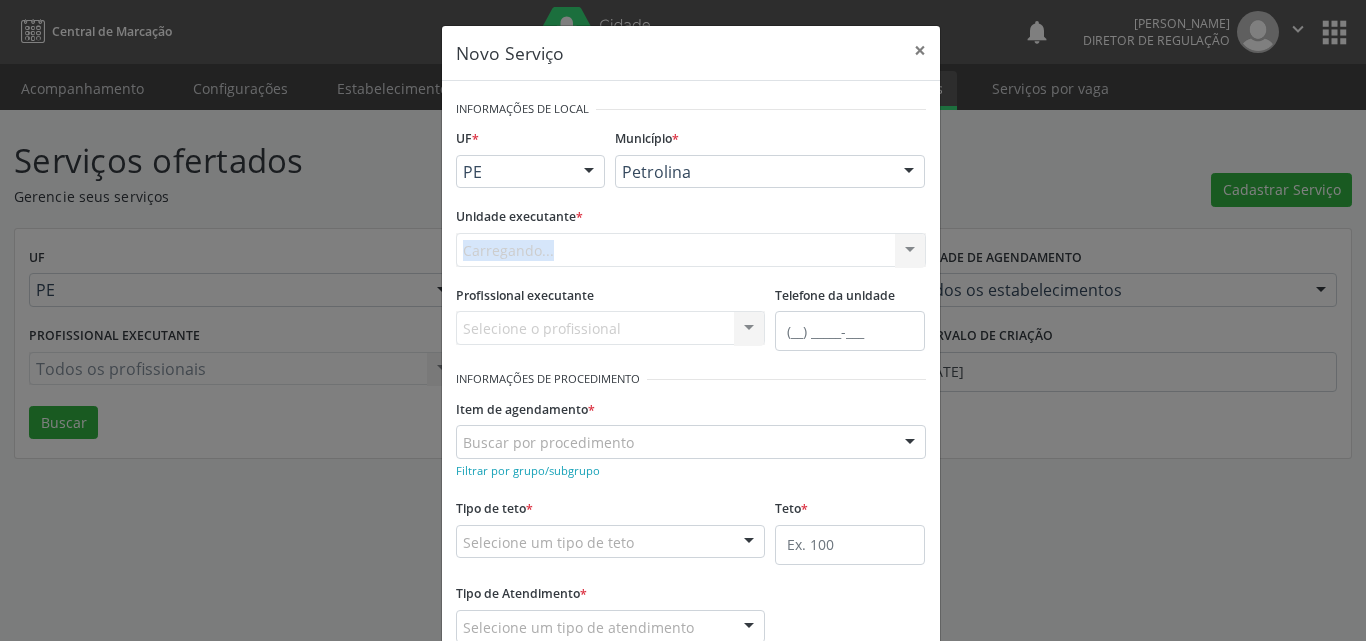 click on "Carregando..." at bounding box center (691, 250) 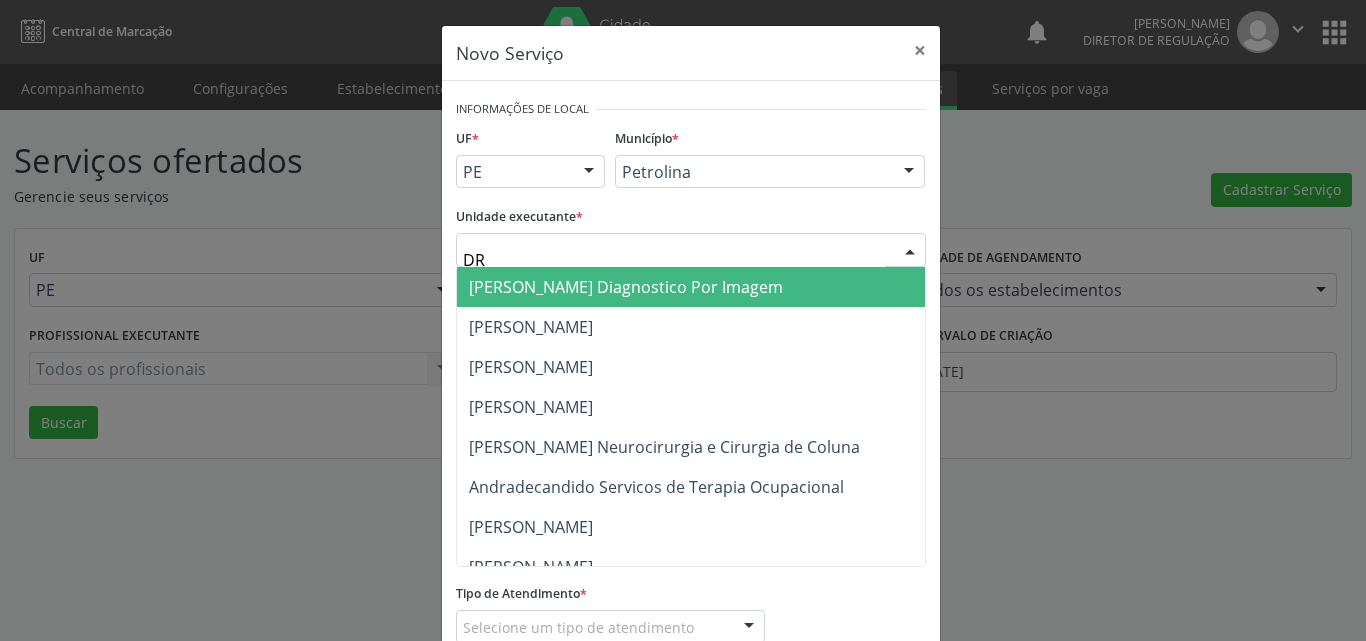type on "DR D" 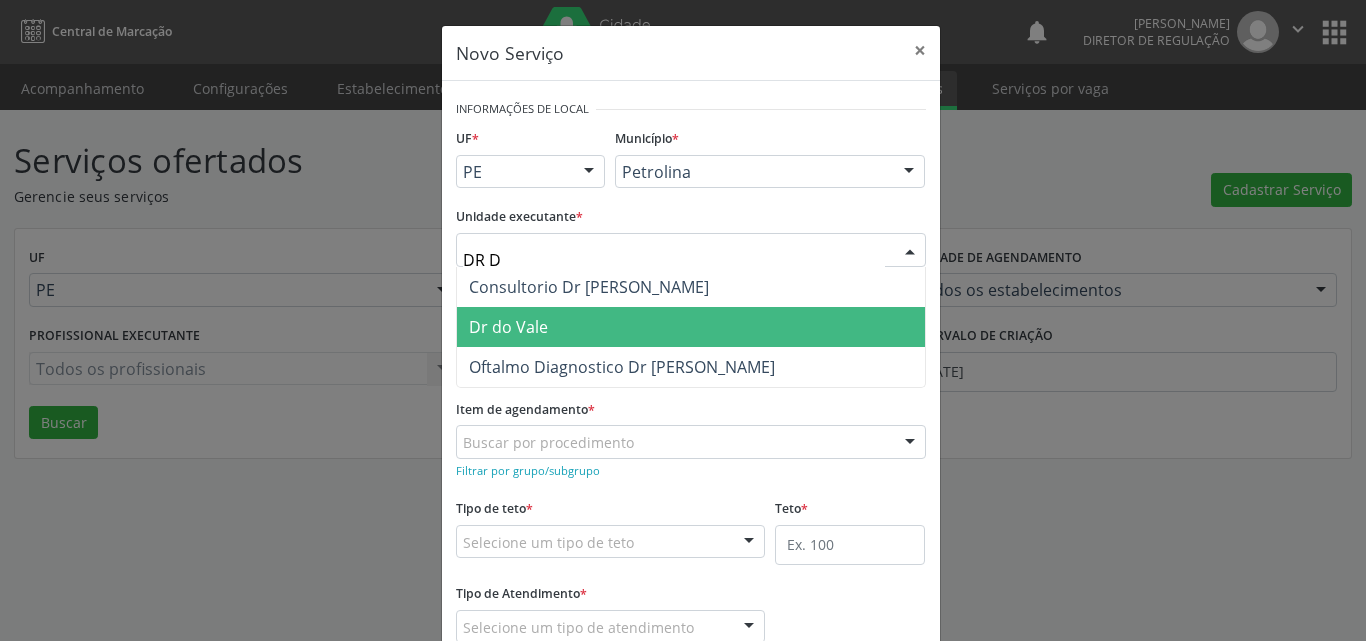 drag, startPoint x: 593, startPoint y: 321, endPoint x: 641, endPoint y: 370, distance: 68.593 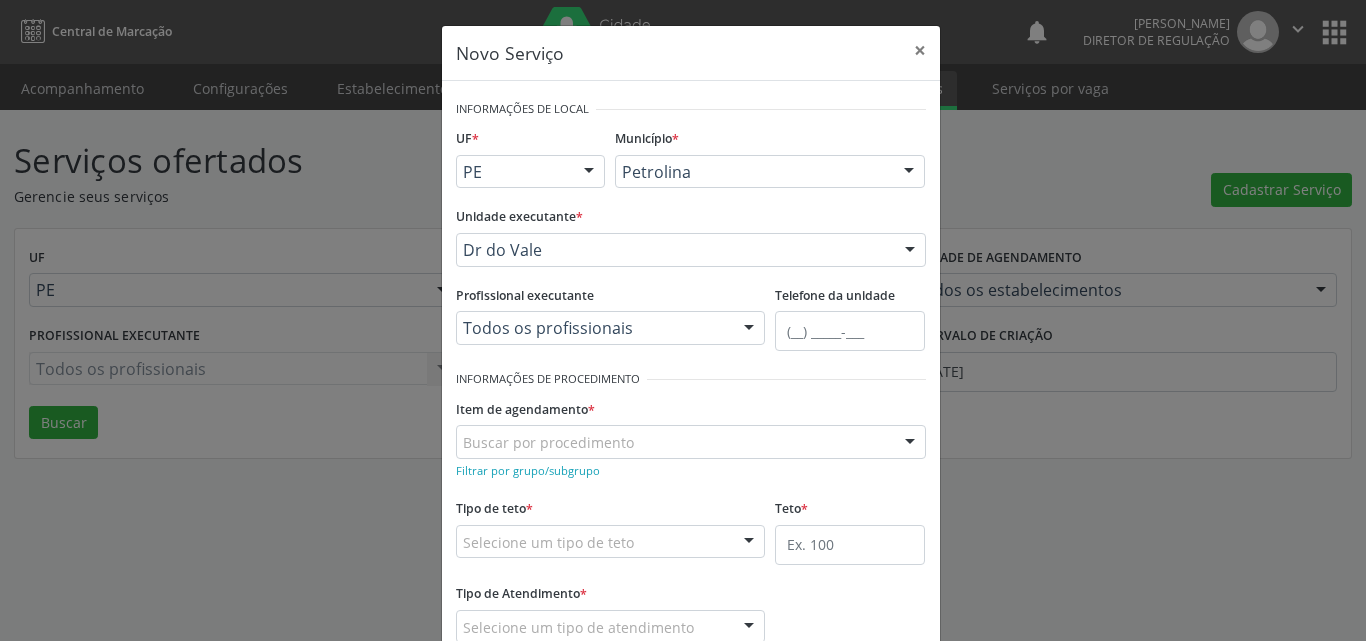 click on "Buscar por procedimento" at bounding box center [691, 442] 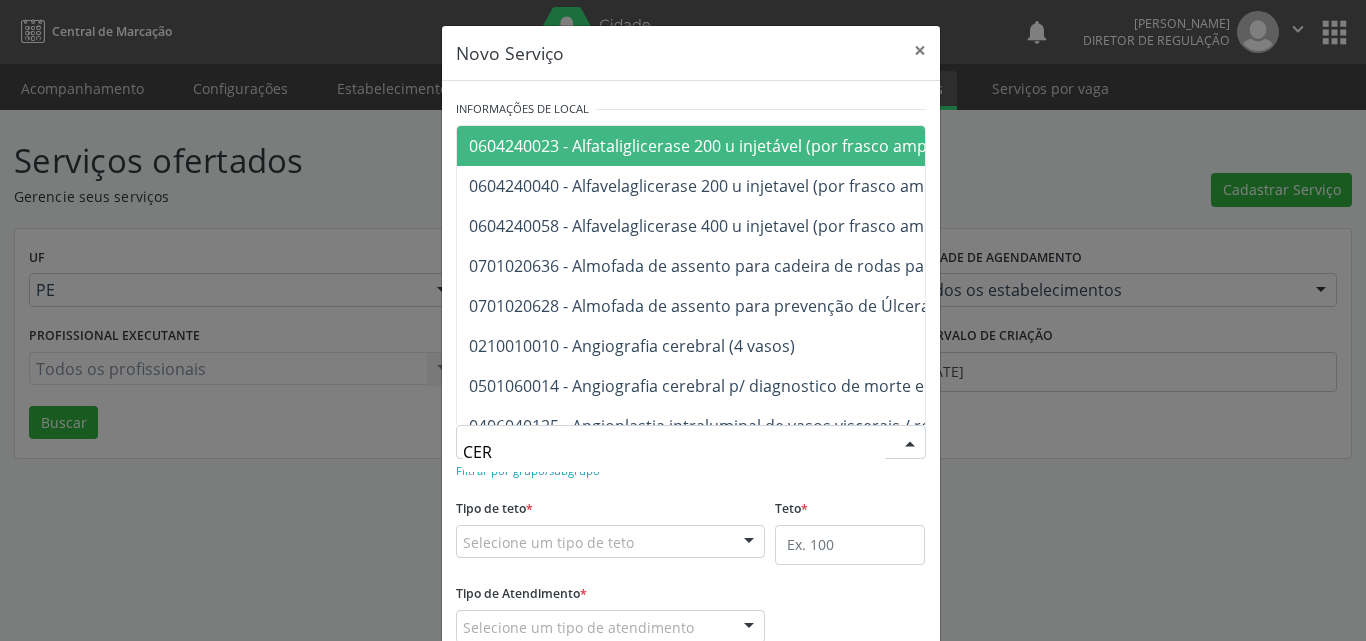 type on "CERV" 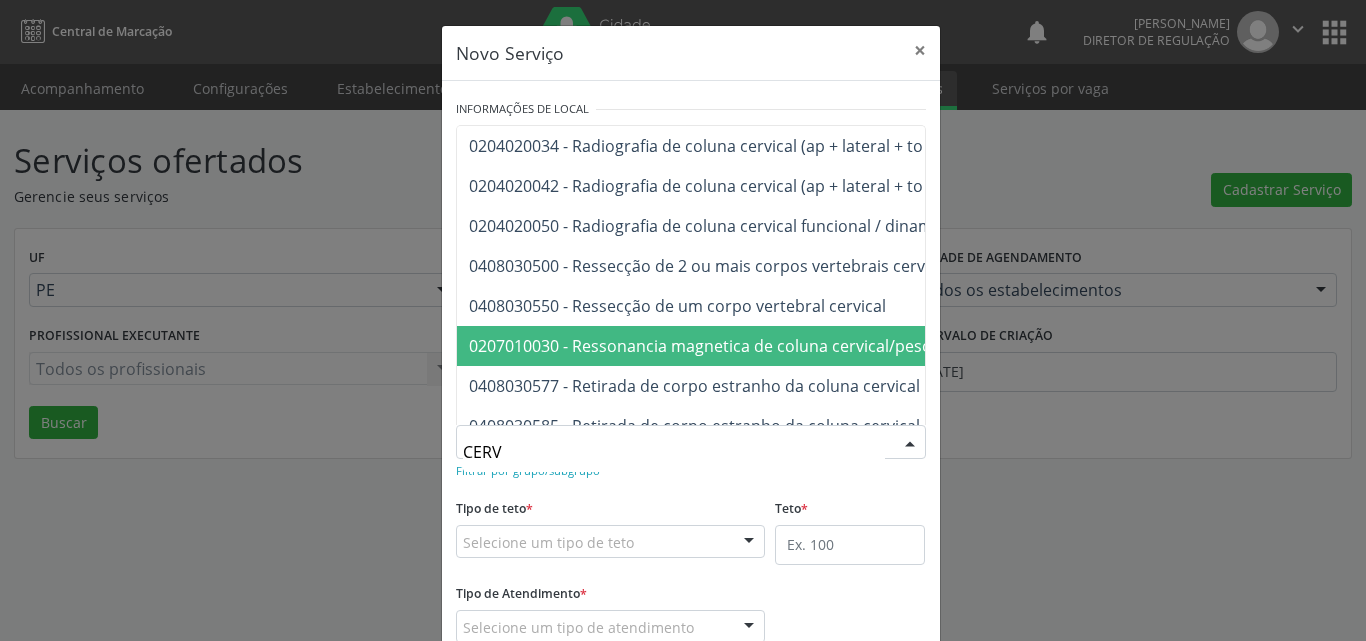 scroll, scrollTop: 2396, scrollLeft: 0, axis: vertical 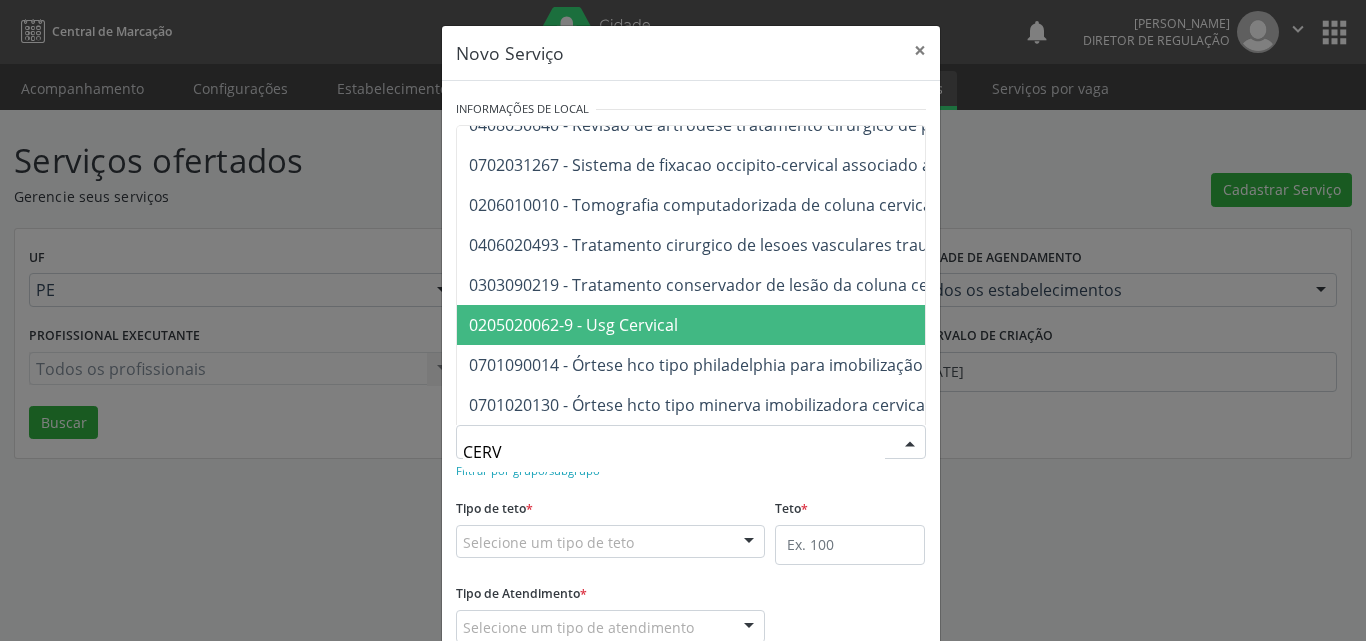 click on "0205020062-9 - Usg Cervical" at bounding box center [888, 325] 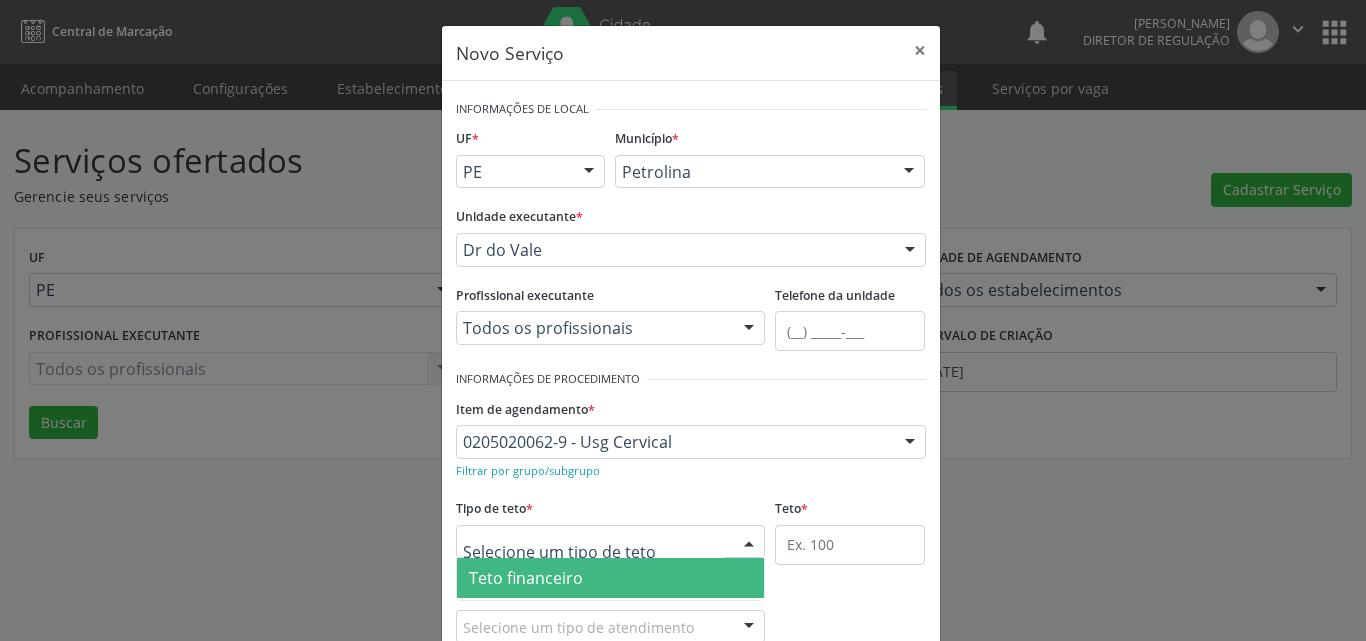 click at bounding box center (611, 542) 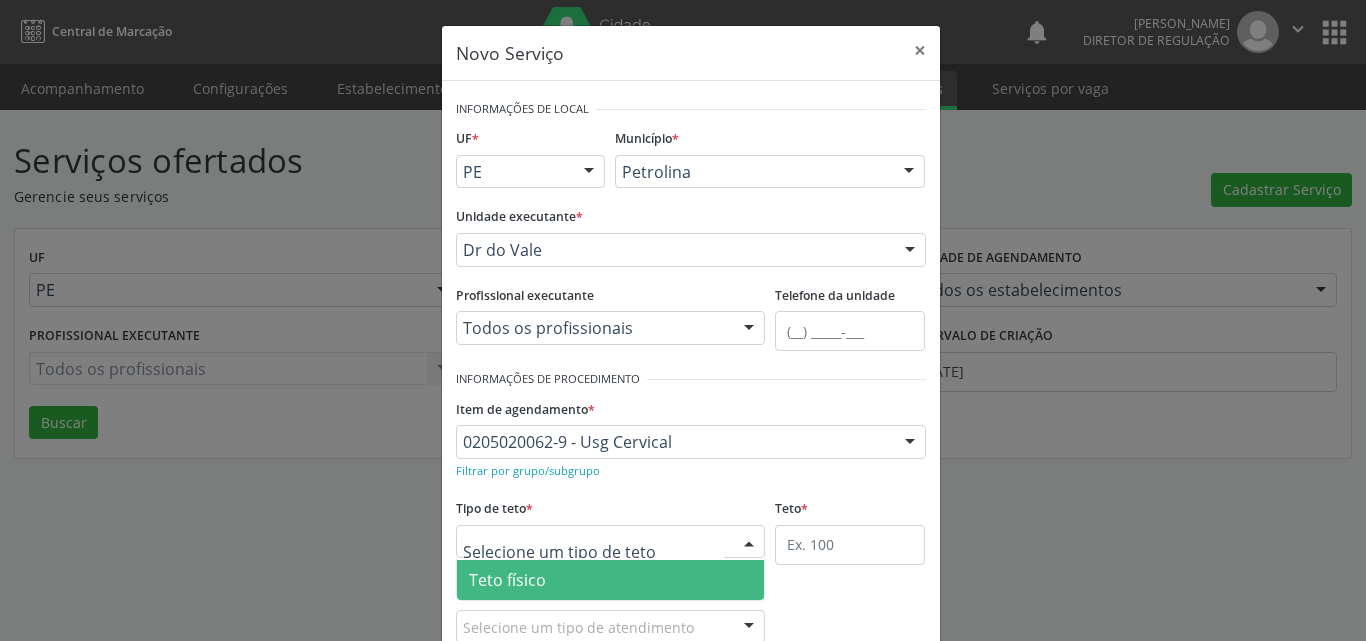 click on "Teto físico" at bounding box center (611, 580) 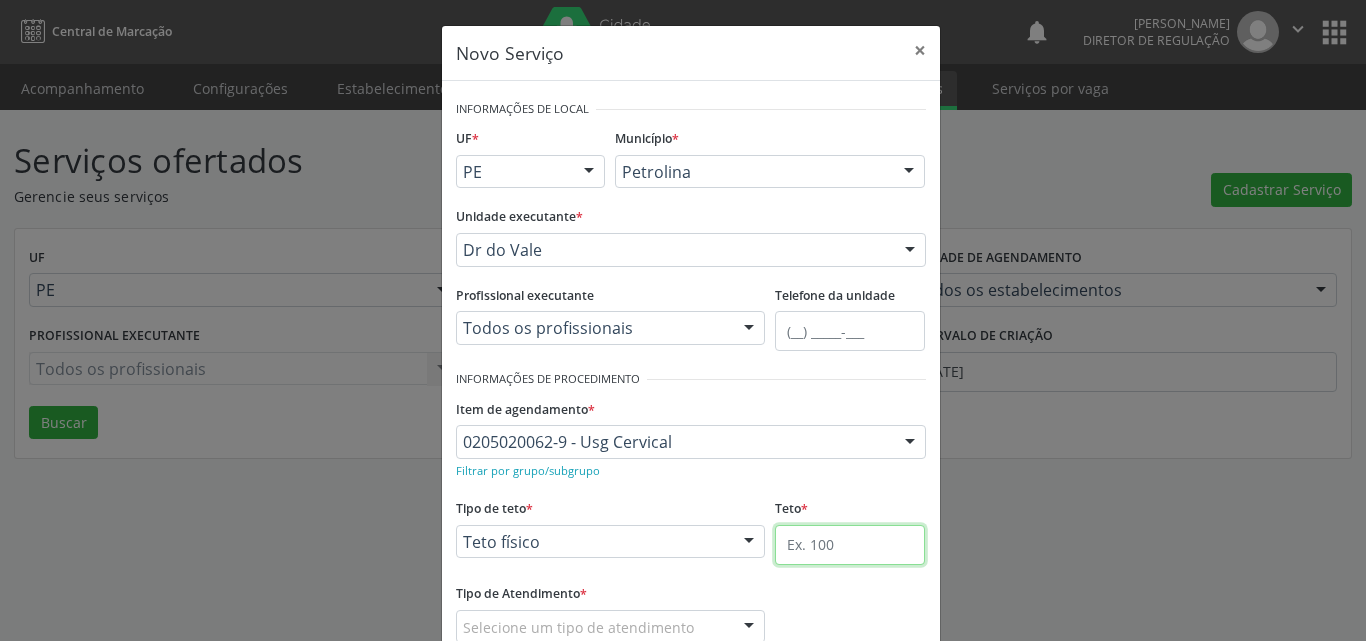 click at bounding box center (850, 545) 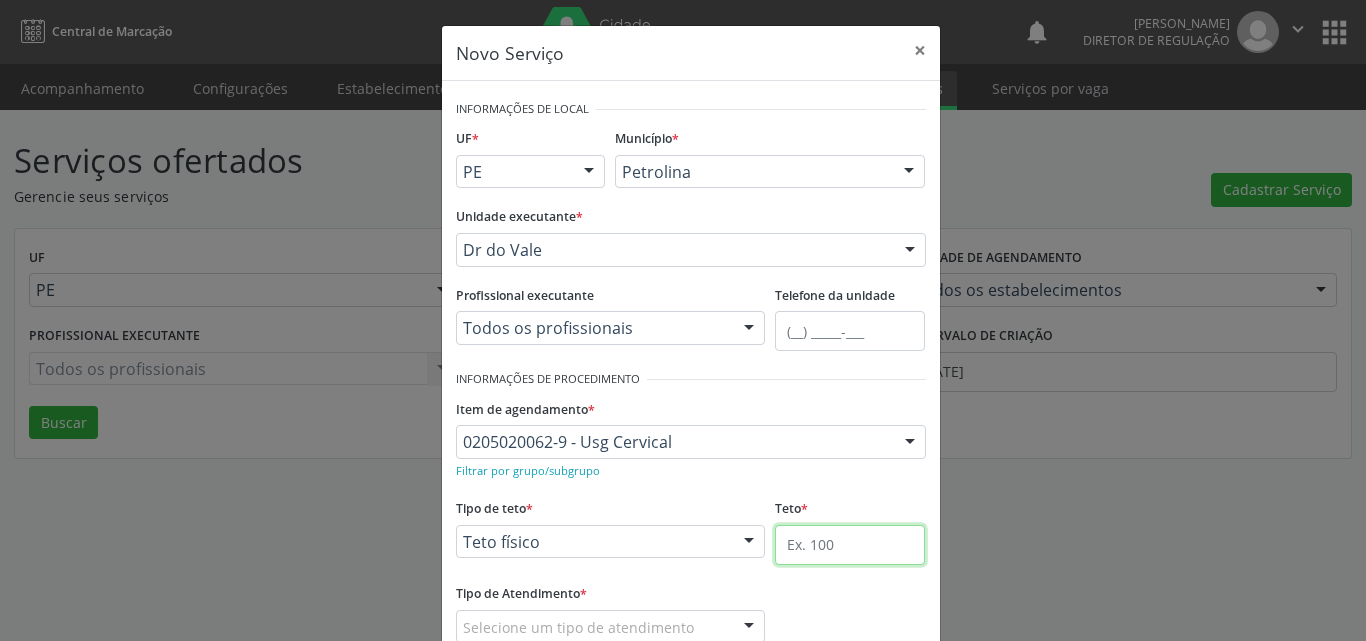 type on "1" 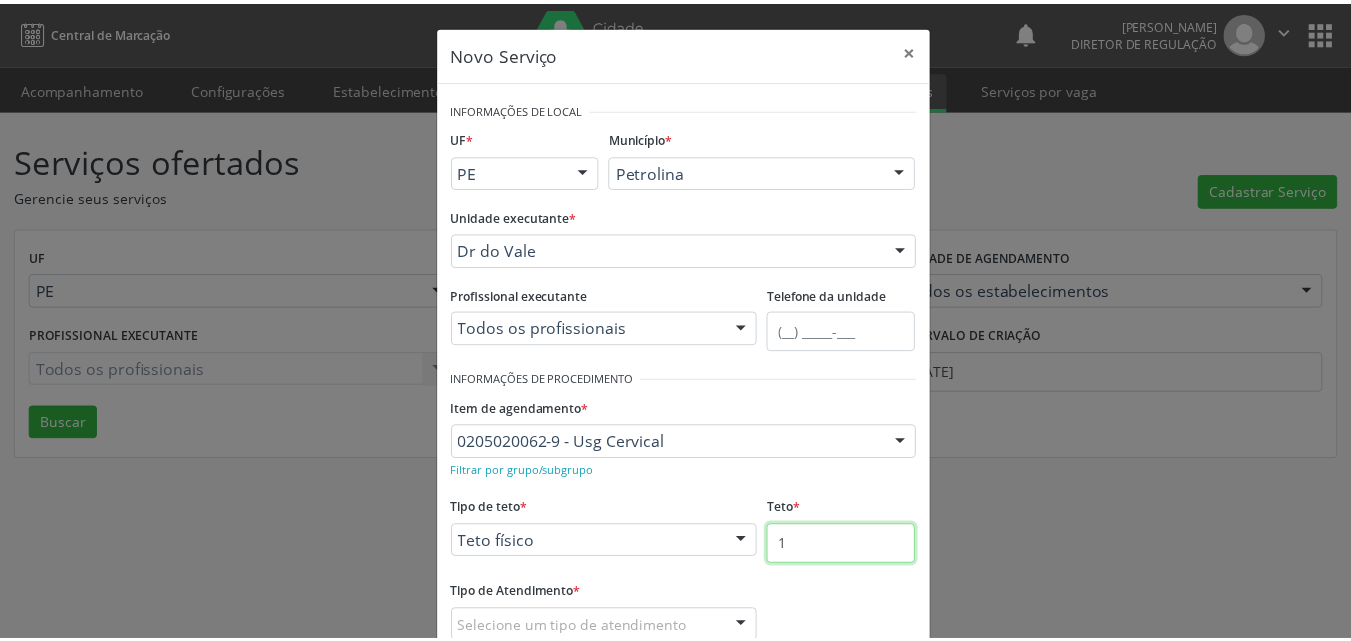 scroll, scrollTop: 100, scrollLeft: 0, axis: vertical 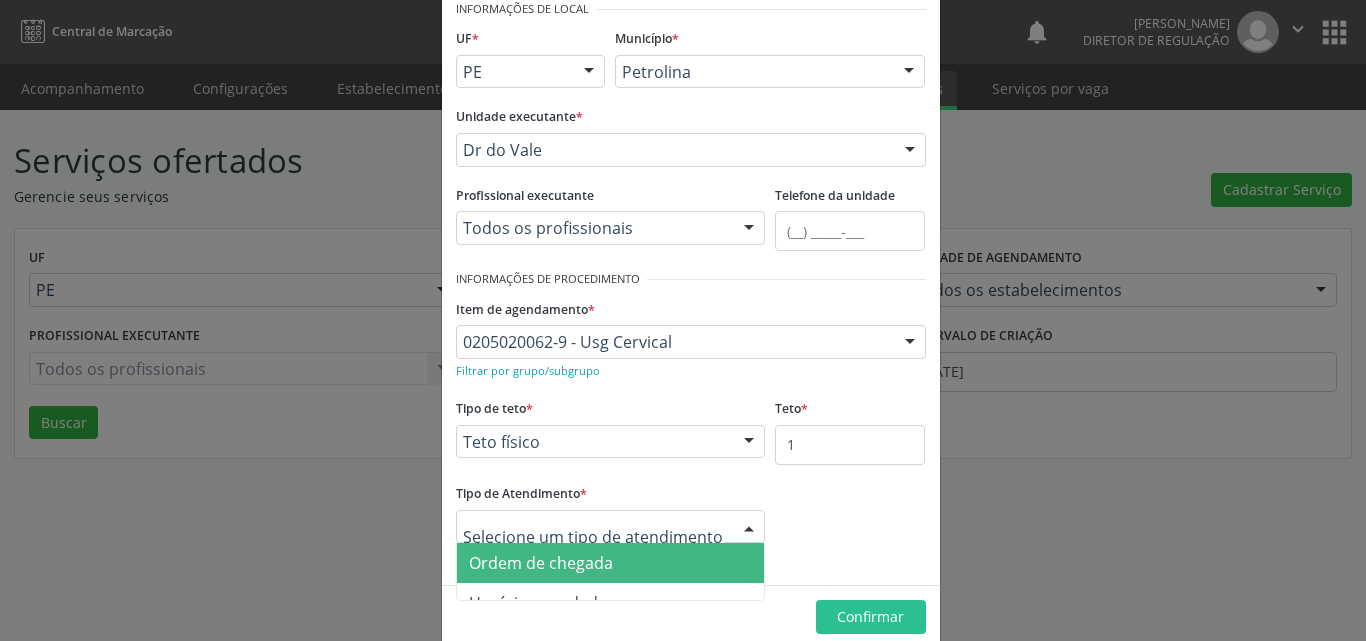 click on "Ordem de chegada" at bounding box center [611, 563] 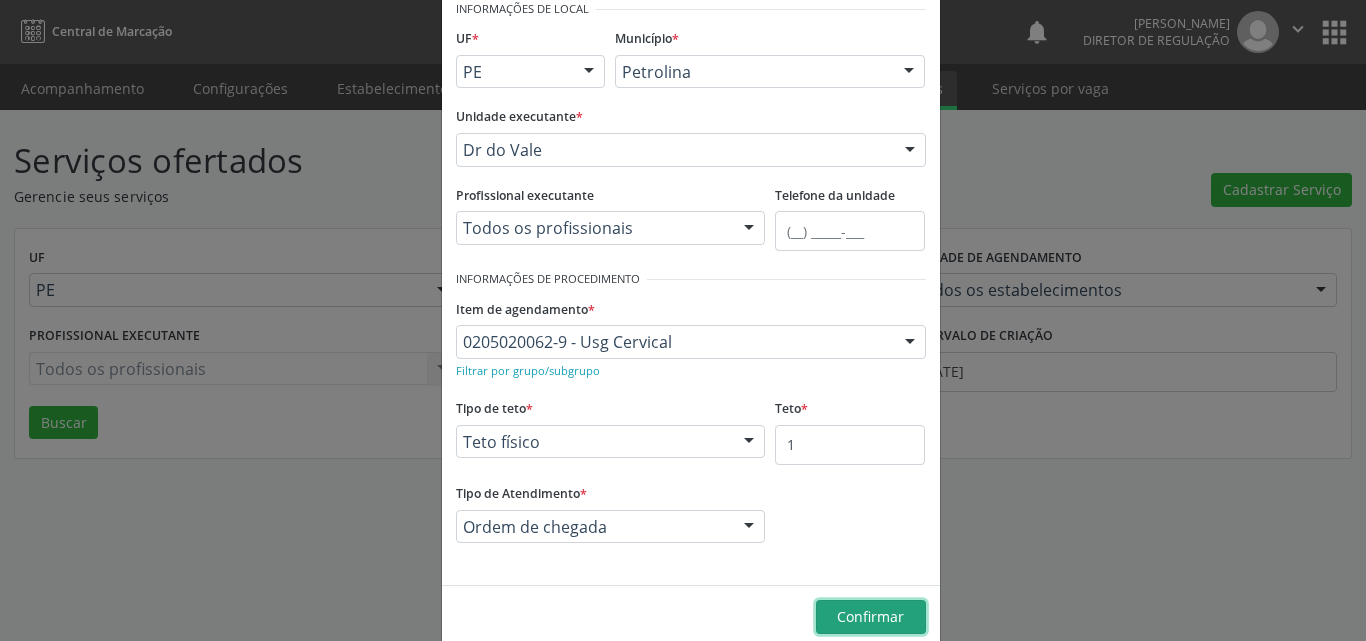 drag, startPoint x: 864, startPoint y: 616, endPoint x: 831, endPoint y: 602, distance: 35.846897 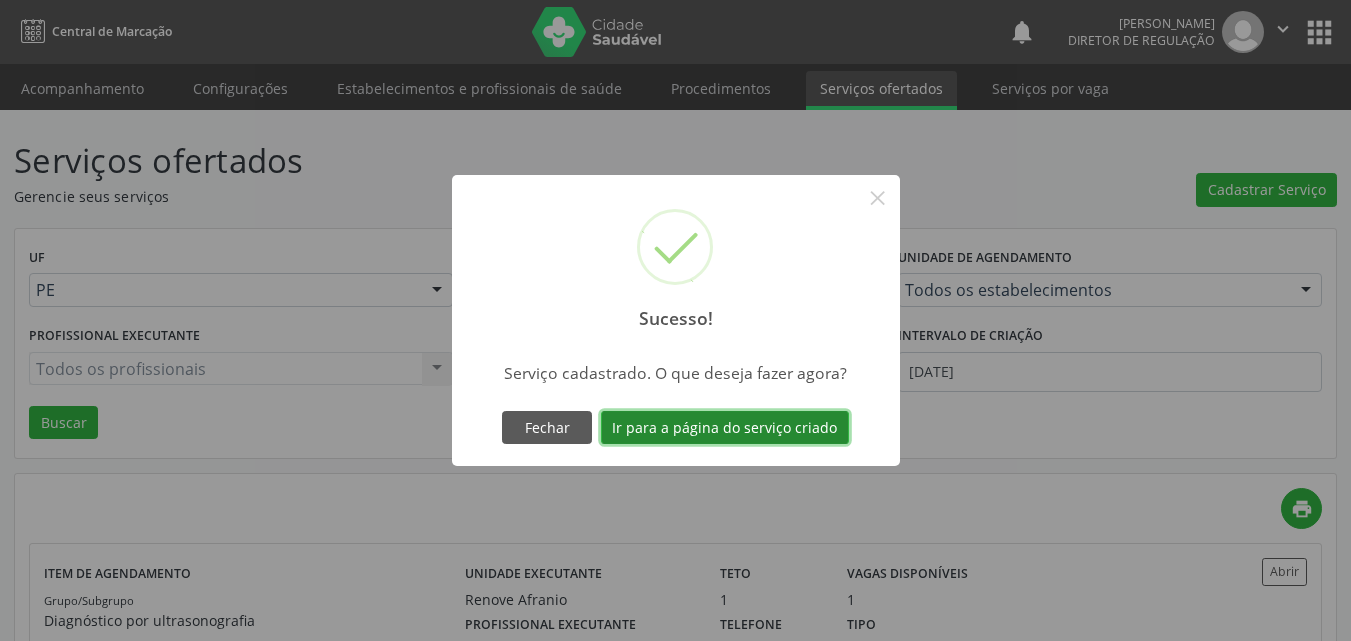 click on "Ir para a página do serviço criado" at bounding box center (725, 428) 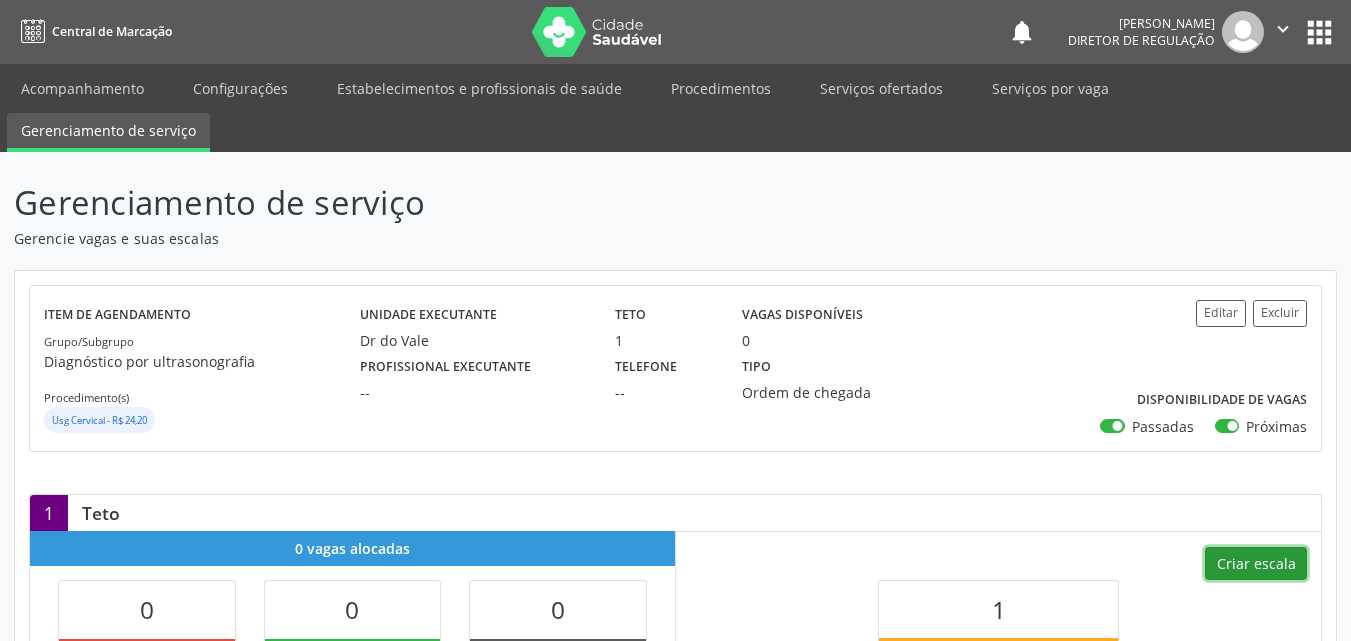 click on "Criar escala" at bounding box center (1256, 564) 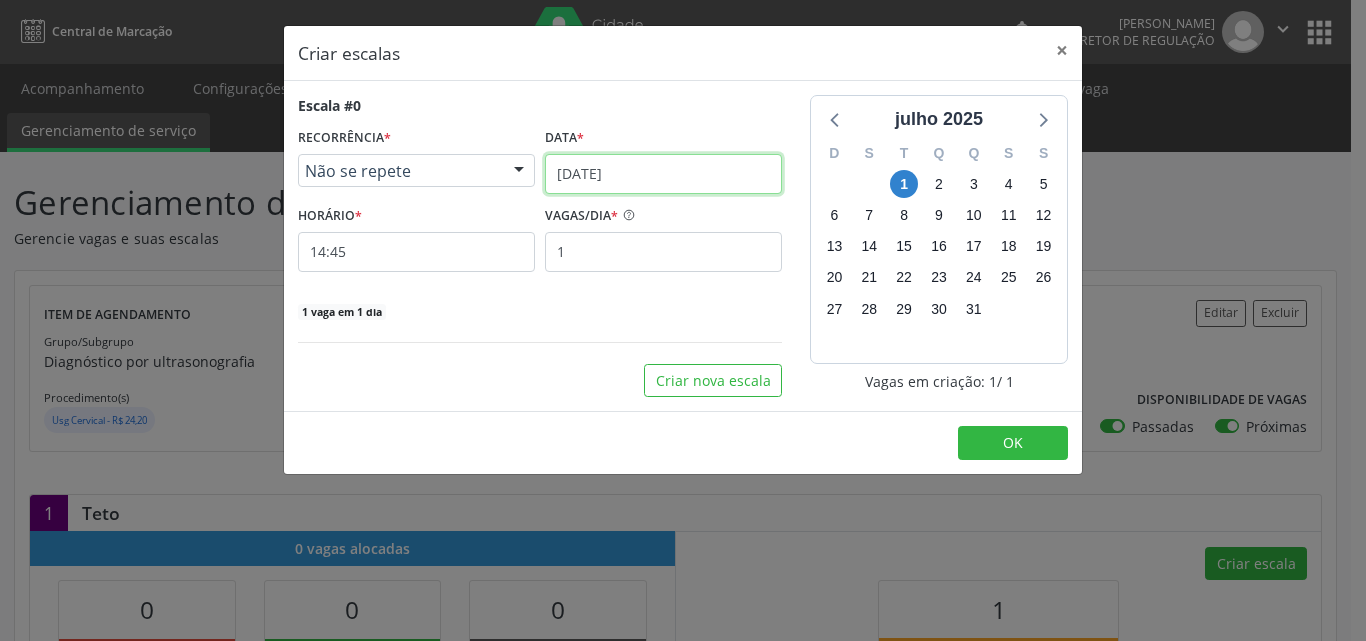 click on "[DATE]" at bounding box center (663, 174) 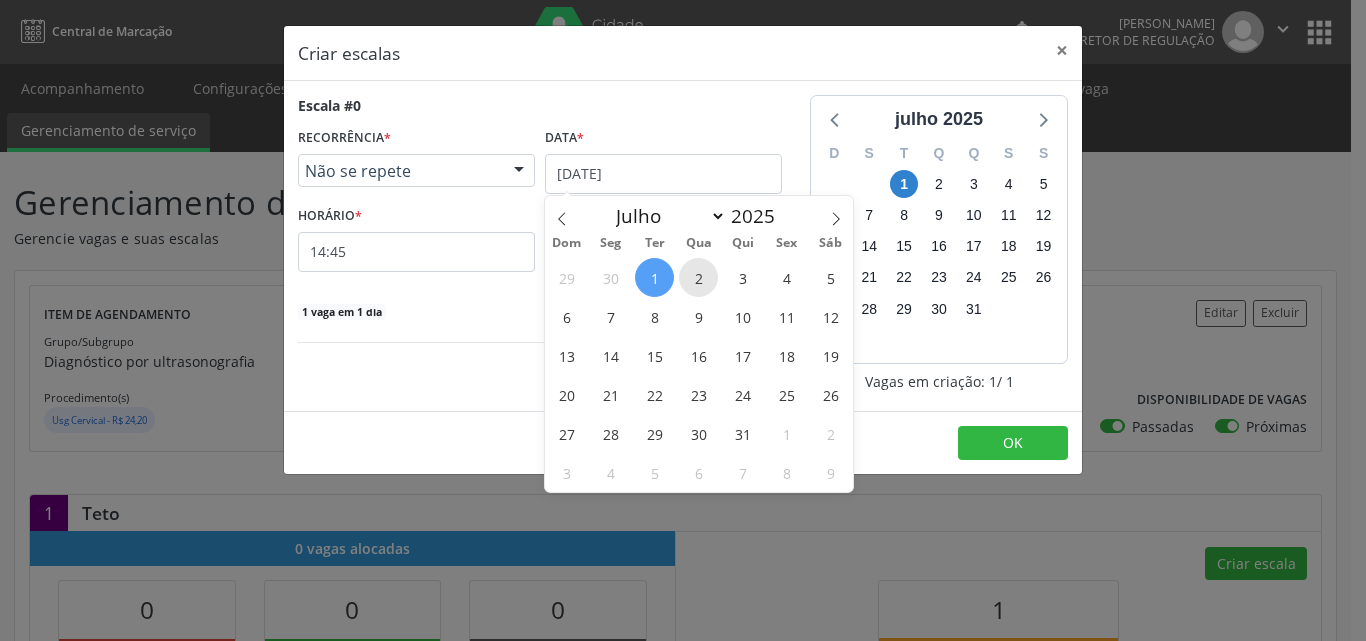 click on "2" at bounding box center [698, 277] 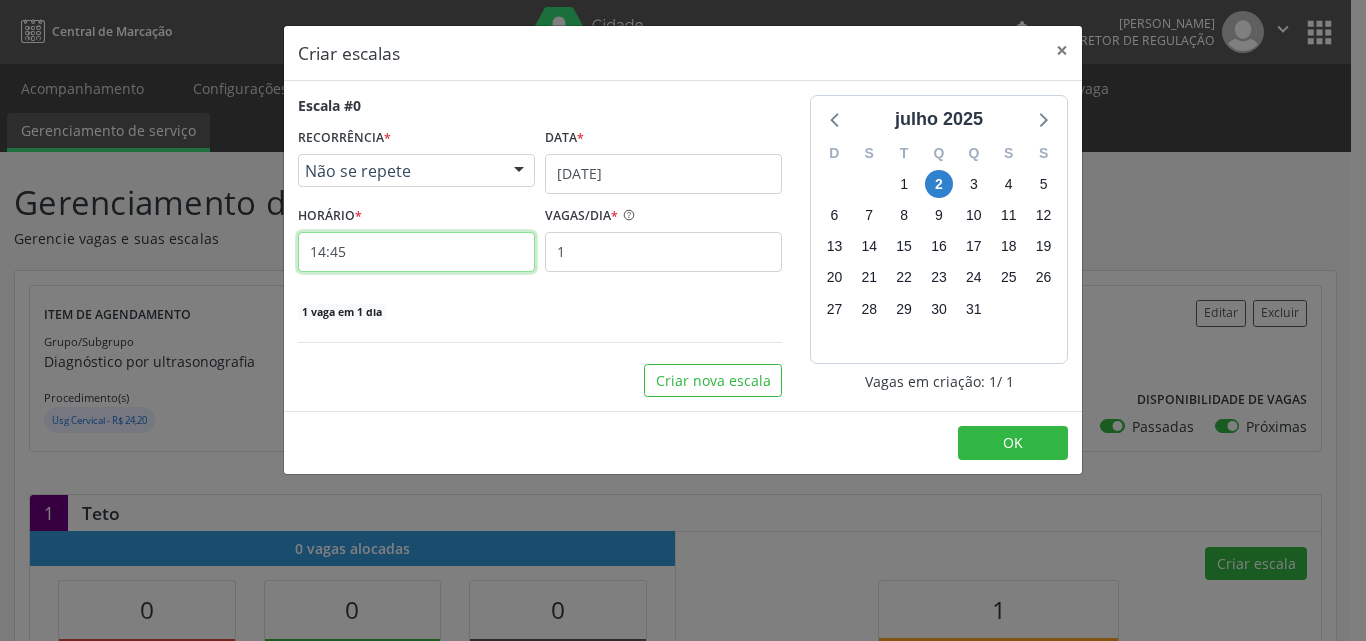 click on "14:45" at bounding box center (416, 252) 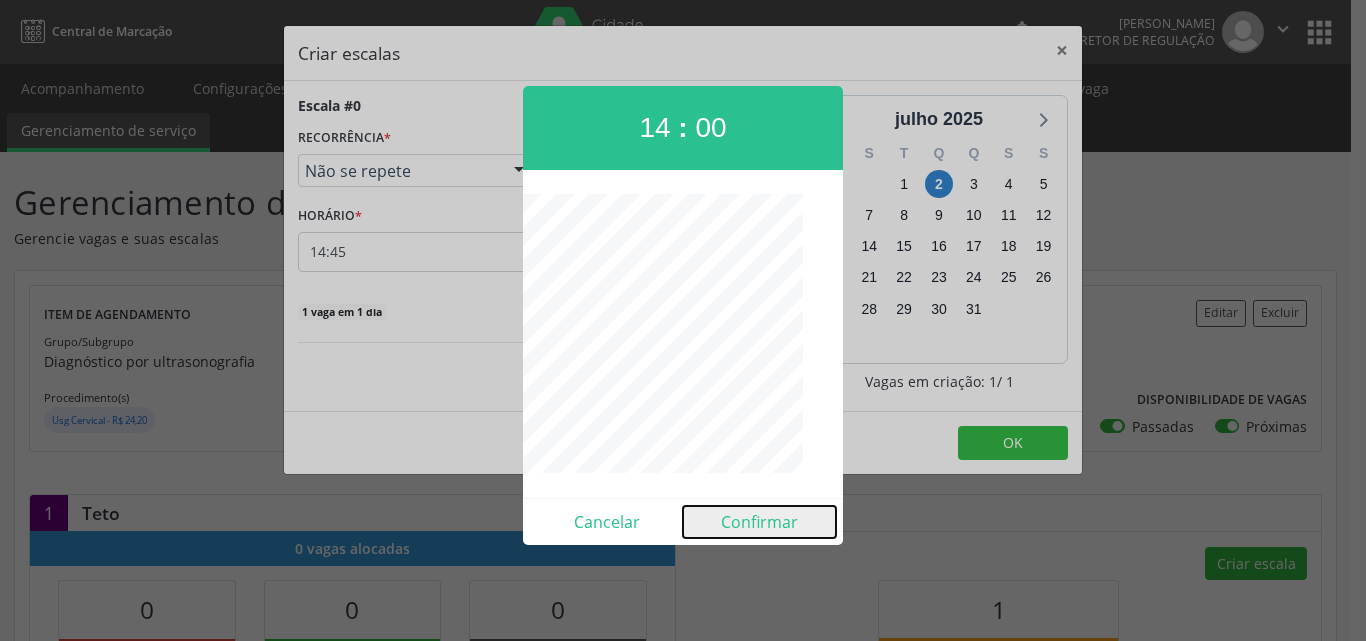 click on "Confirmar" at bounding box center [759, 522] 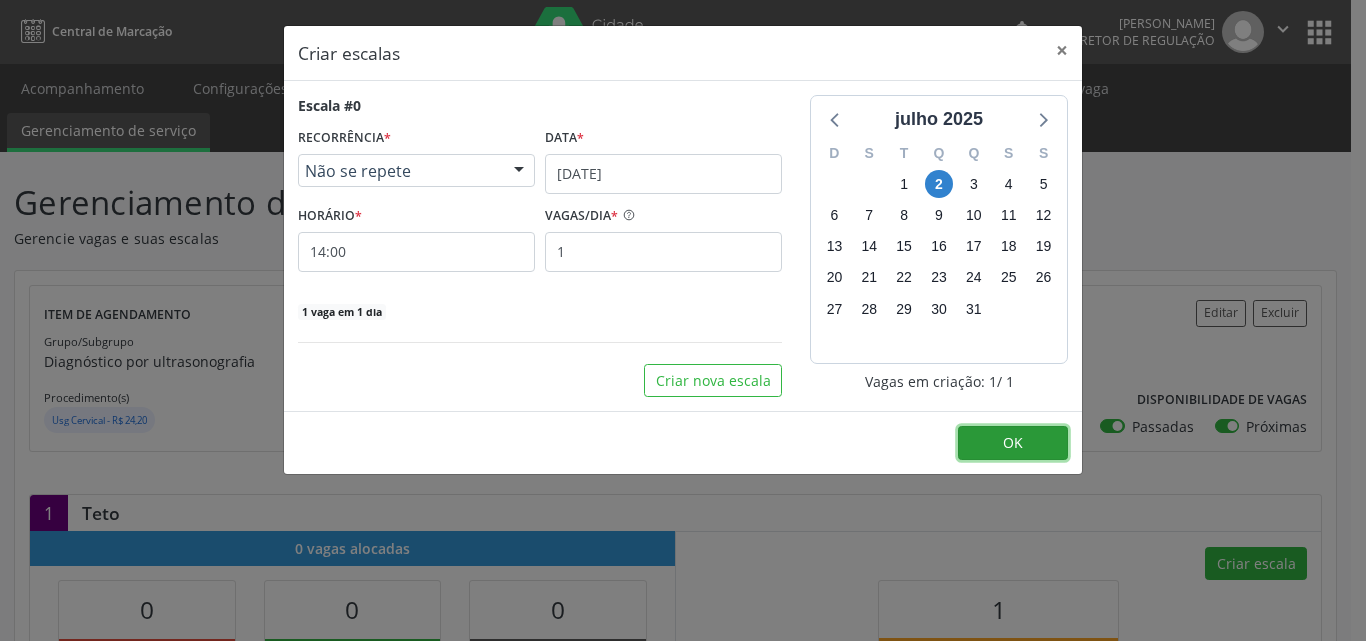 click on "OK" at bounding box center [1013, 442] 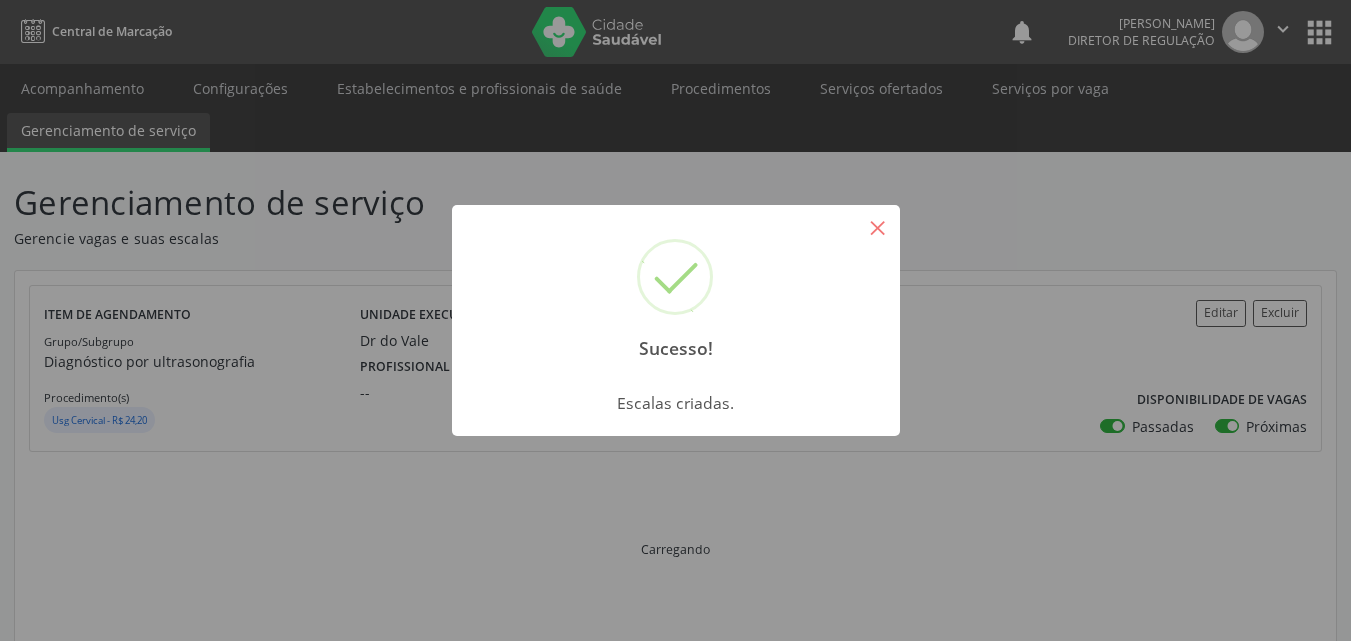 click on "×" at bounding box center [878, 227] 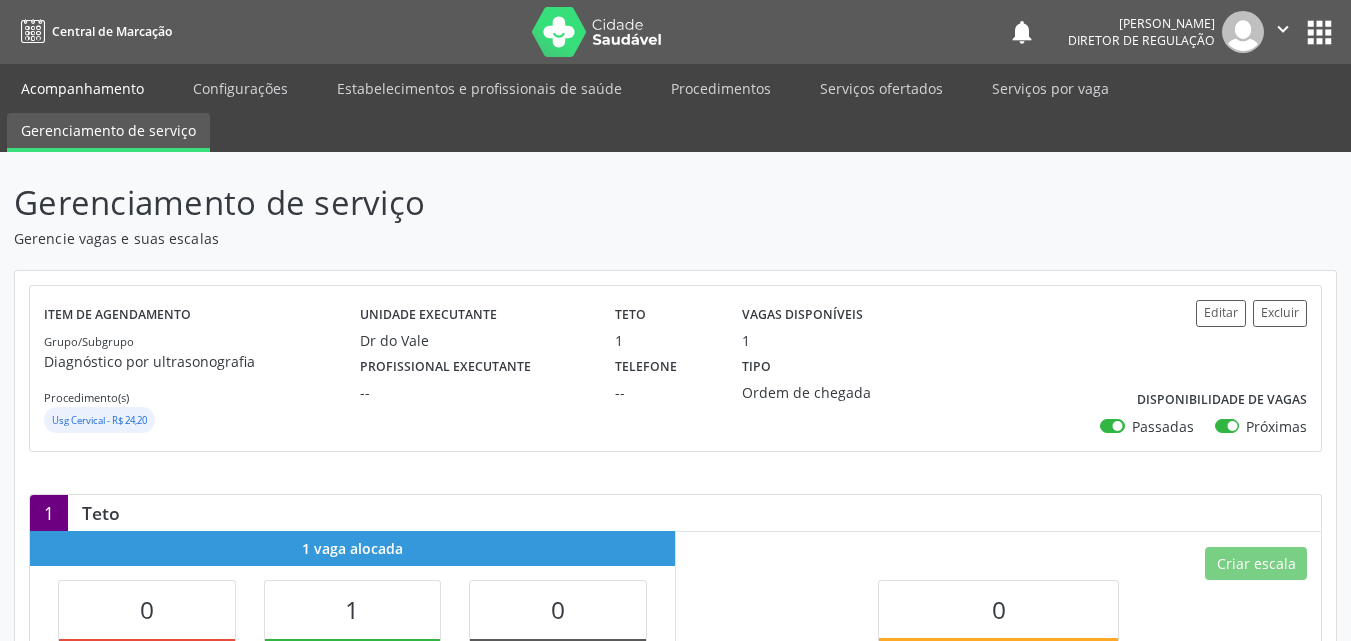 click on "Acompanhamento" at bounding box center (82, 88) 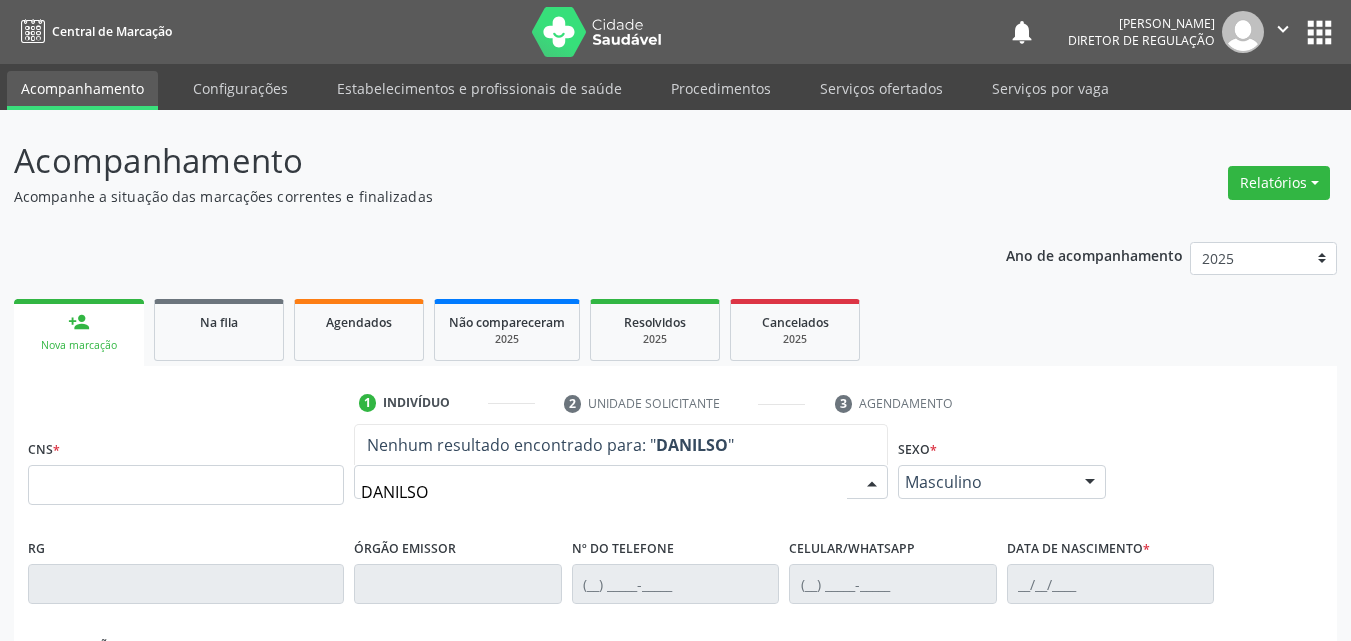 type on "DANILSON" 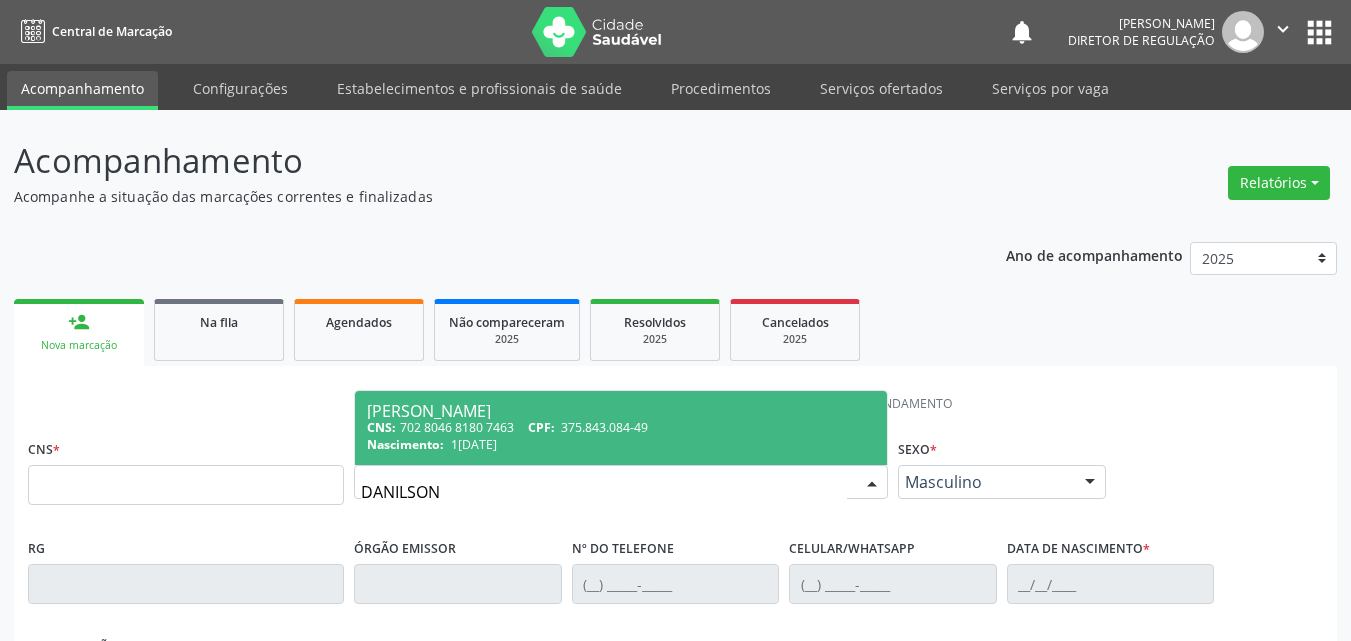 click on "1[DATE]" at bounding box center (474, 444) 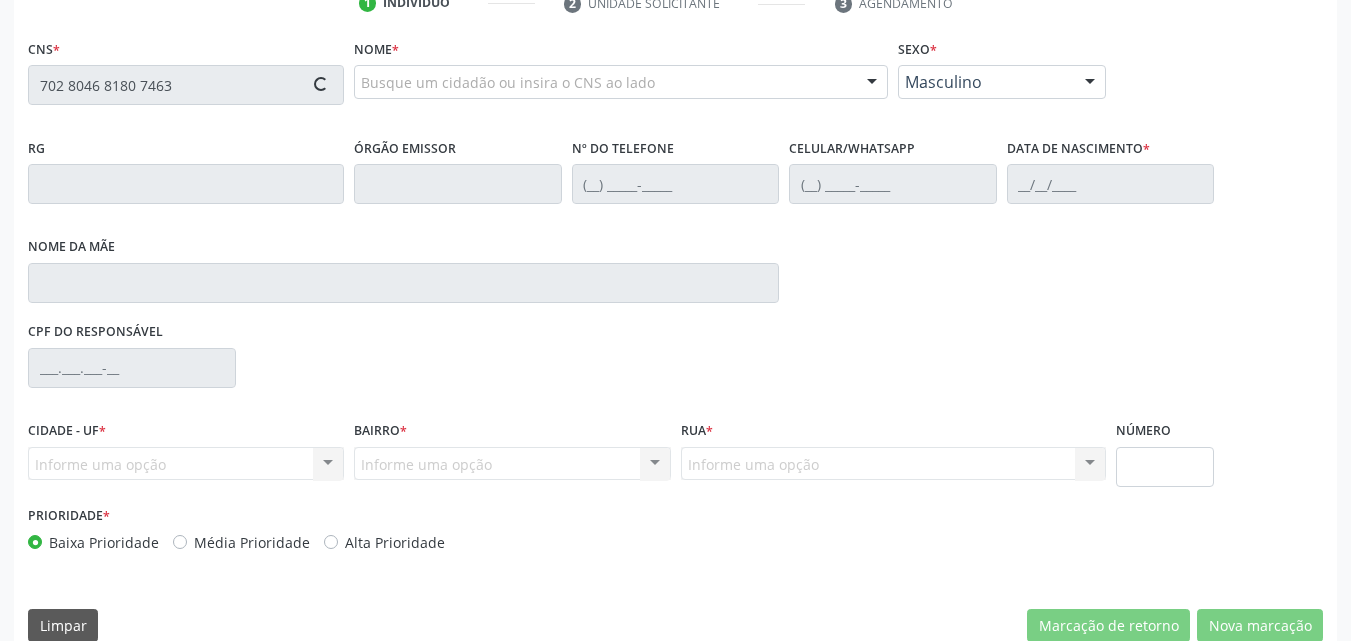 type on "702 8046 8180 7463" 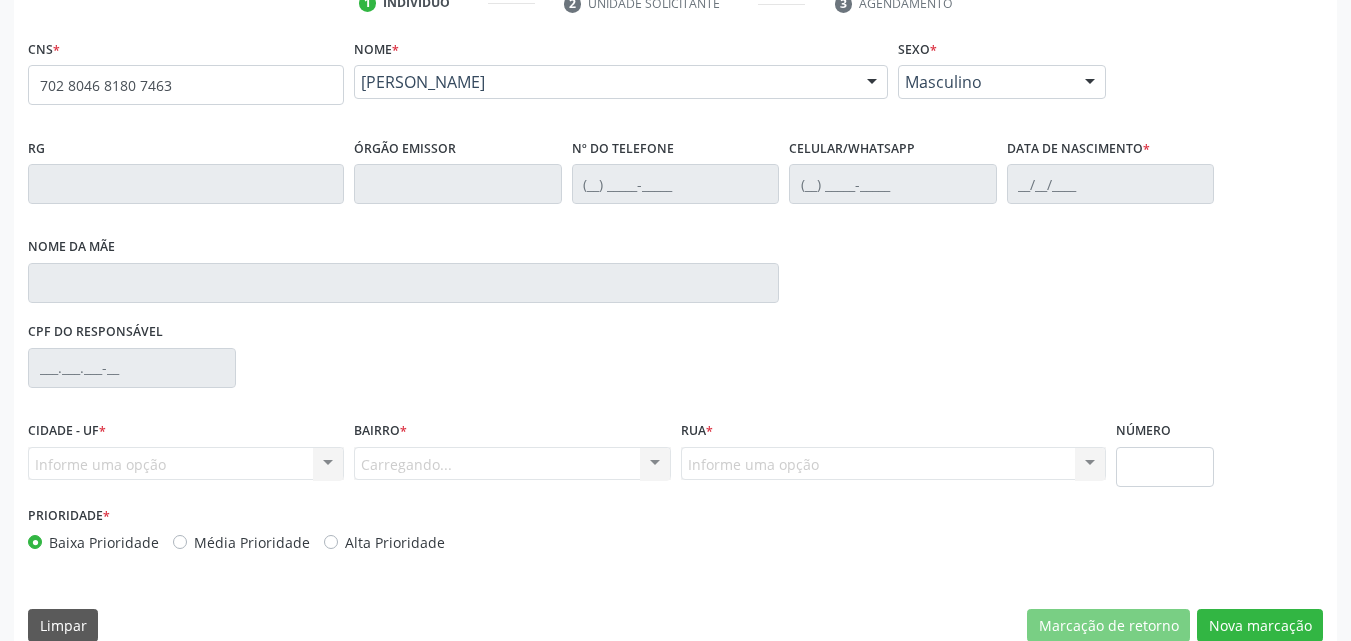 scroll, scrollTop: 429, scrollLeft: 0, axis: vertical 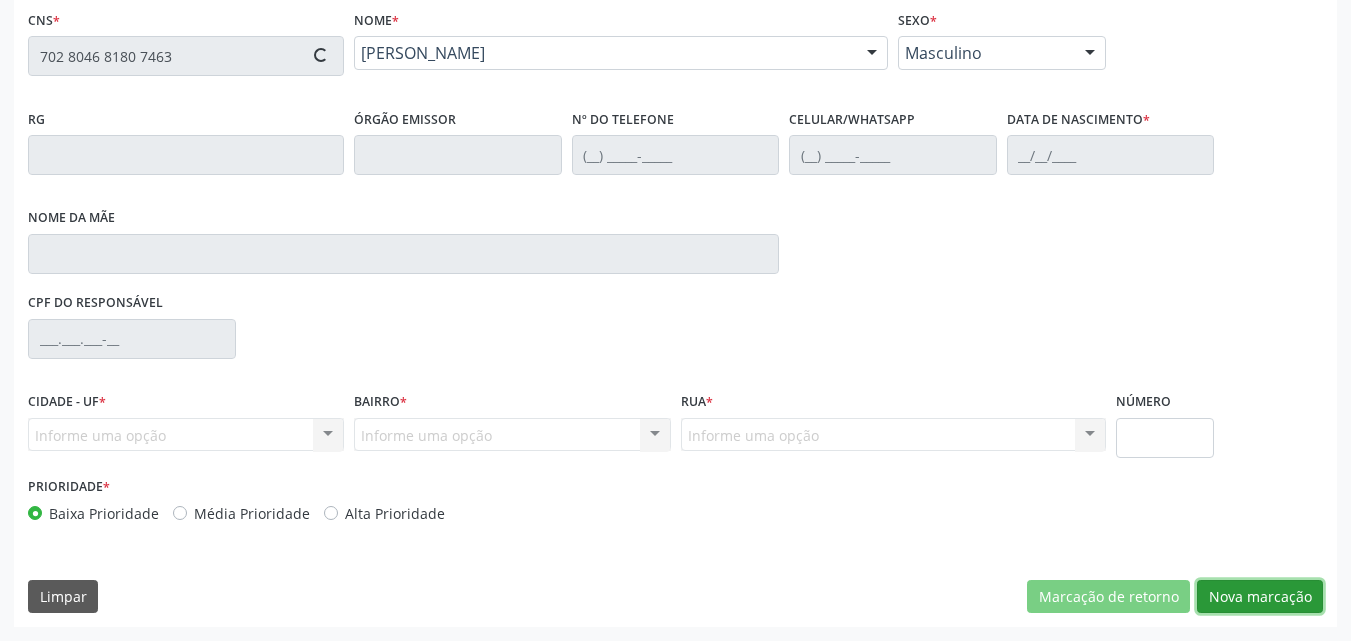 click on "Nova marcação" at bounding box center [1260, 597] 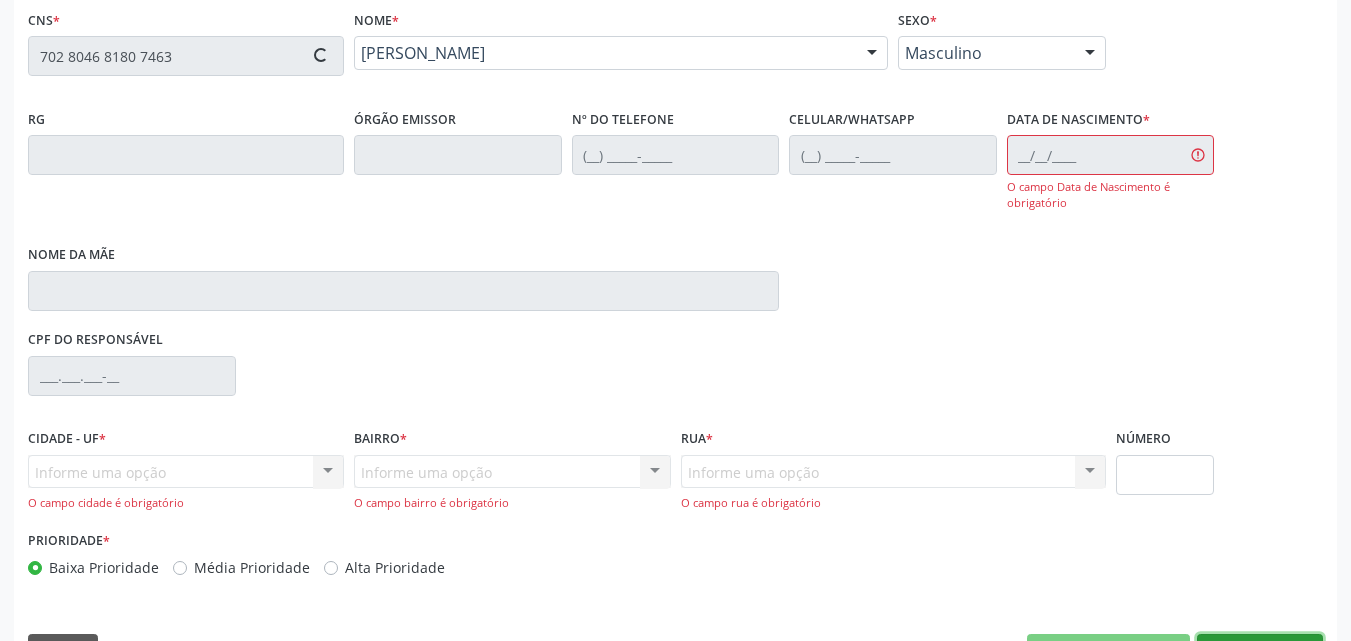 type on "[PHONE_NUMBER]" 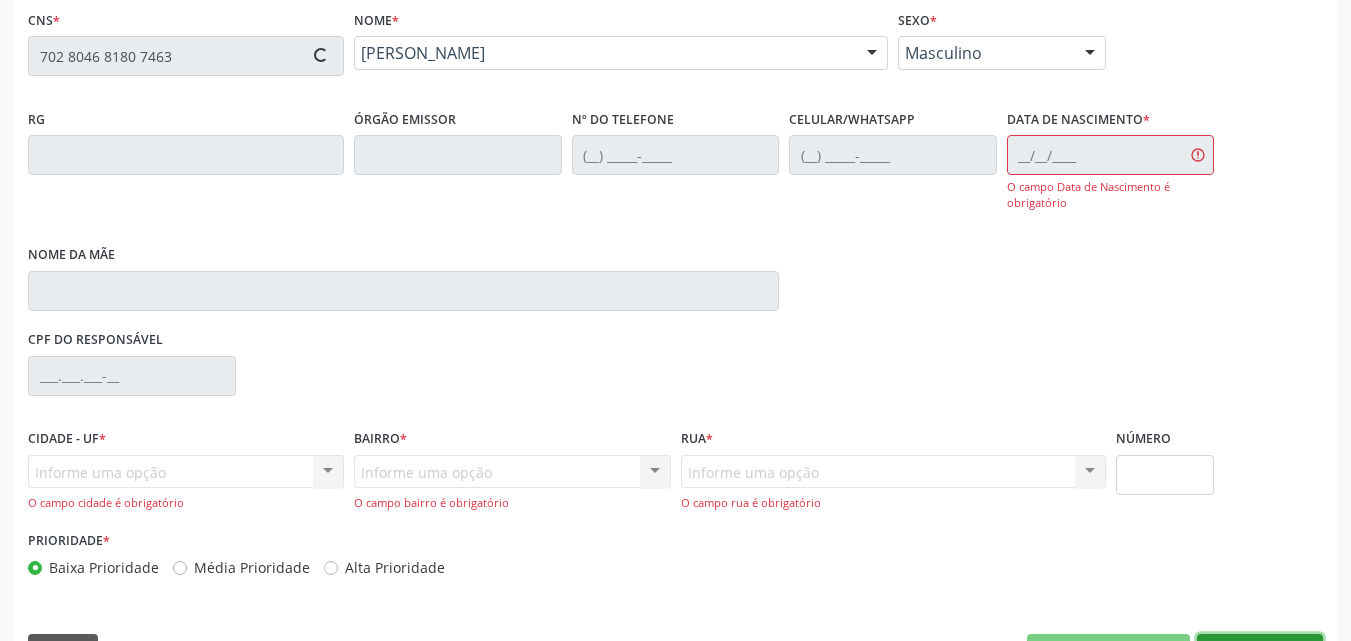 type on "[PHONE_NUMBER]" 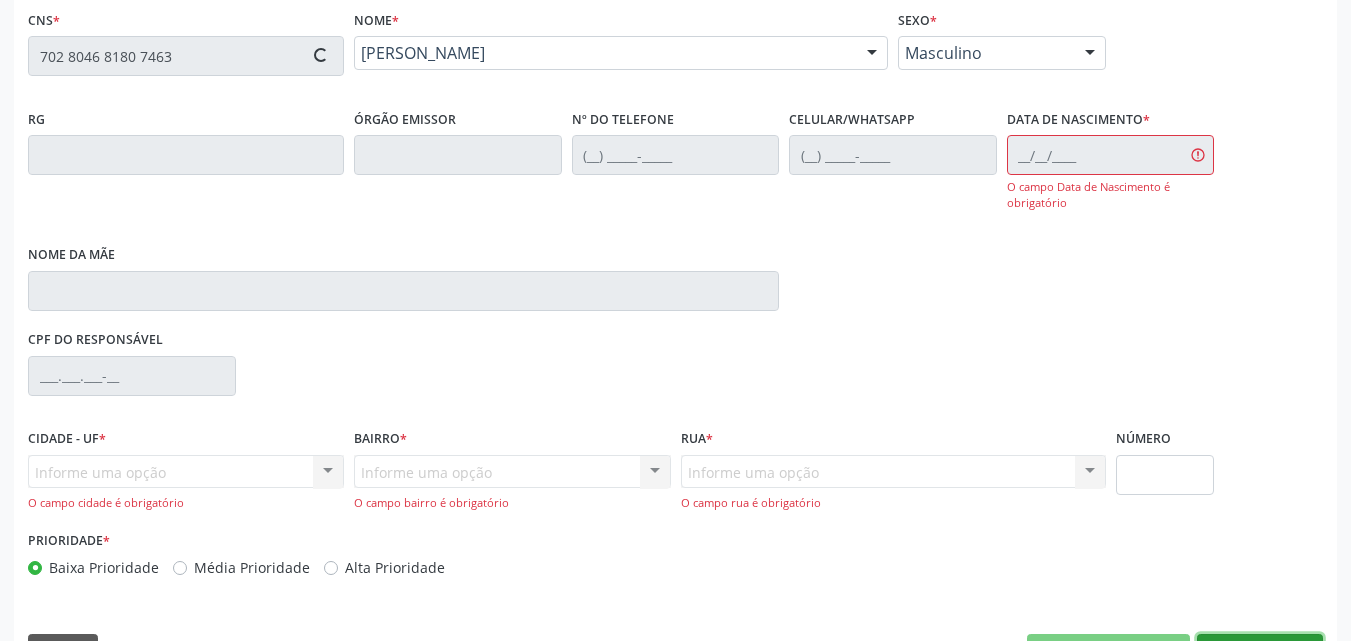 type on "[PERSON_NAME]" 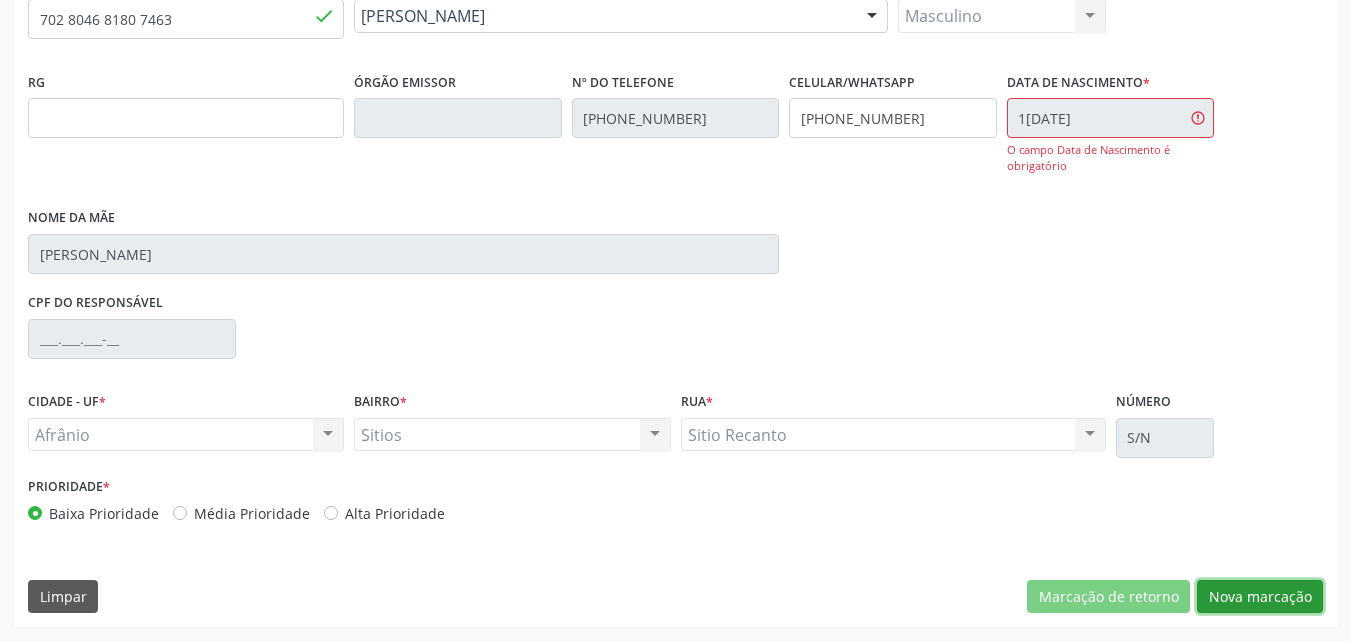 click on "Nova marcação" at bounding box center (1260, 597) 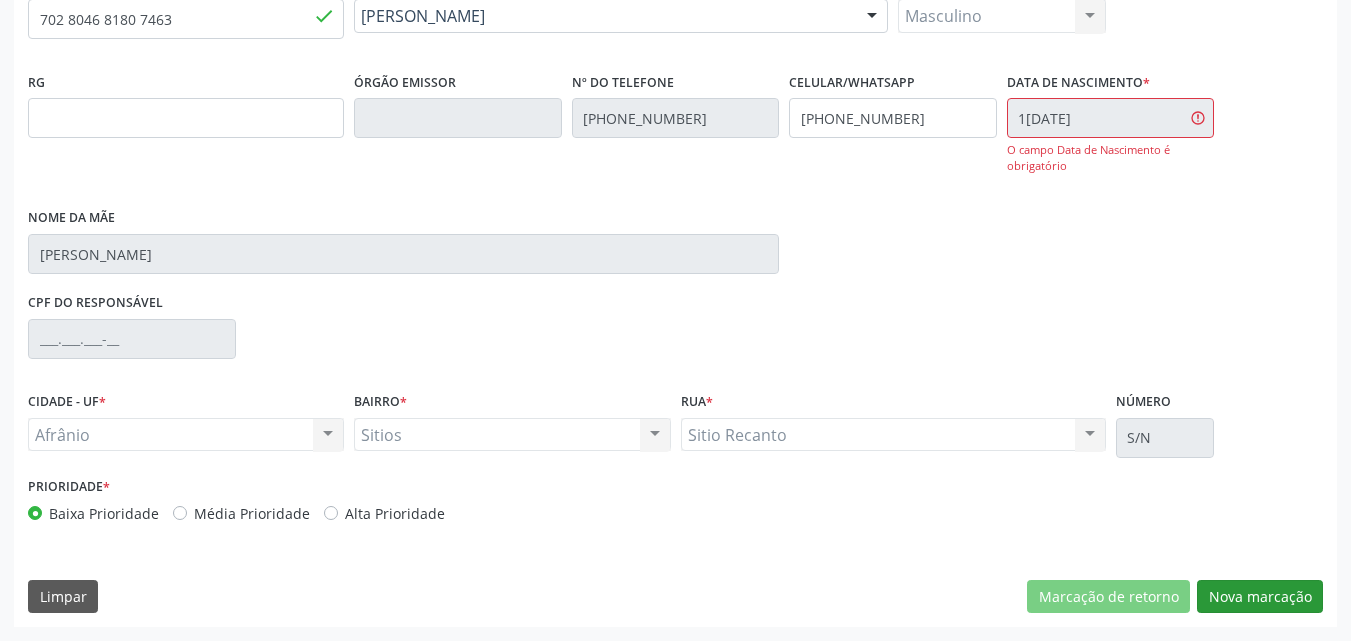 scroll, scrollTop: 265, scrollLeft: 0, axis: vertical 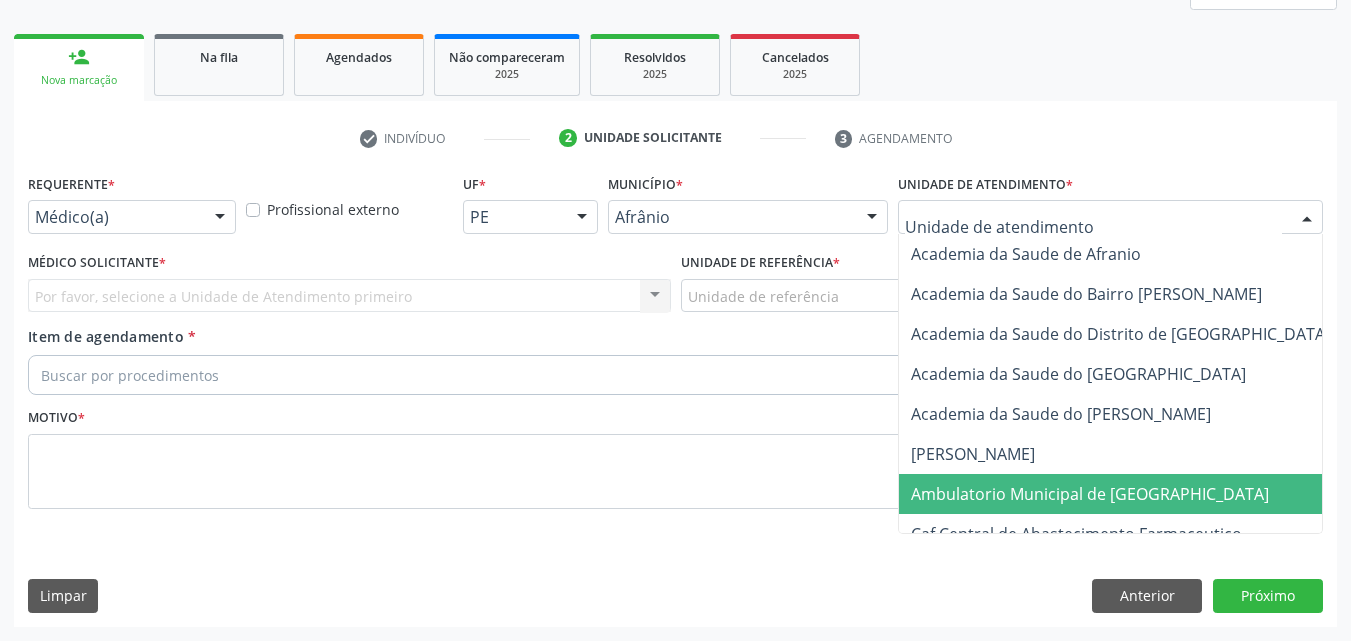 click on "Ambulatorio Municipal de [GEOGRAPHIC_DATA]" at bounding box center (1090, 494) 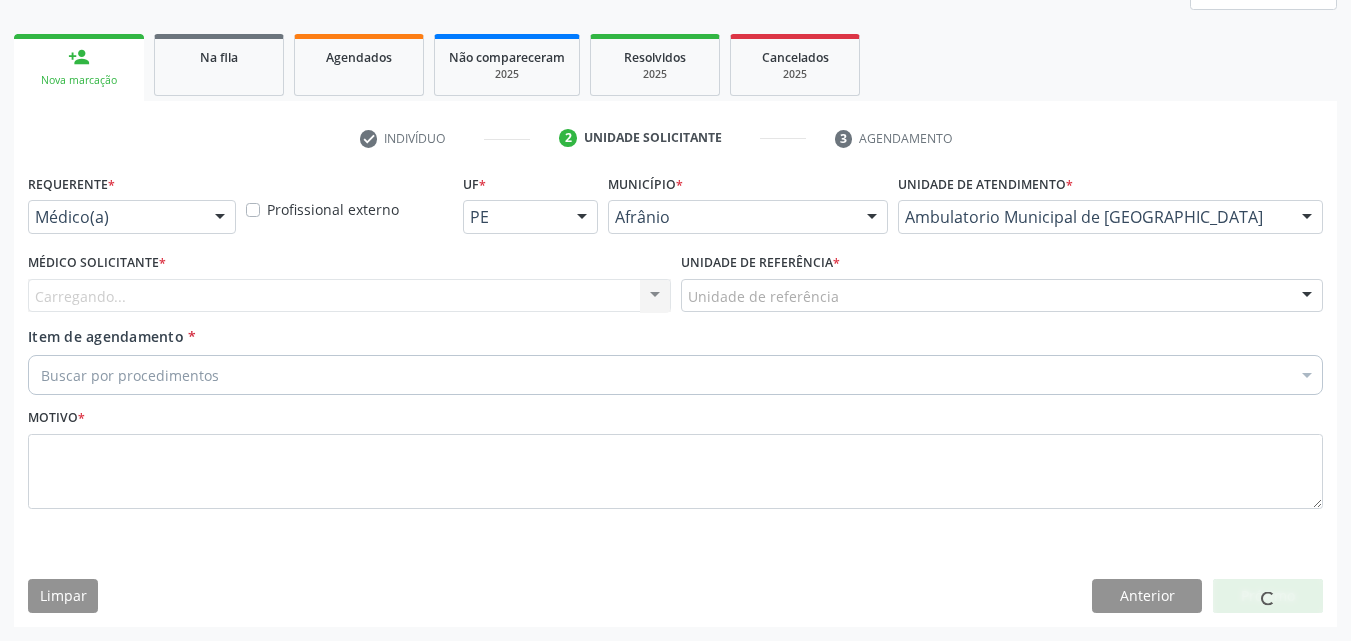 click on "Unidade de referência" at bounding box center [1002, 296] 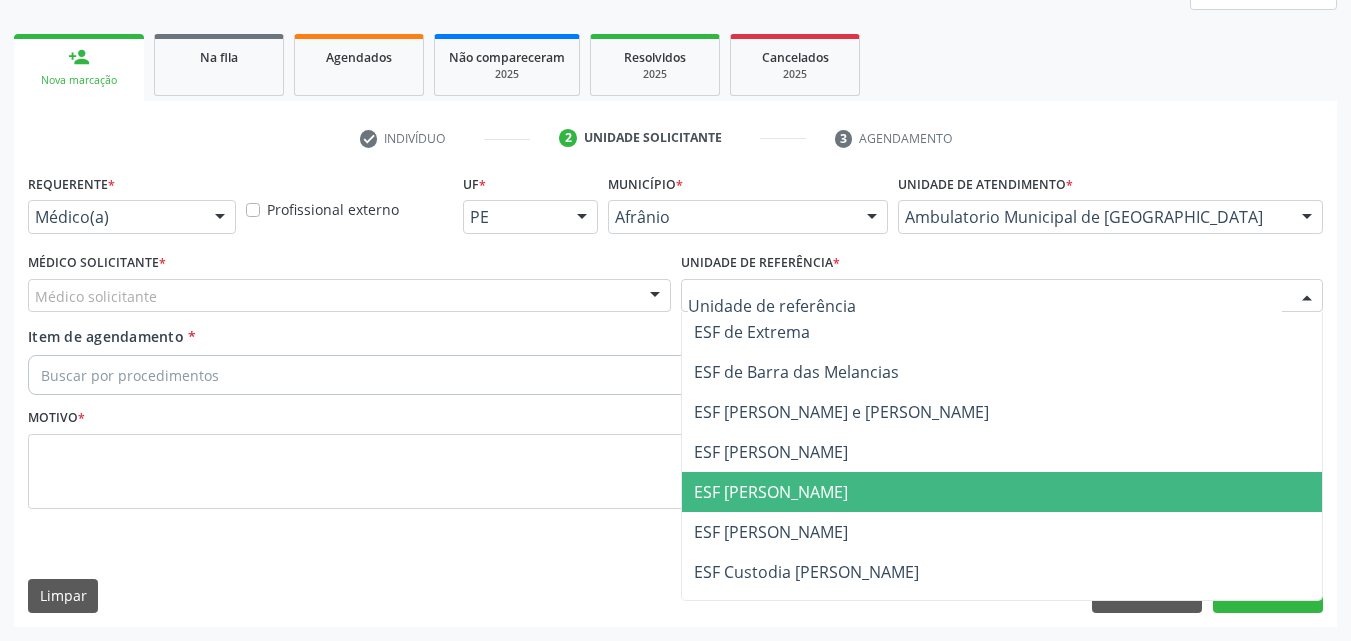 drag, startPoint x: 876, startPoint y: 500, endPoint x: 741, endPoint y: 453, distance: 142.94754 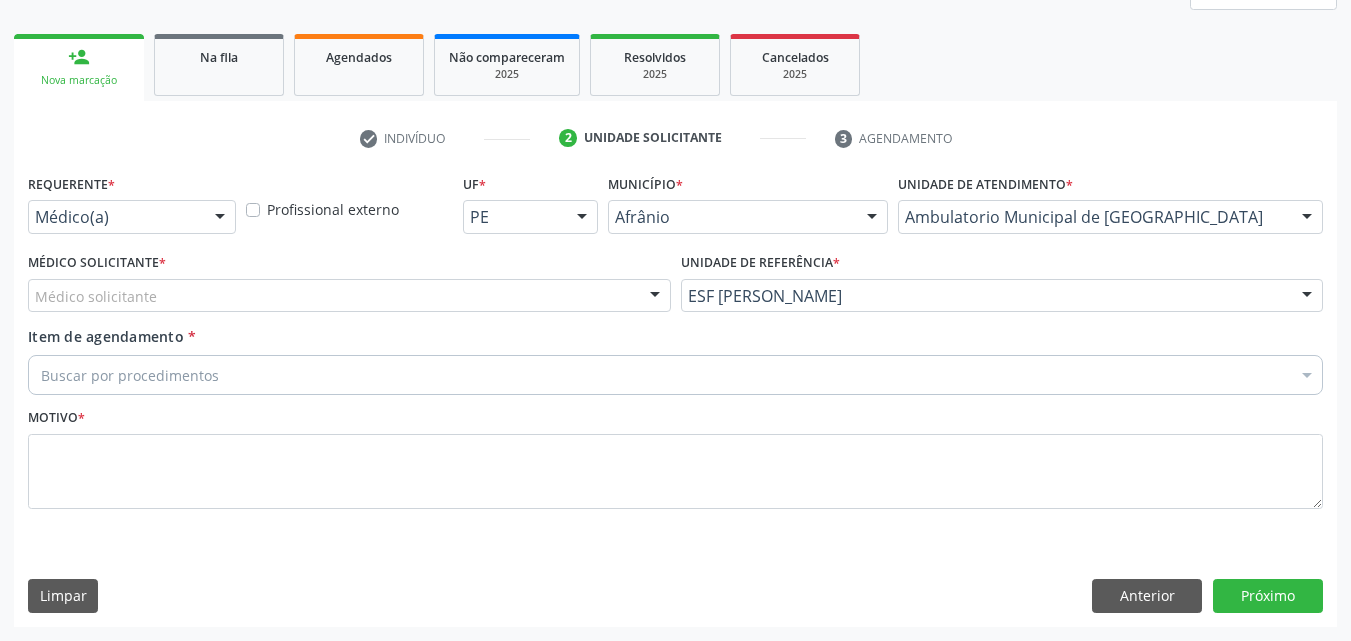 click on "Médico solicitante" at bounding box center (349, 296) 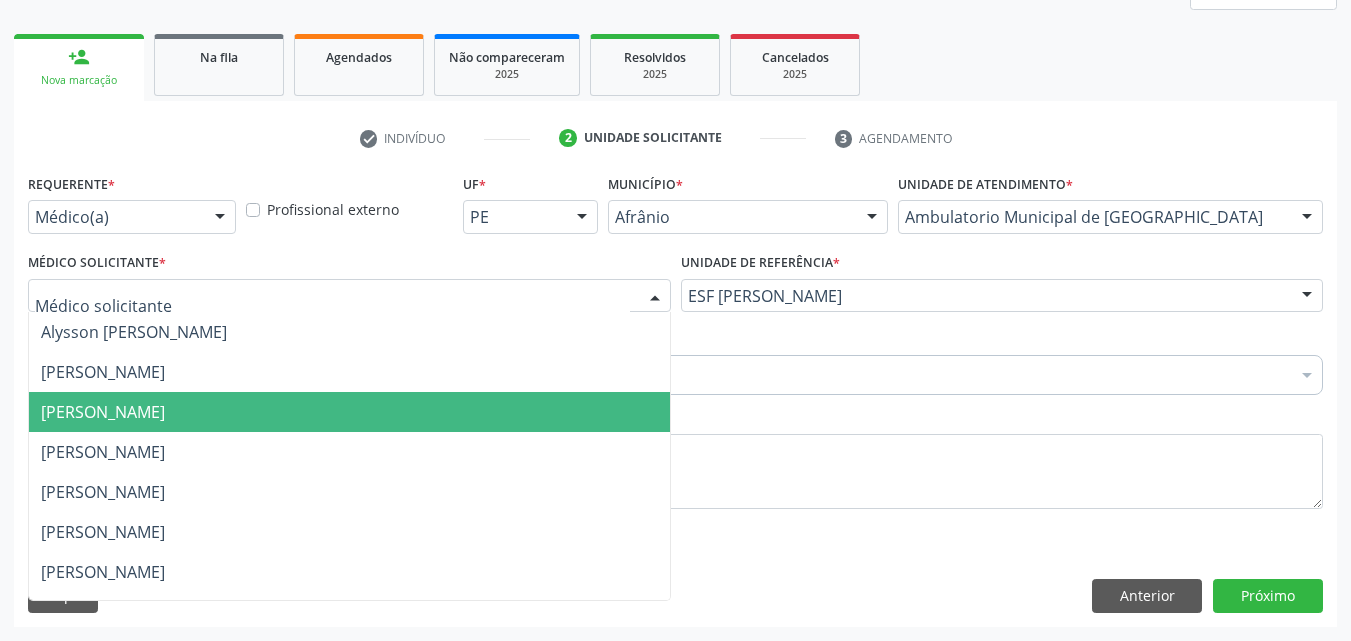 click on "Alysson [PERSON_NAME]   [PERSON_NAME]   [PERSON_NAME]   [PERSON_NAME]   [PERSON_NAME]   [PERSON_NAME]   [PERSON_NAME] [PERSON_NAME]   [PERSON_NAME] [PERSON_NAME] [PERSON_NAME] de Sa   [PERSON_NAME]   [PERSON_NAME] [PERSON_NAME] [PERSON_NAME]
Nenhum resultado encontrado para: "   "
Não há nenhuma opção para ser exibida." at bounding box center [349, 632] 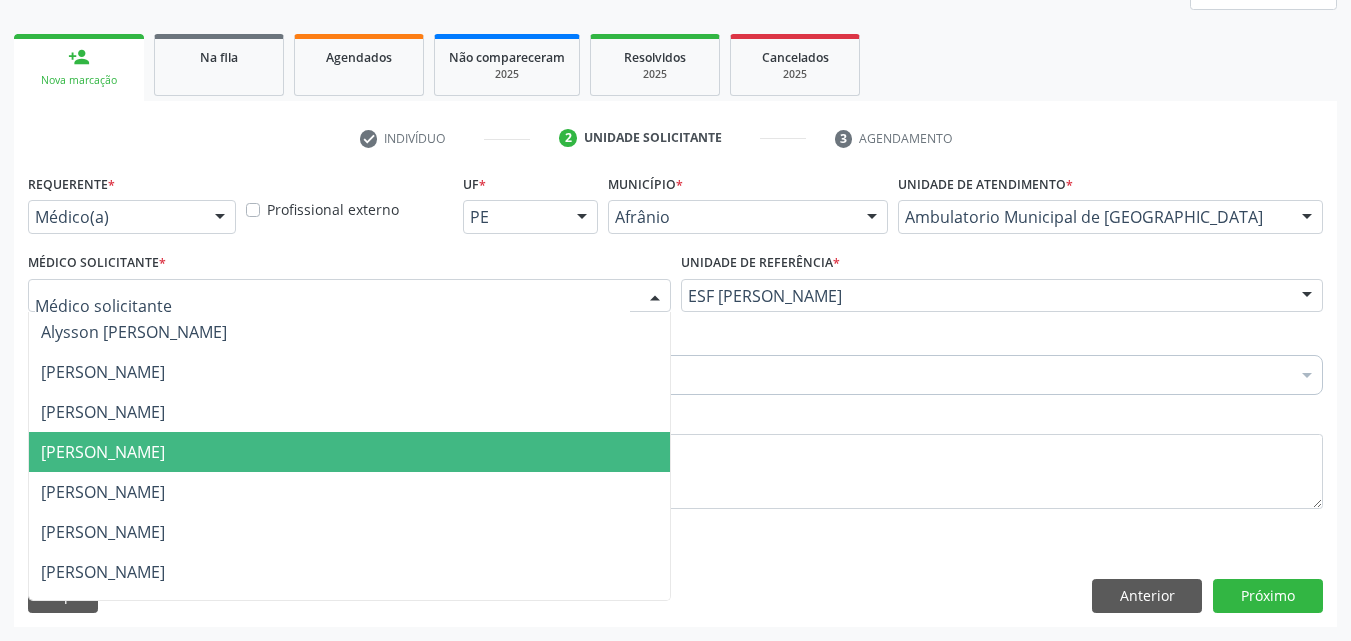 click on "[PERSON_NAME]" at bounding box center (349, 452) 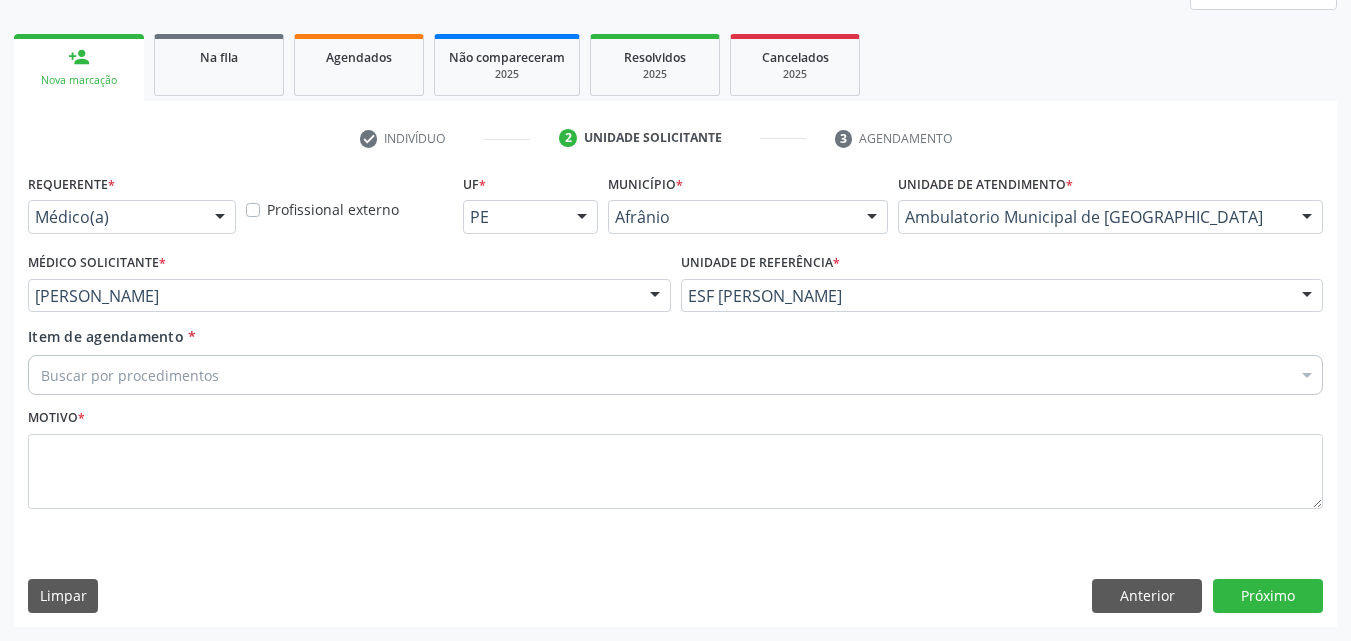 click on "Buscar por procedimentos" at bounding box center (675, 375) 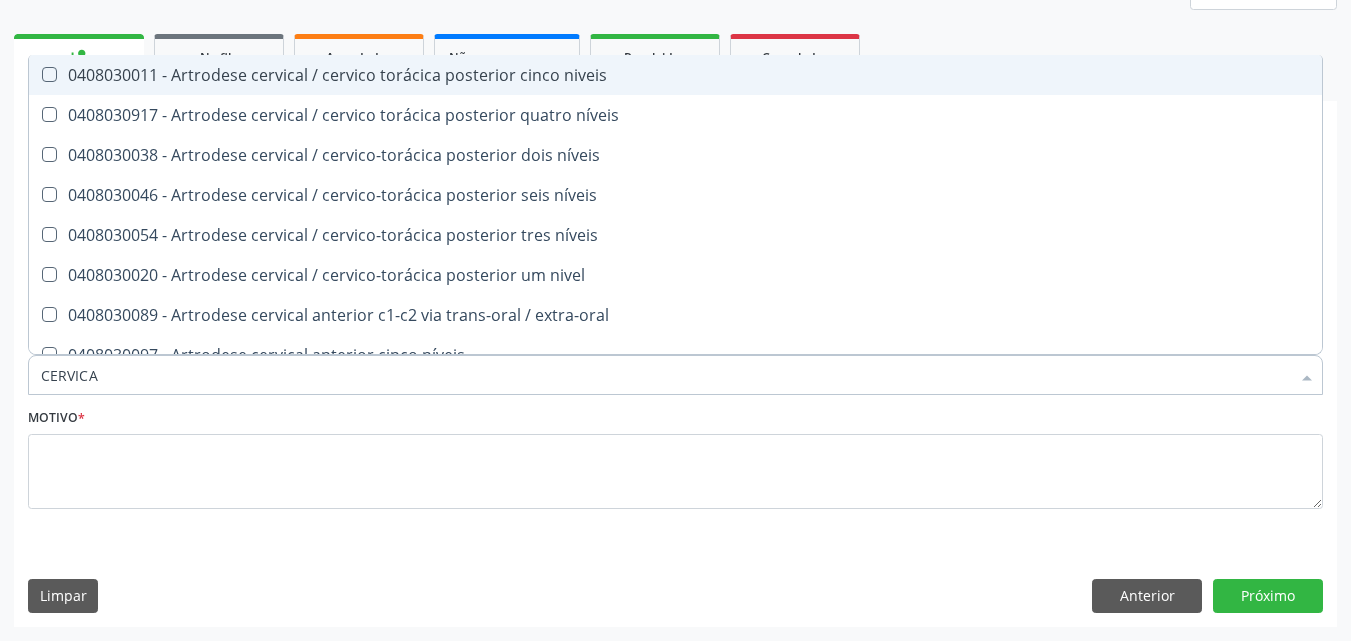 type on "CERVICAL" 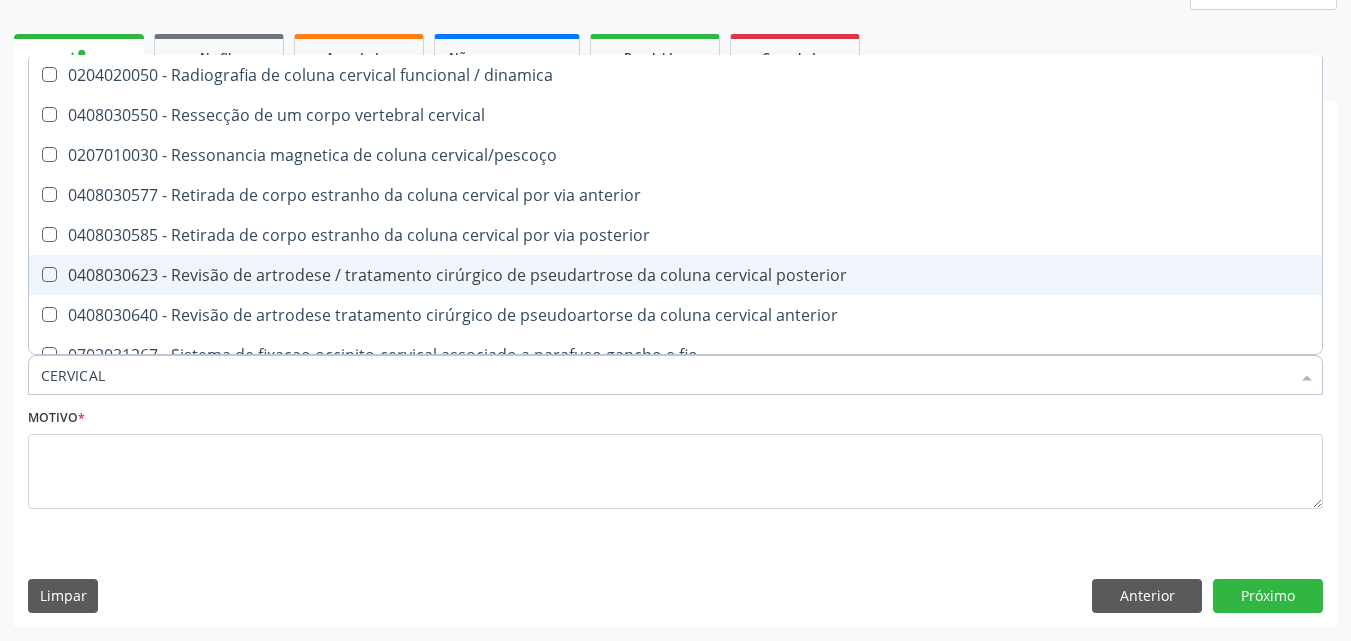 scroll, scrollTop: 2061, scrollLeft: 0, axis: vertical 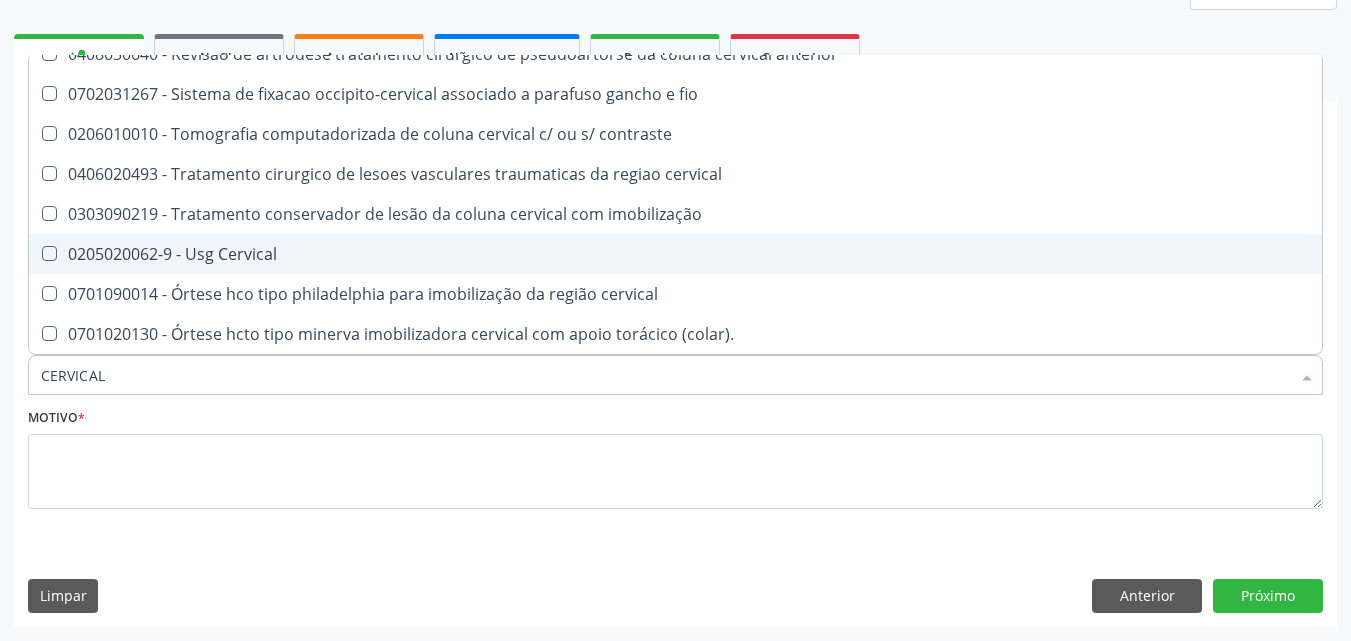 click on "0205020062-9 - Usg Cervical" at bounding box center (675, 254) 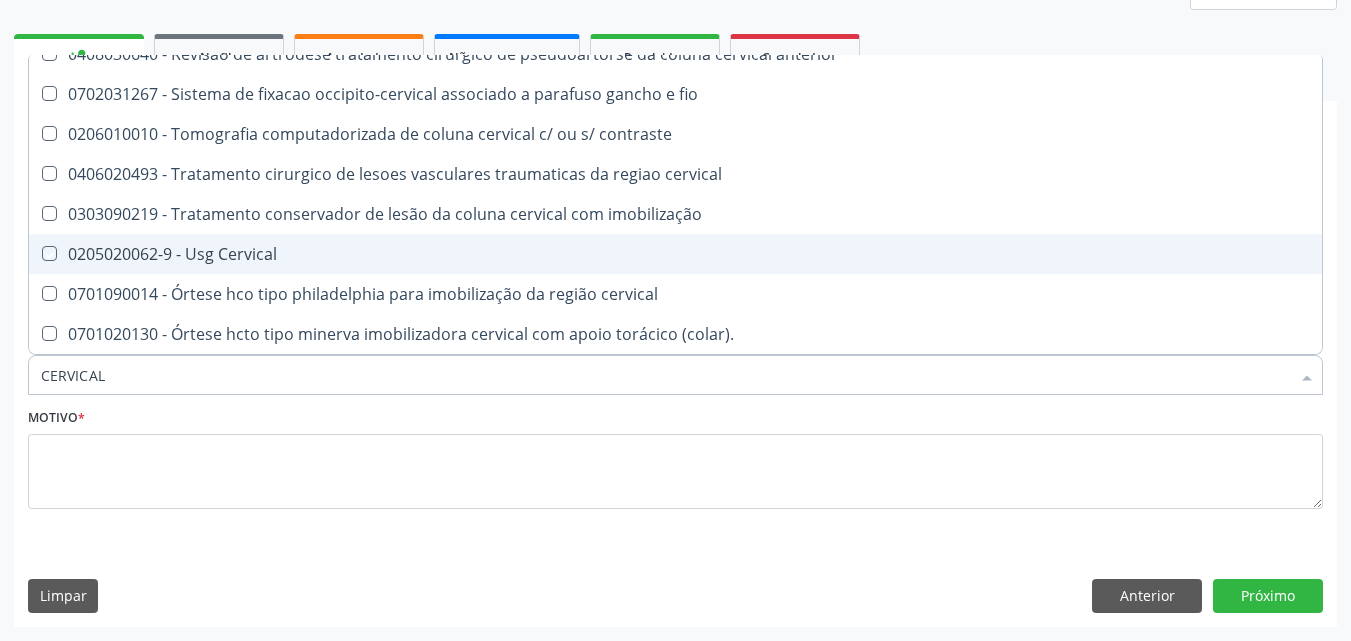 checkbox on "true" 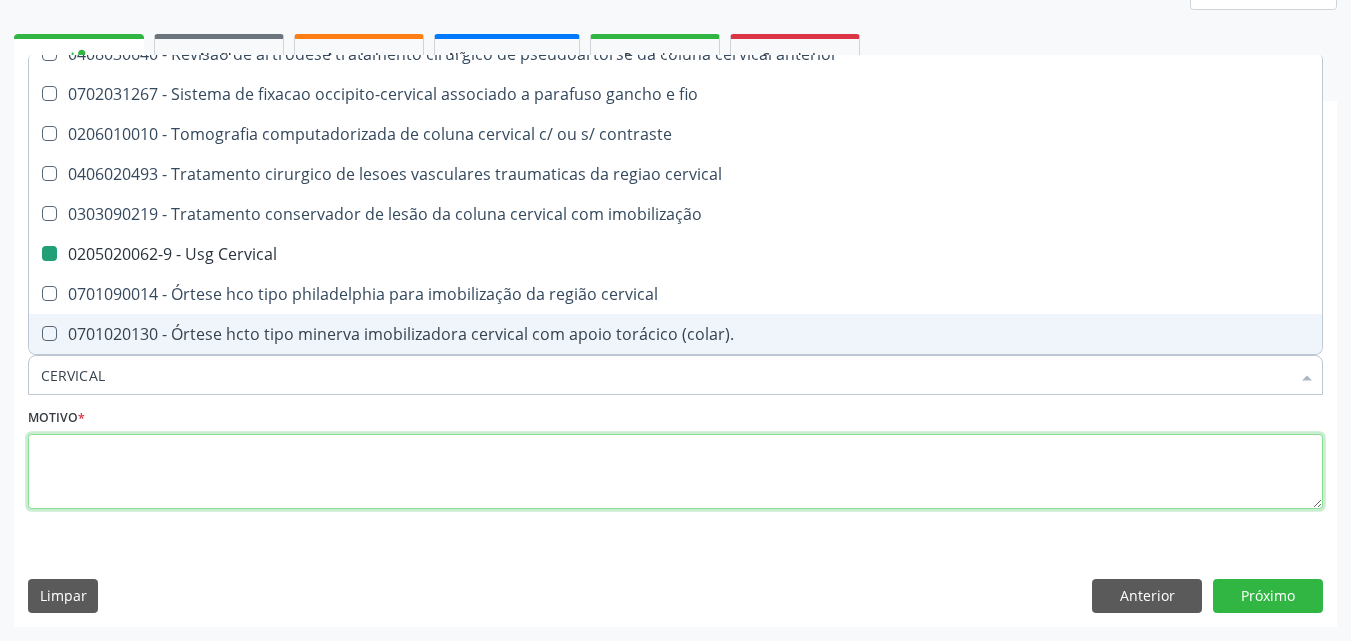 click at bounding box center [675, 472] 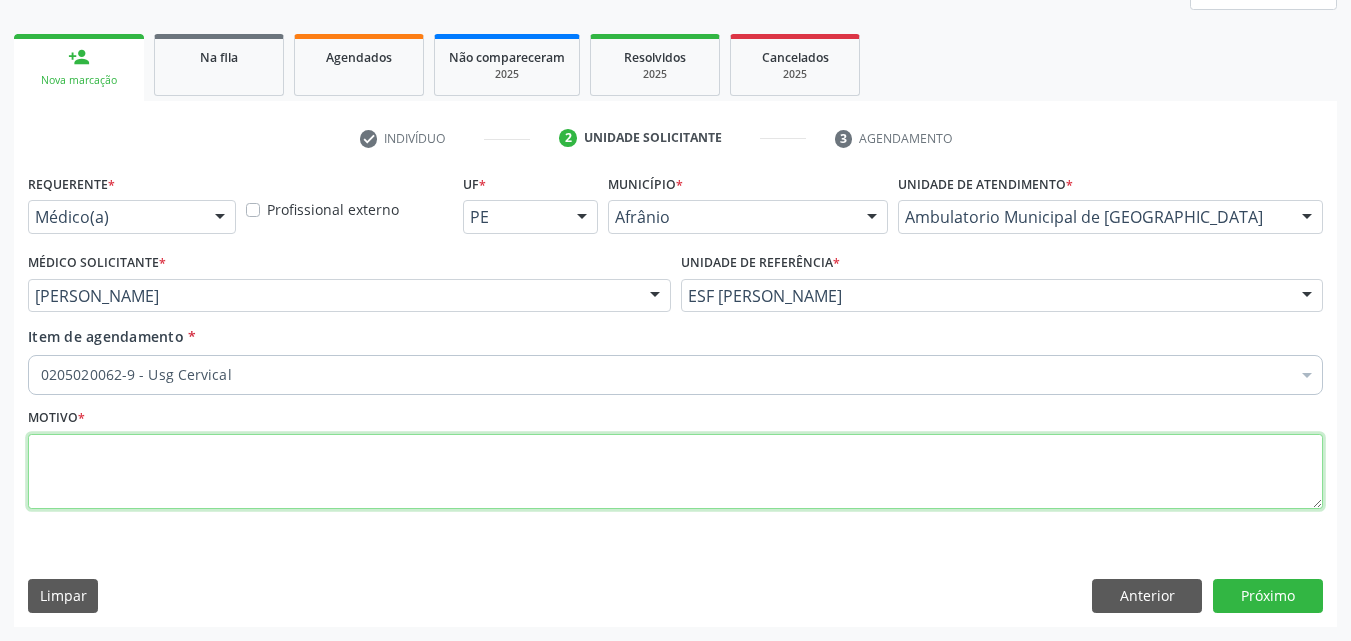scroll, scrollTop: 0, scrollLeft: 0, axis: both 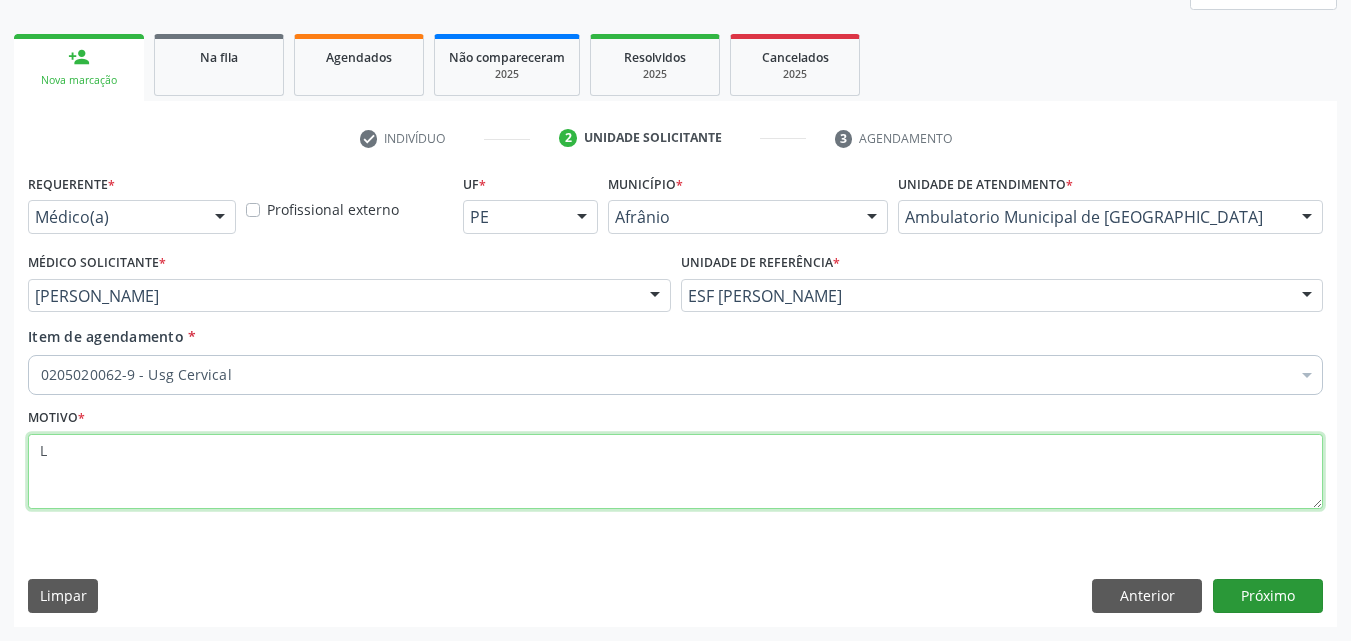 type on "L" 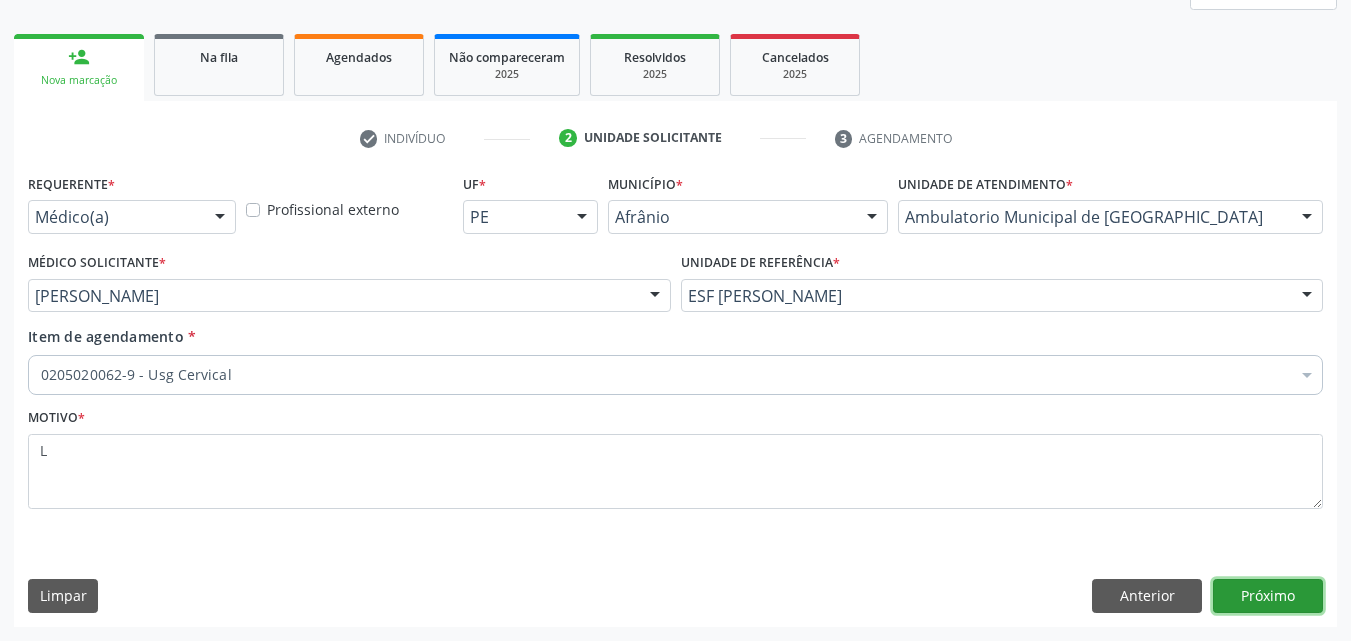 click on "Próximo" at bounding box center (1268, 596) 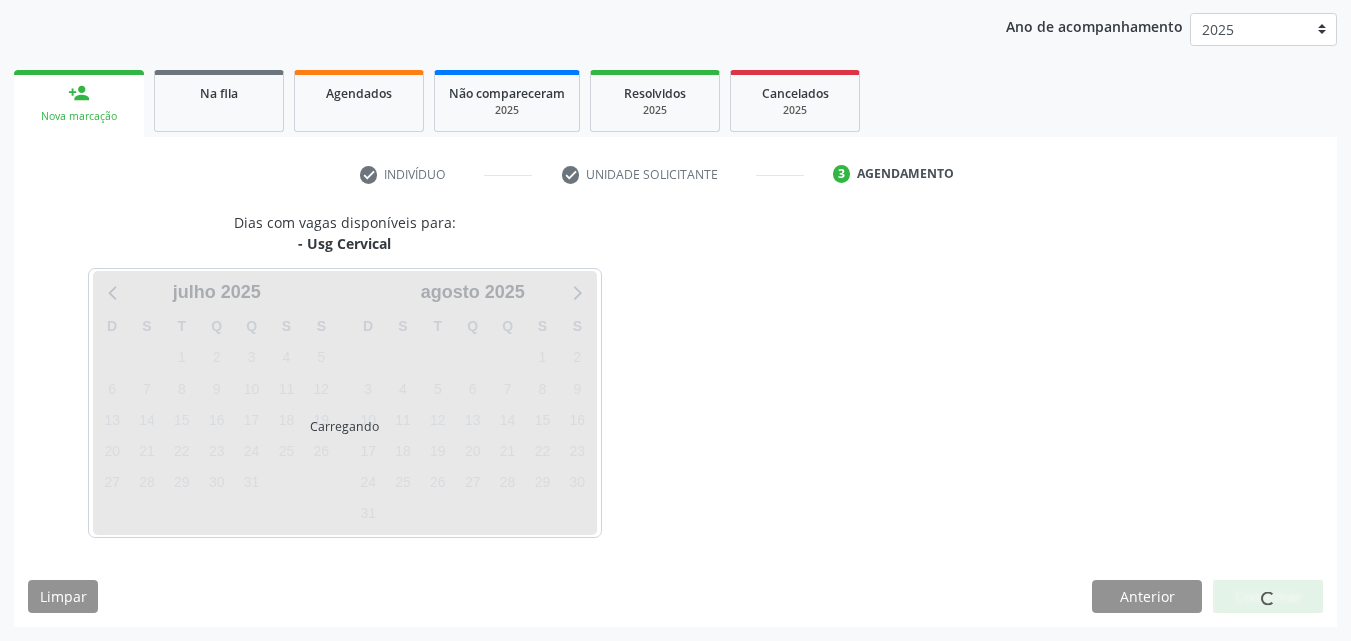scroll, scrollTop: 229, scrollLeft: 0, axis: vertical 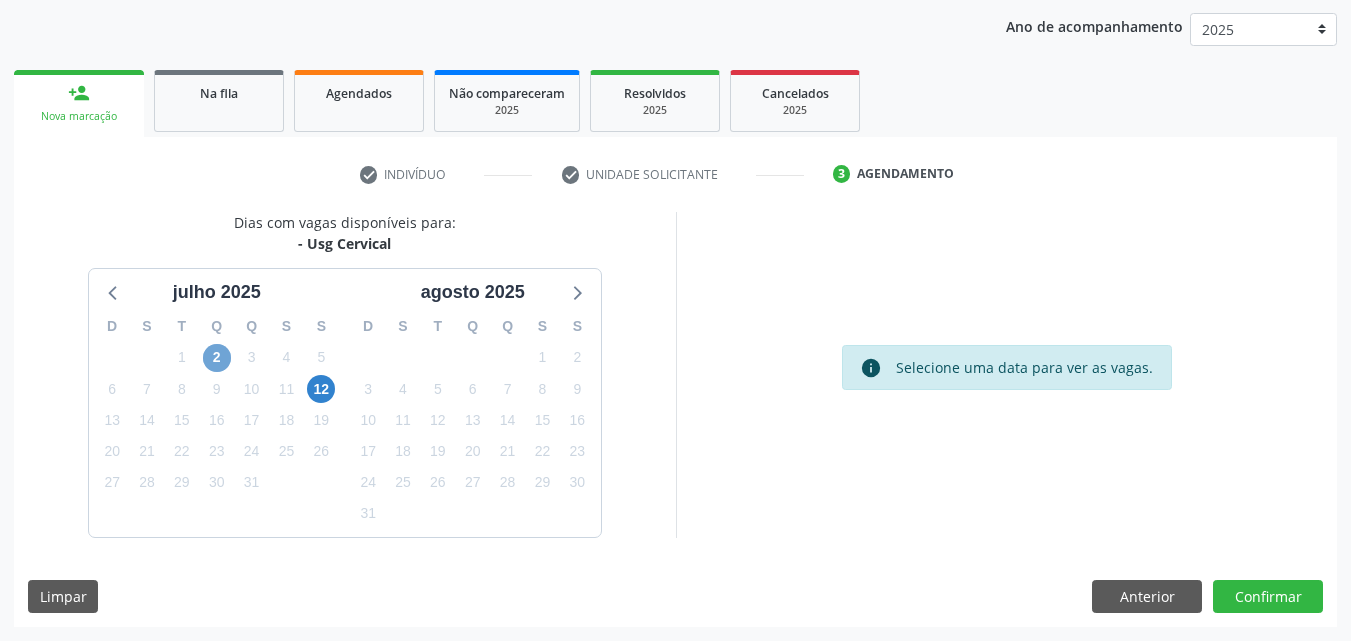 click on "2" at bounding box center (217, 358) 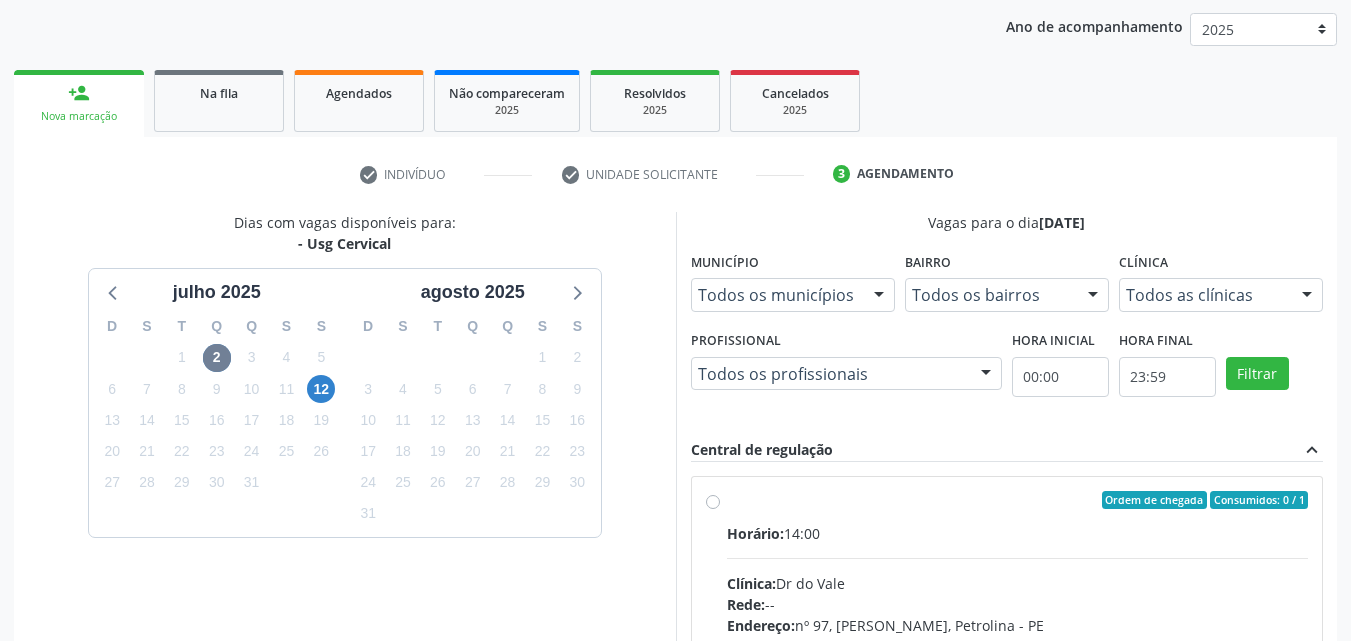 click on "Ordem de chegada
Consumidos: 0 / 1" at bounding box center (1018, 500) 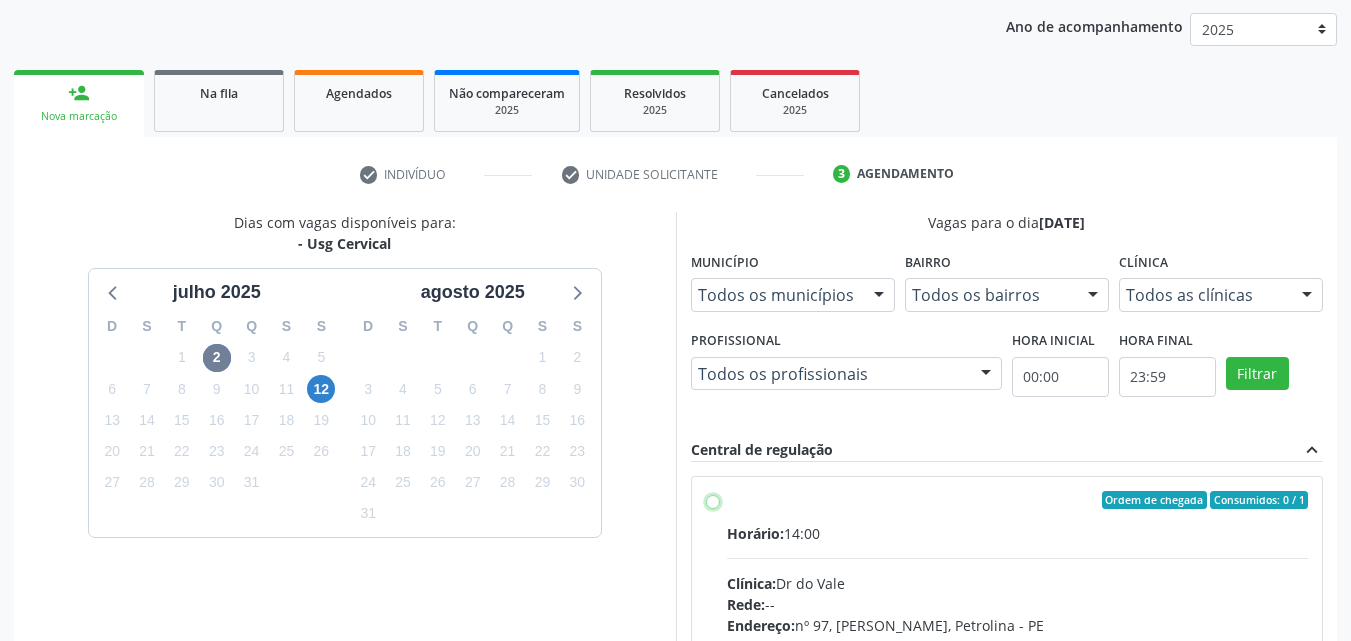 click on "Ordem de chegada
Consumidos: 0 / 1
Horário:   14:00
Clínica:  Dr do Vale
Rede:
--
Endereço:   [STREET_ADDRESS][PERSON_NAME]
Telefone:   [PHONE_NUMBER]
Profissional:
--
Informações adicionais sobre o atendimento
Idade de atendimento:
Sem restrição
Gênero(s) atendido(s):
Sem restrição
Informações adicionais:
--" at bounding box center (713, 500) 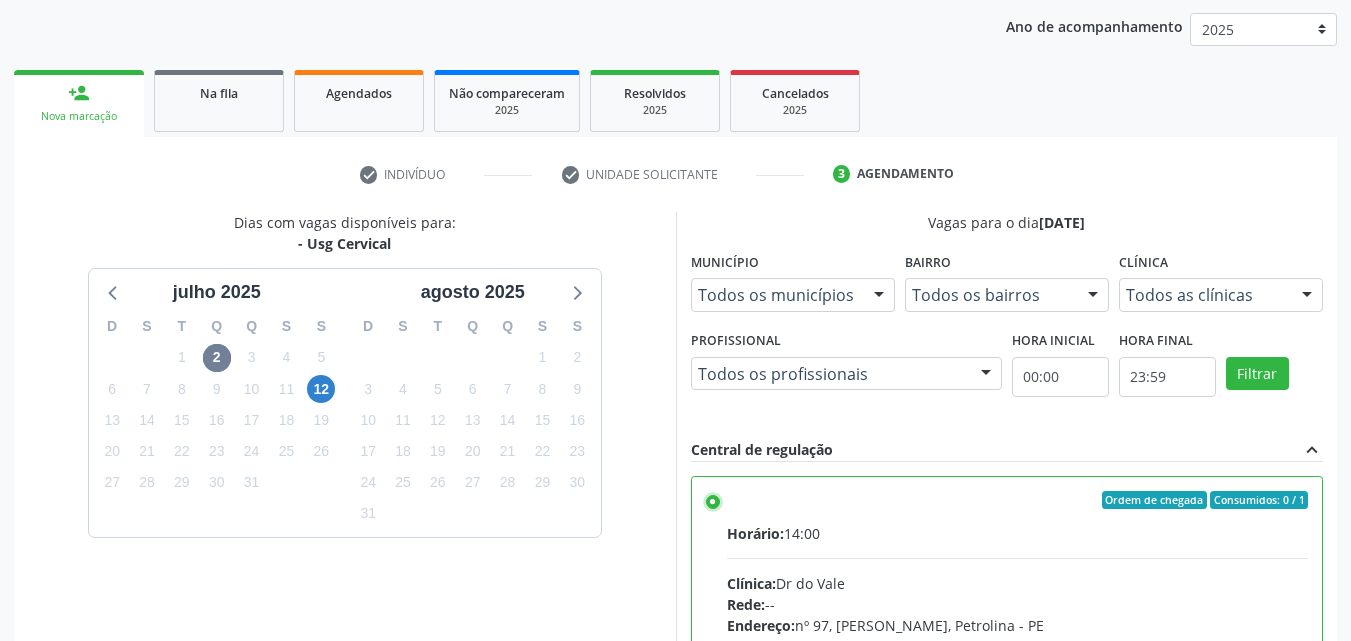 scroll, scrollTop: 99, scrollLeft: 0, axis: vertical 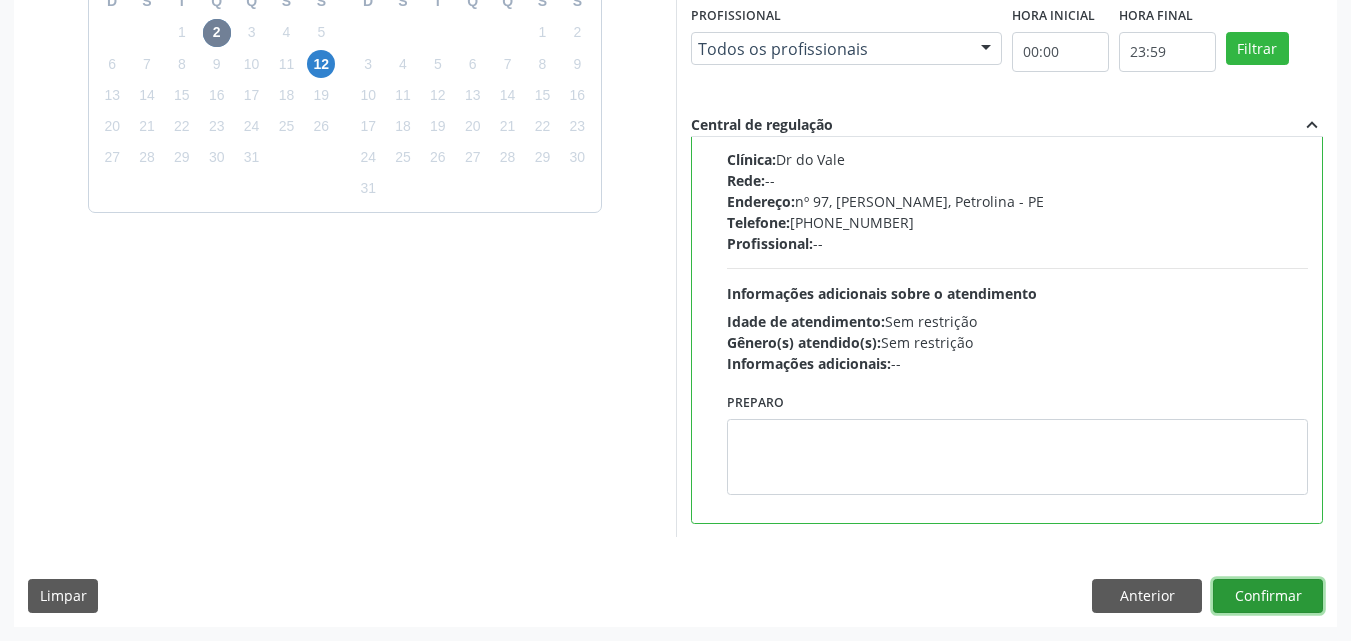 click on "Confirmar" at bounding box center [1268, 596] 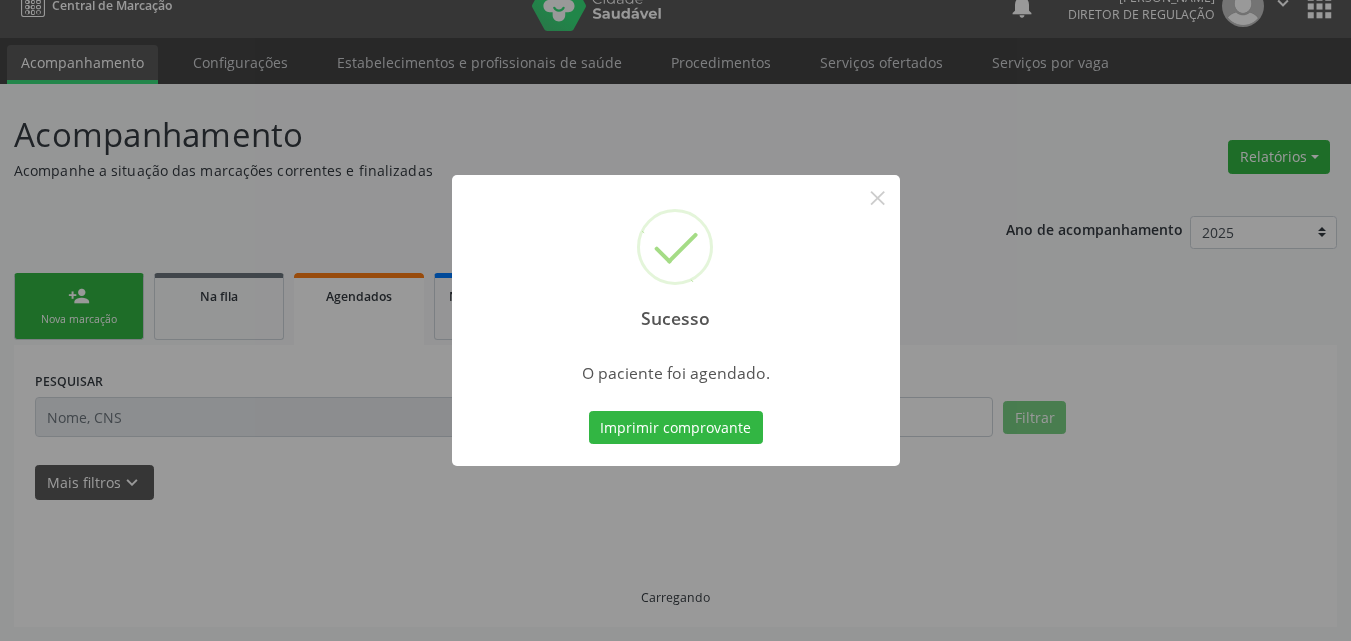 scroll, scrollTop: 26, scrollLeft: 0, axis: vertical 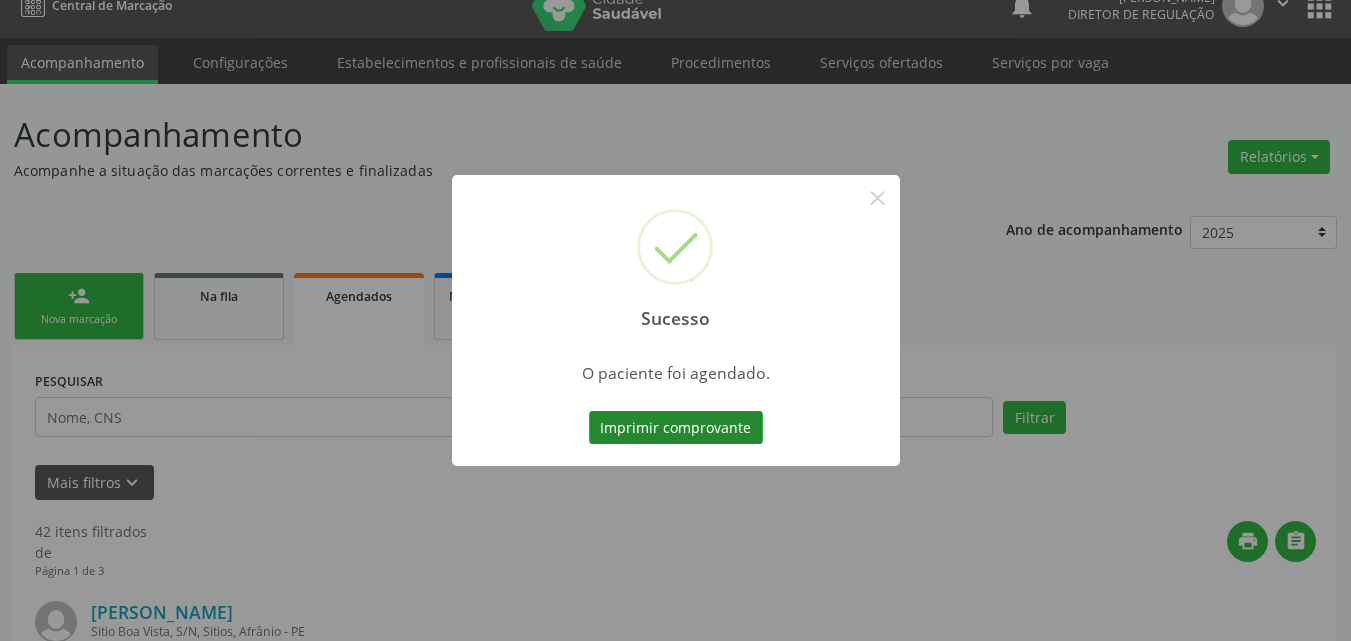 click on "Imprimir comprovante" at bounding box center [676, 428] 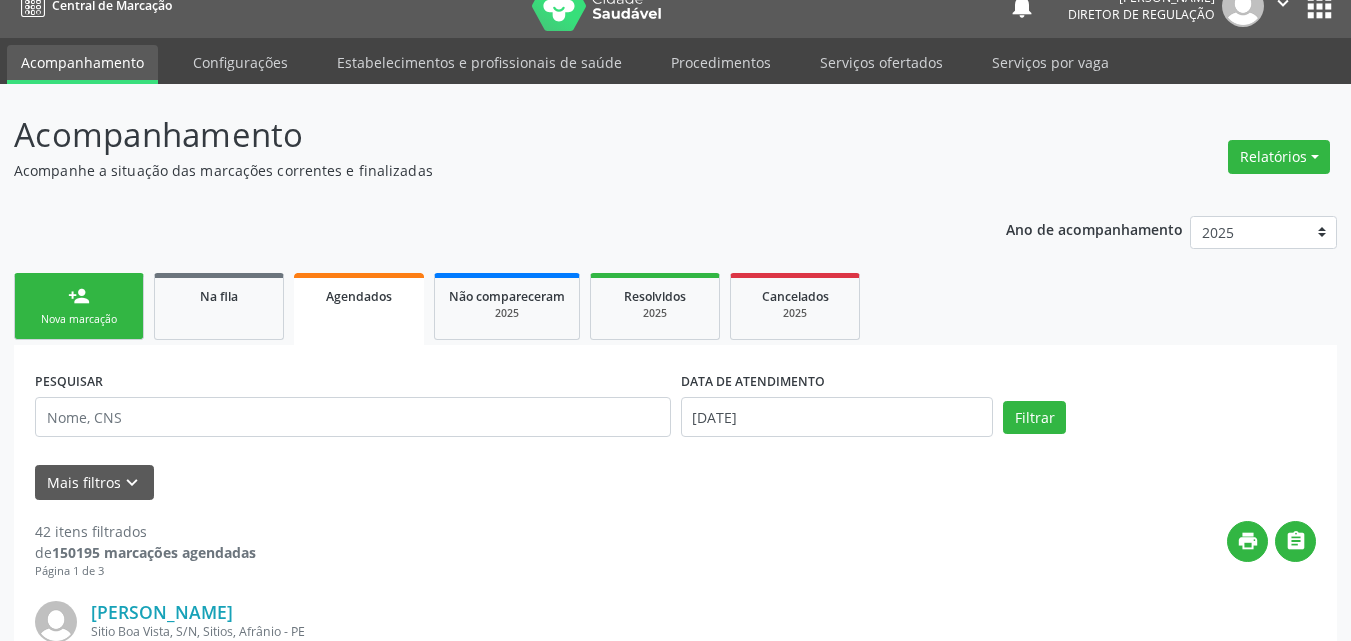 click on "person_add
Nova marcação" at bounding box center (79, 306) 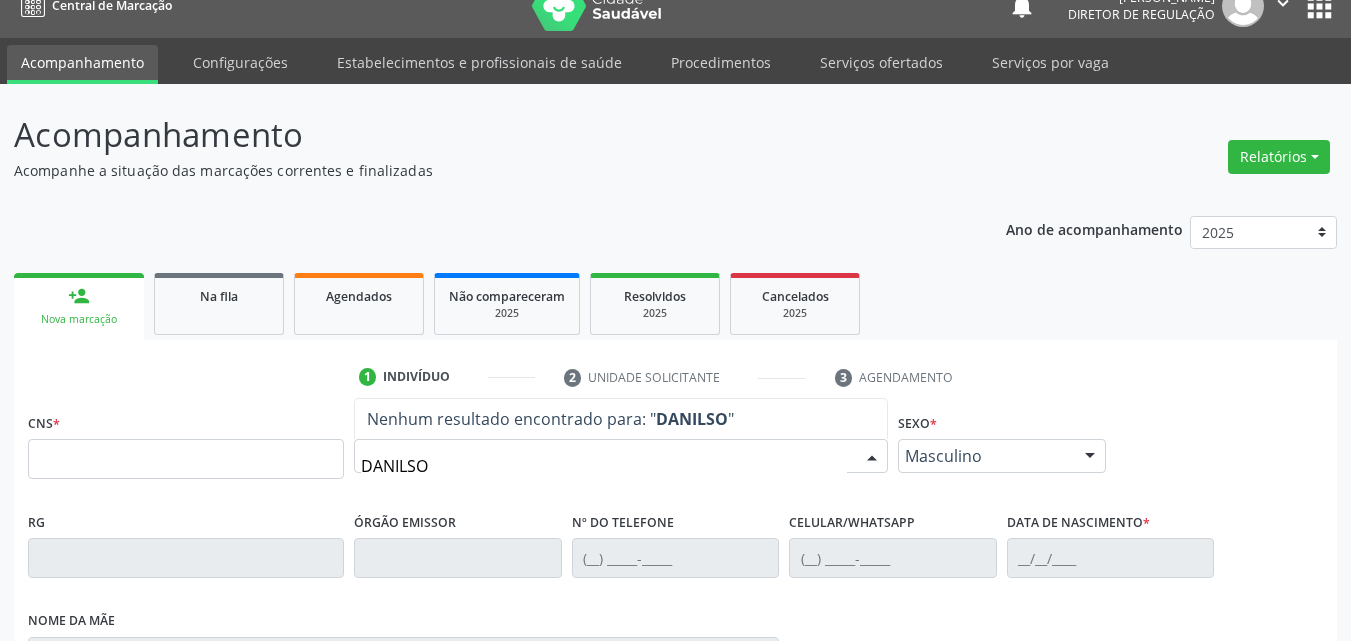 type on "DANILSON" 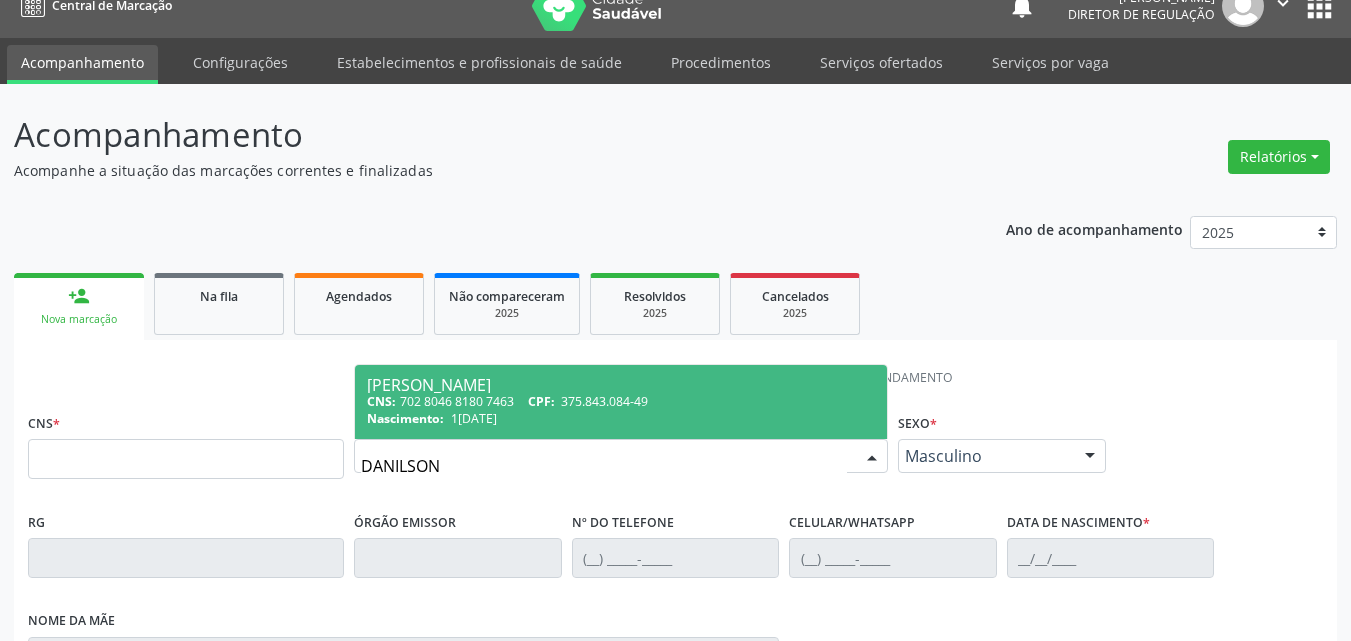 click on "Nascimento:
[DATE]" at bounding box center (621, 418) 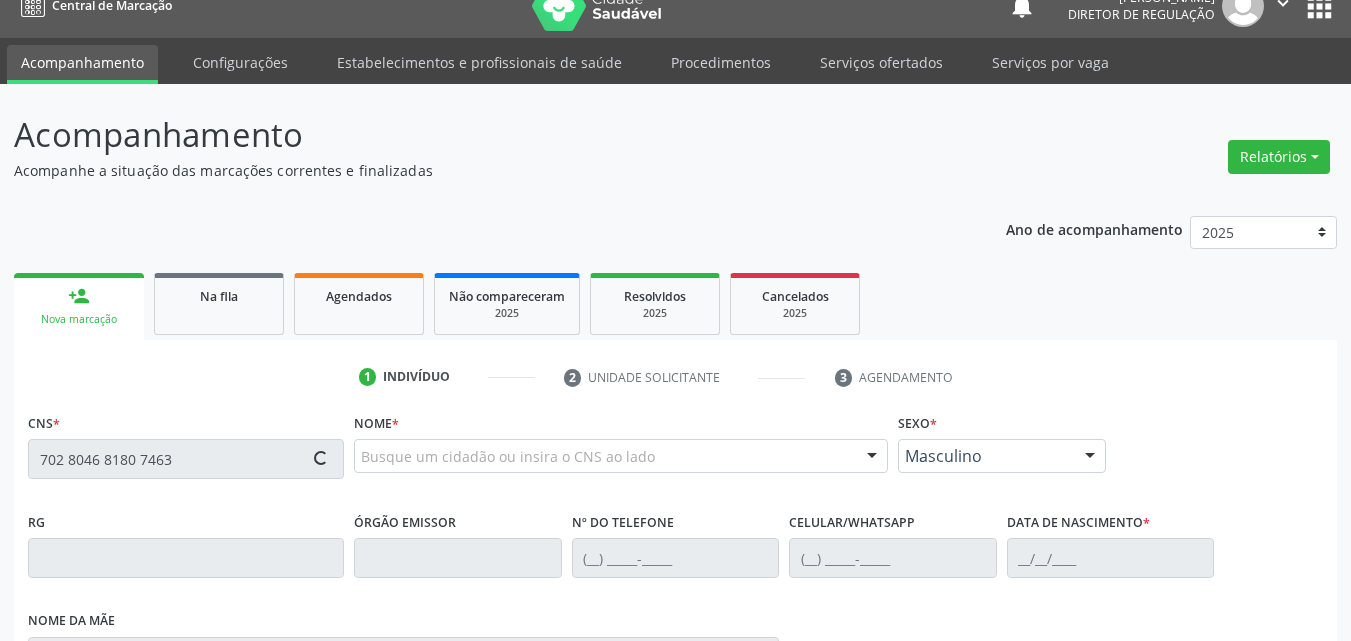 type on "702 8046 8180 7463" 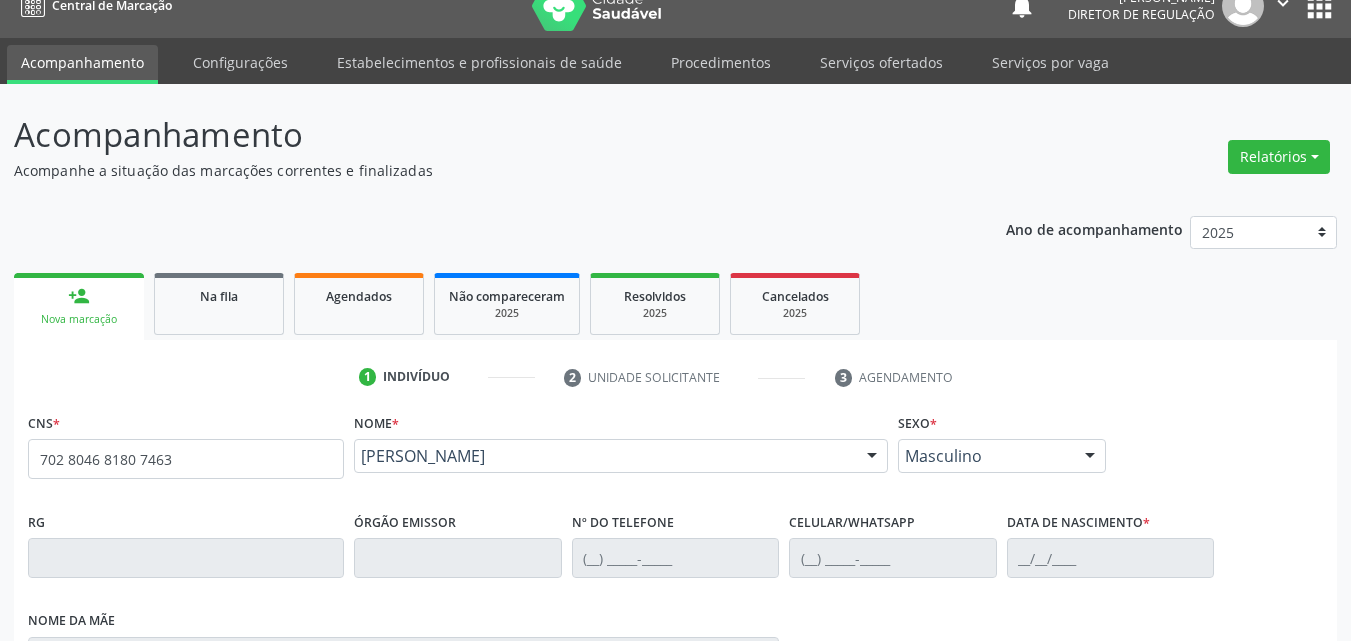 scroll, scrollTop: 429, scrollLeft: 0, axis: vertical 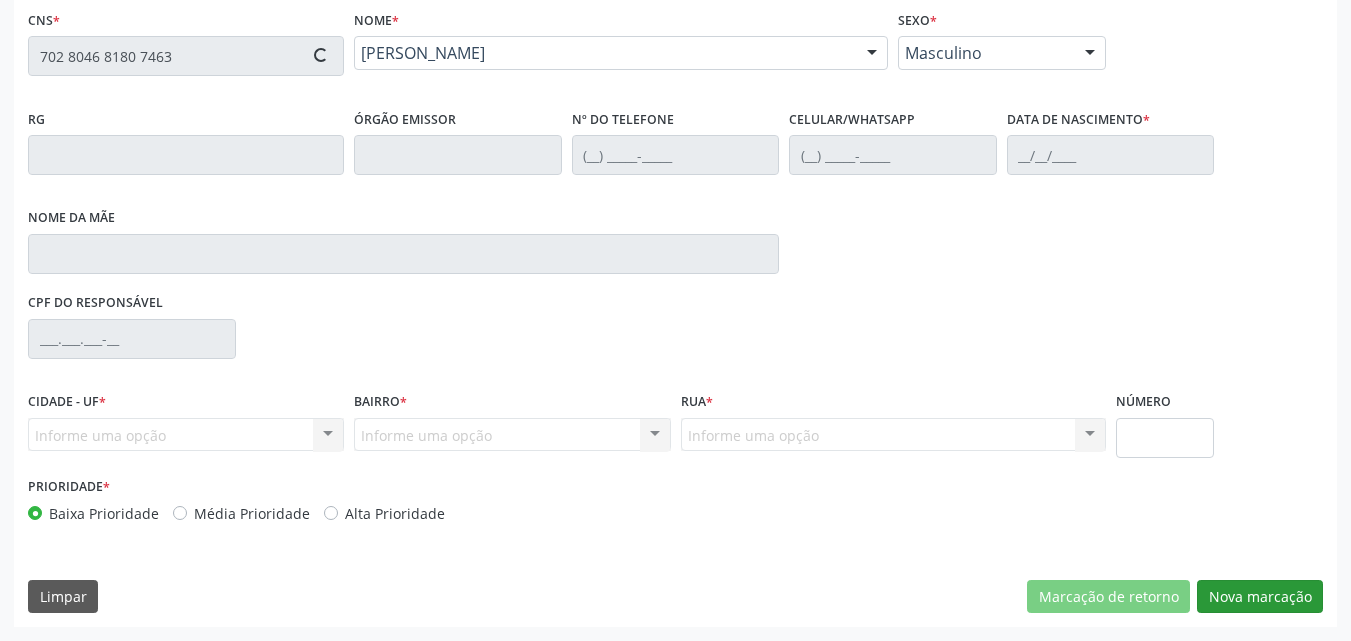 type on "[PHONE_NUMBER]" 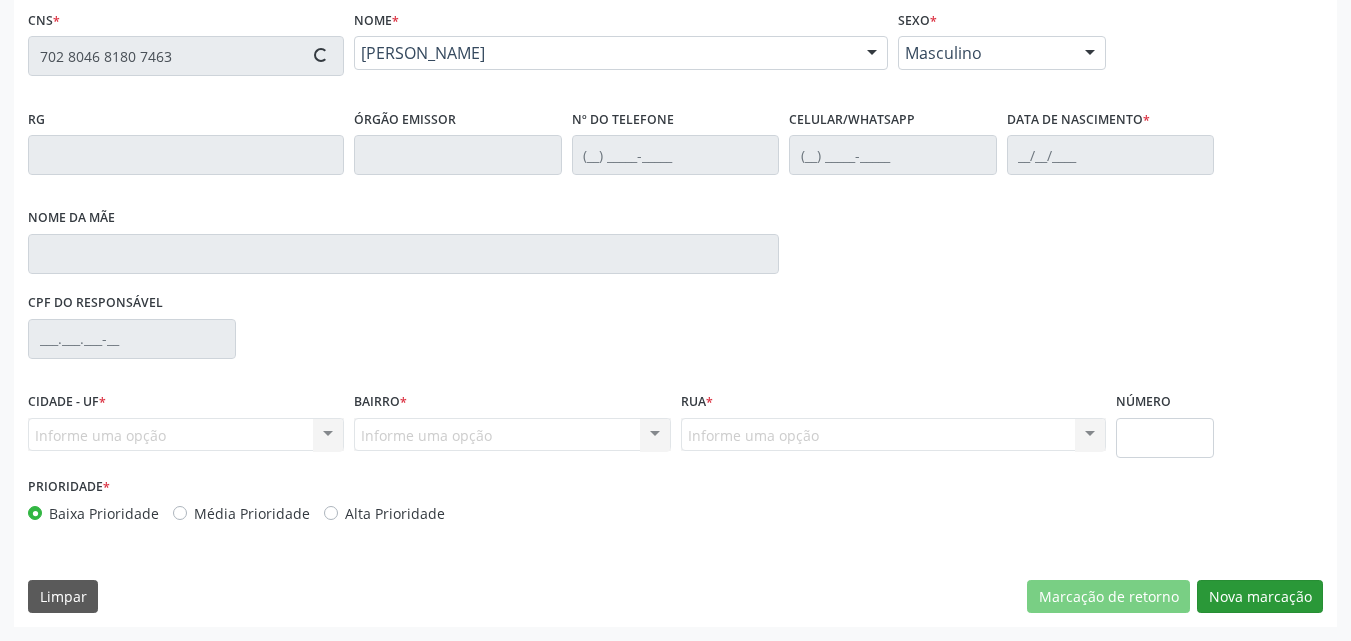 type on "[PHONE_NUMBER]" 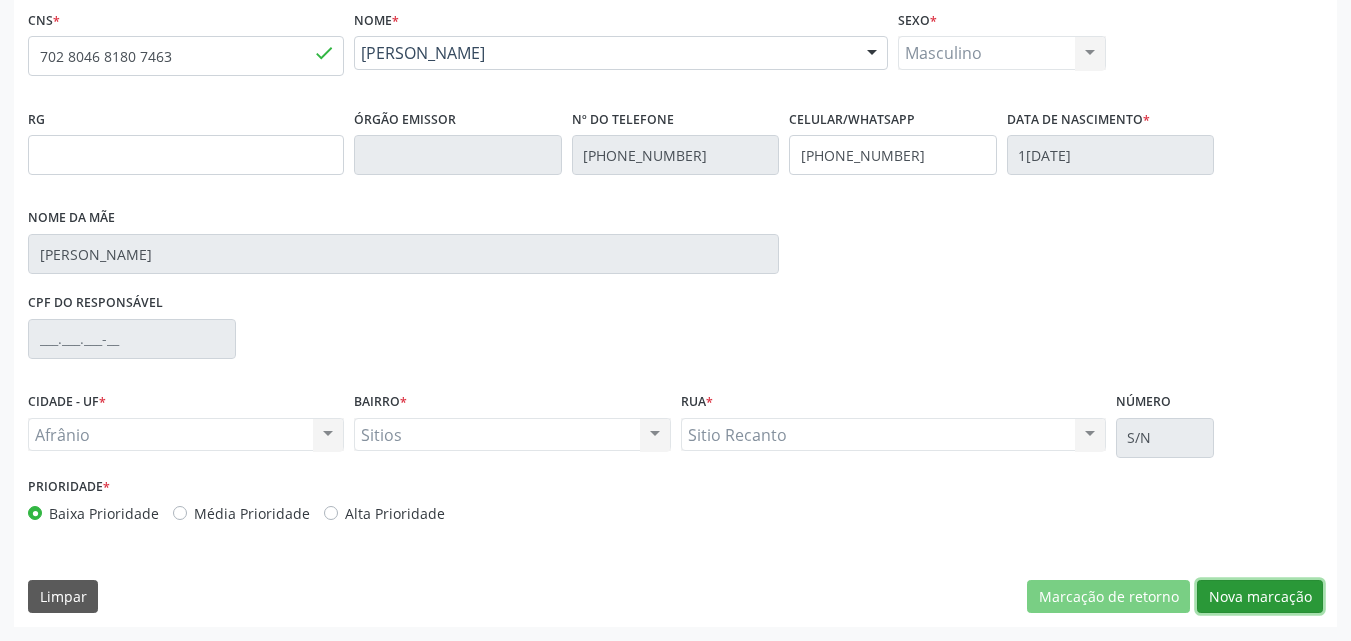 click on "Nova marcação" at bounding box center (1260, 597) 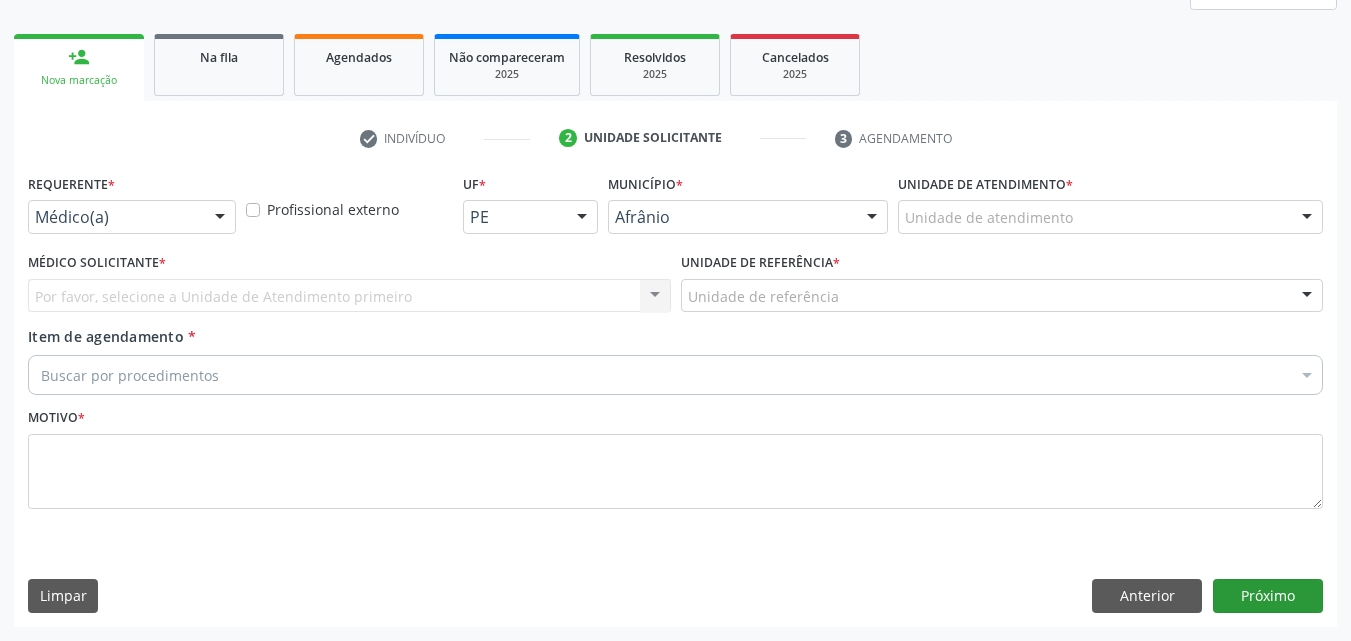 scroll, scrollTop: 265, scrollLeft: 0, axis: vertical 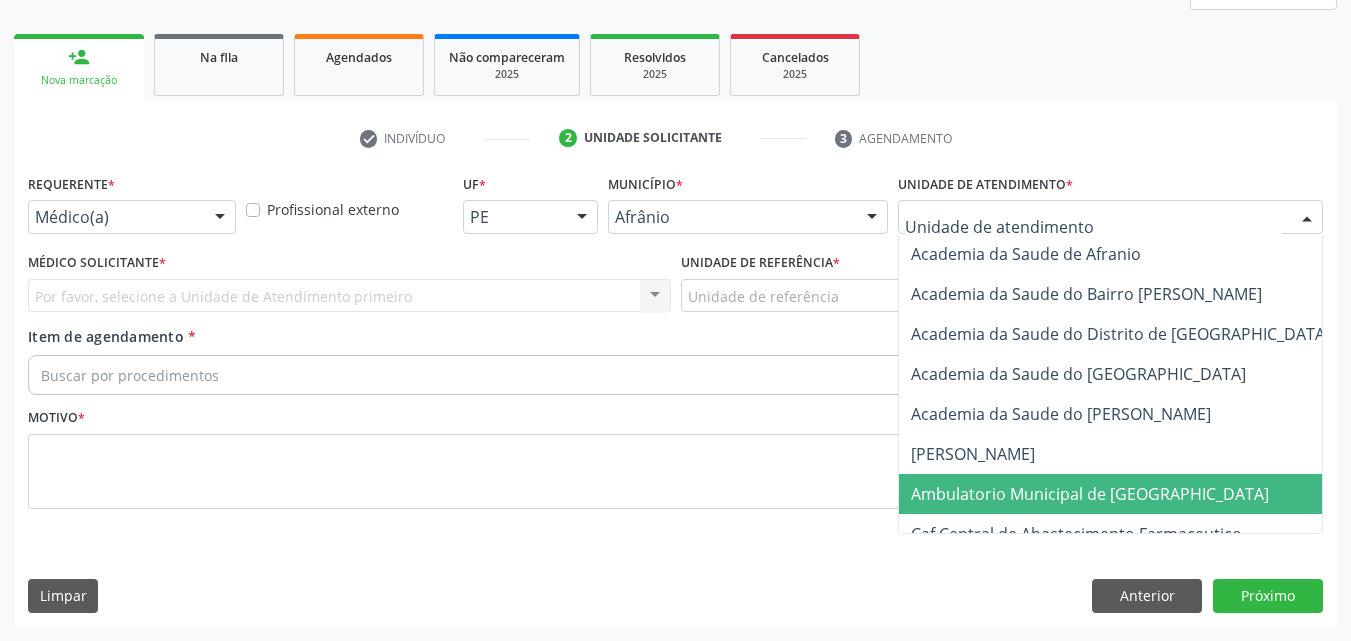 drag, startPoint x: 1012, startPoint y: 491, endPoint x: 997, endPoint y: 485, distance: 16.155495 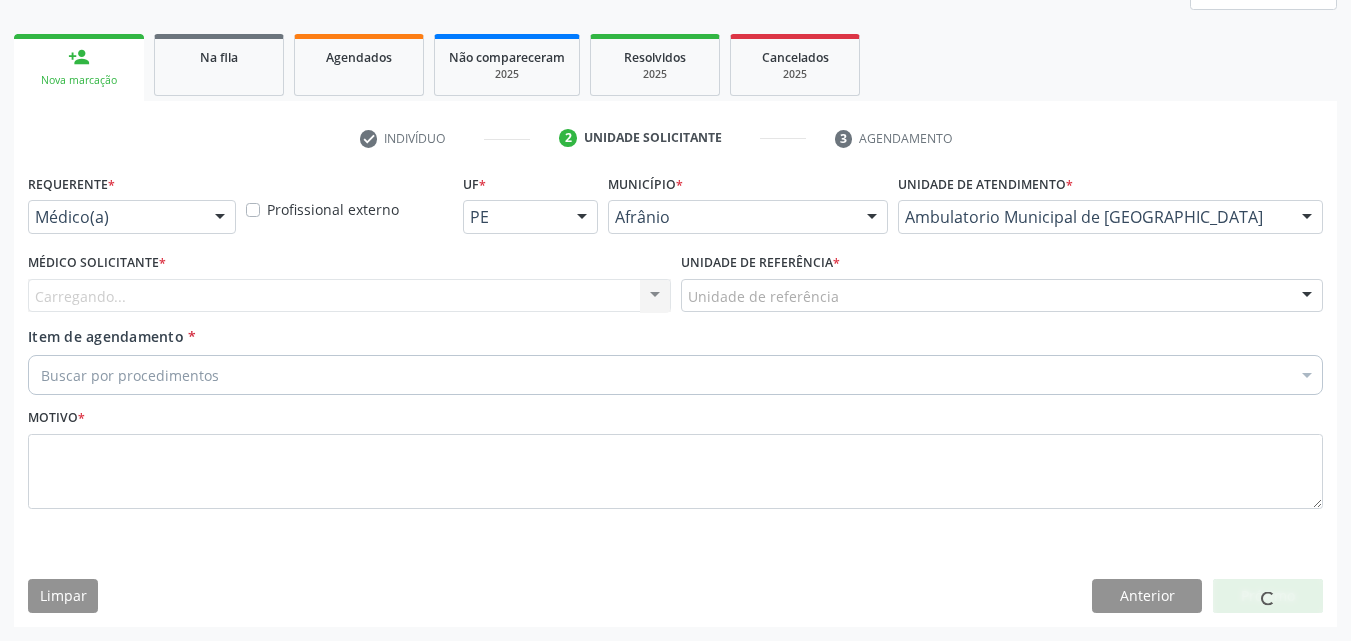 click on "Unidade de referência" at bounding box center (1002, 296) 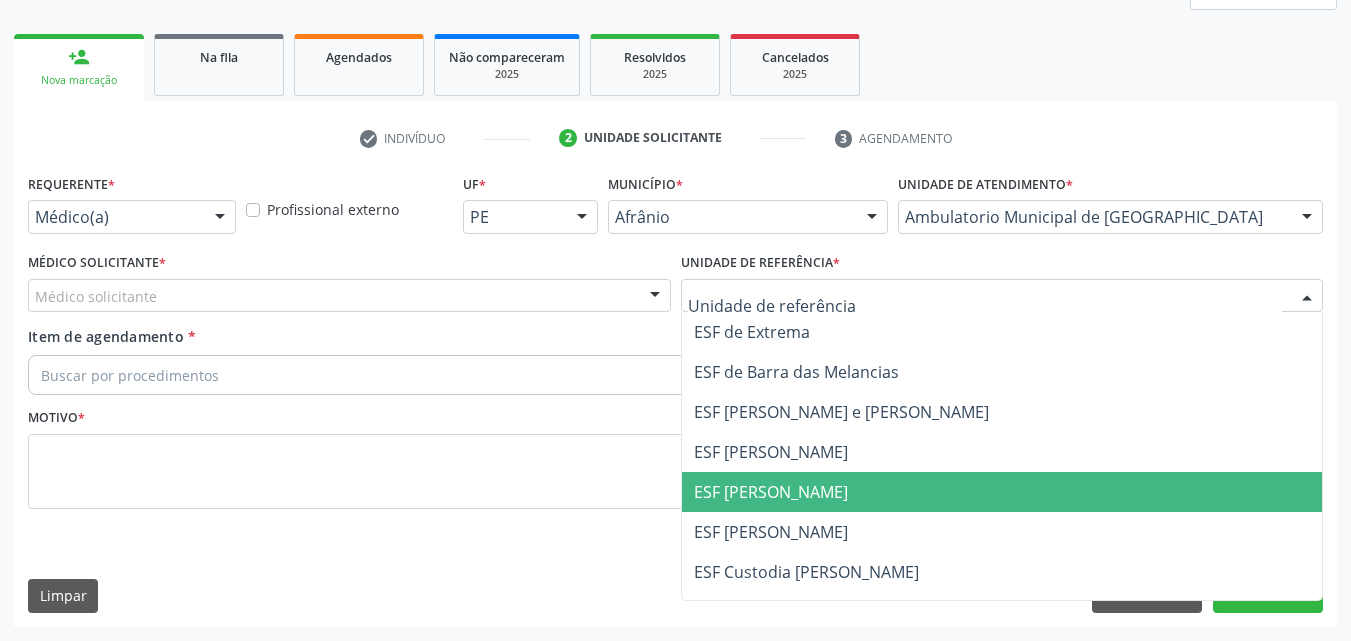 drag, startPoint x: 860, startPoint y: 496, endPoint x: 726, endPoint y: 457, distance: 139.56003 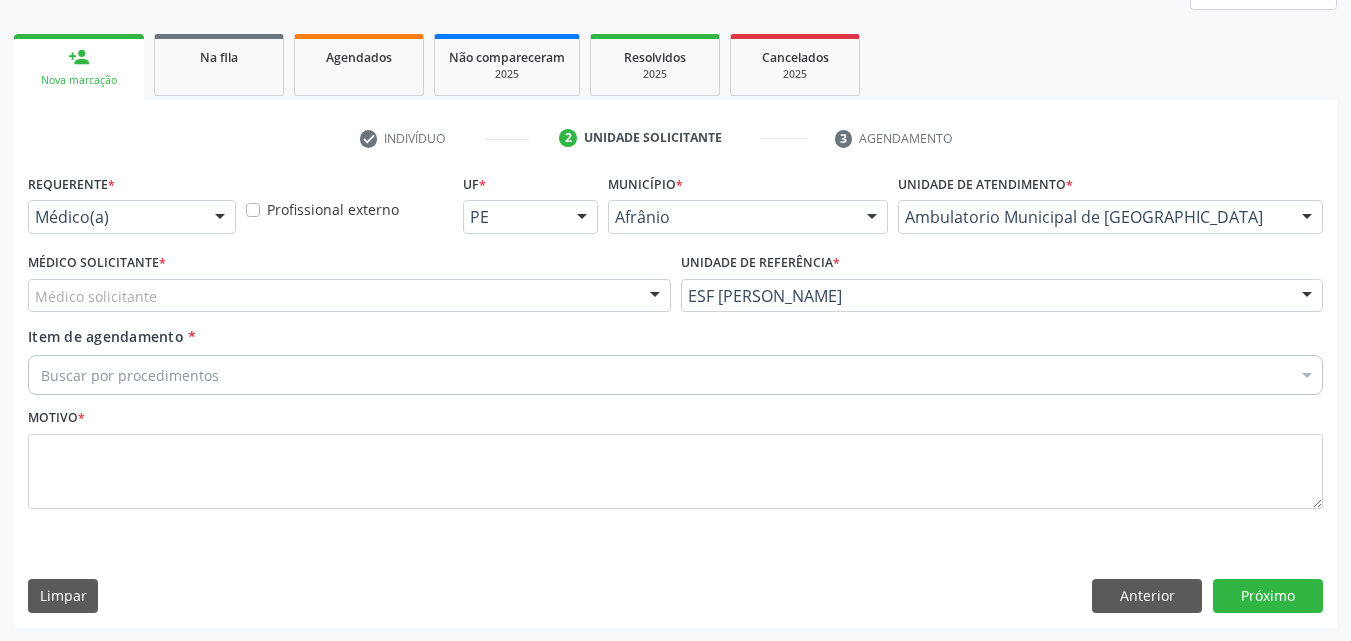 click on "Médico solicitante" at bounding box center [349, 296] 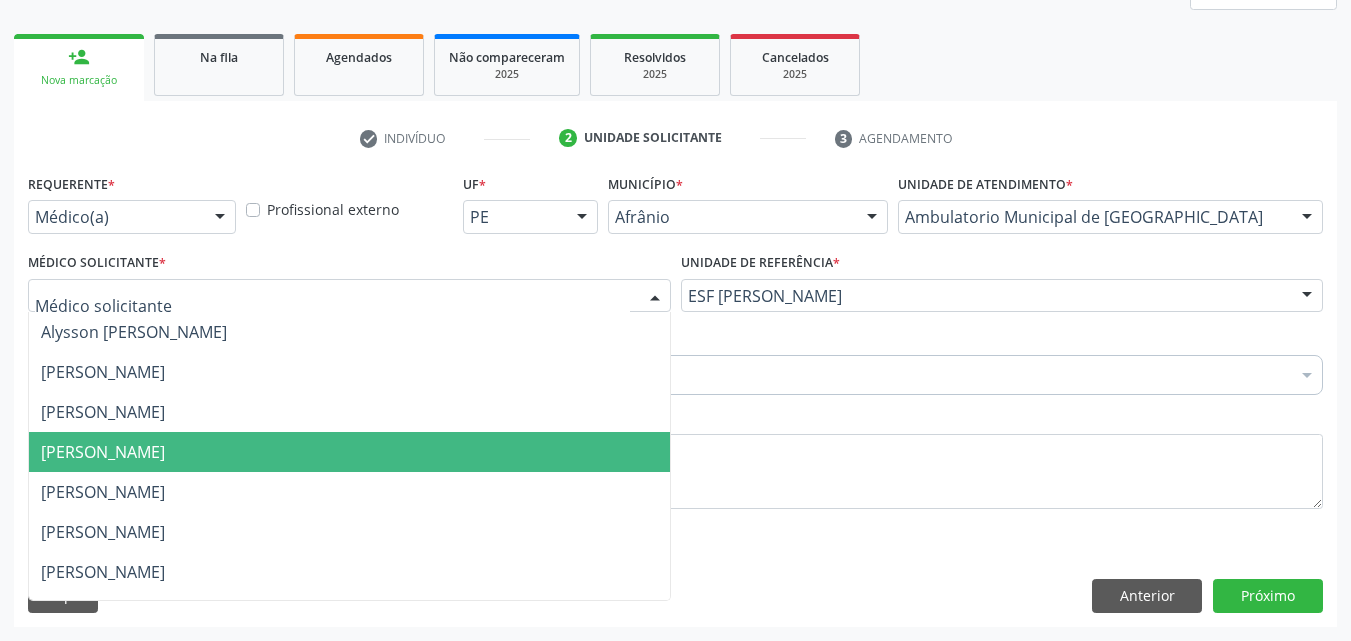 click on "[PERSON_NAME]" at bounding box center (349, 452) 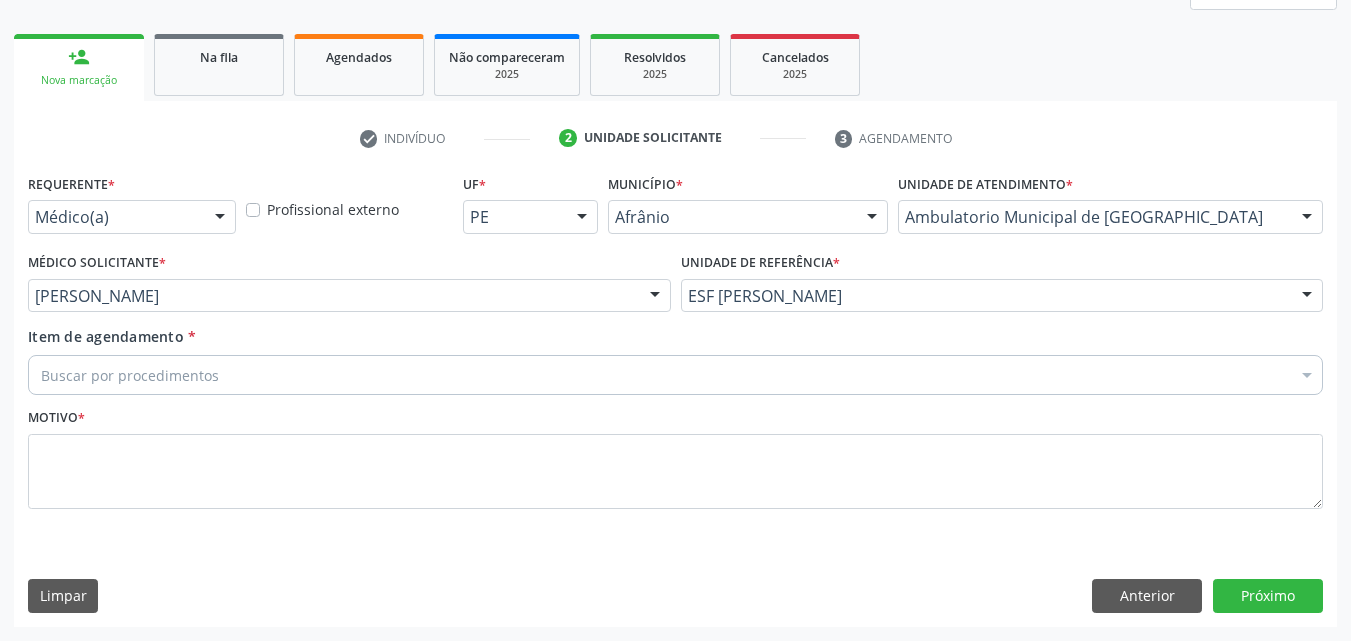 click on "Buscar por procedimentos" at bounding box center (675, 375) 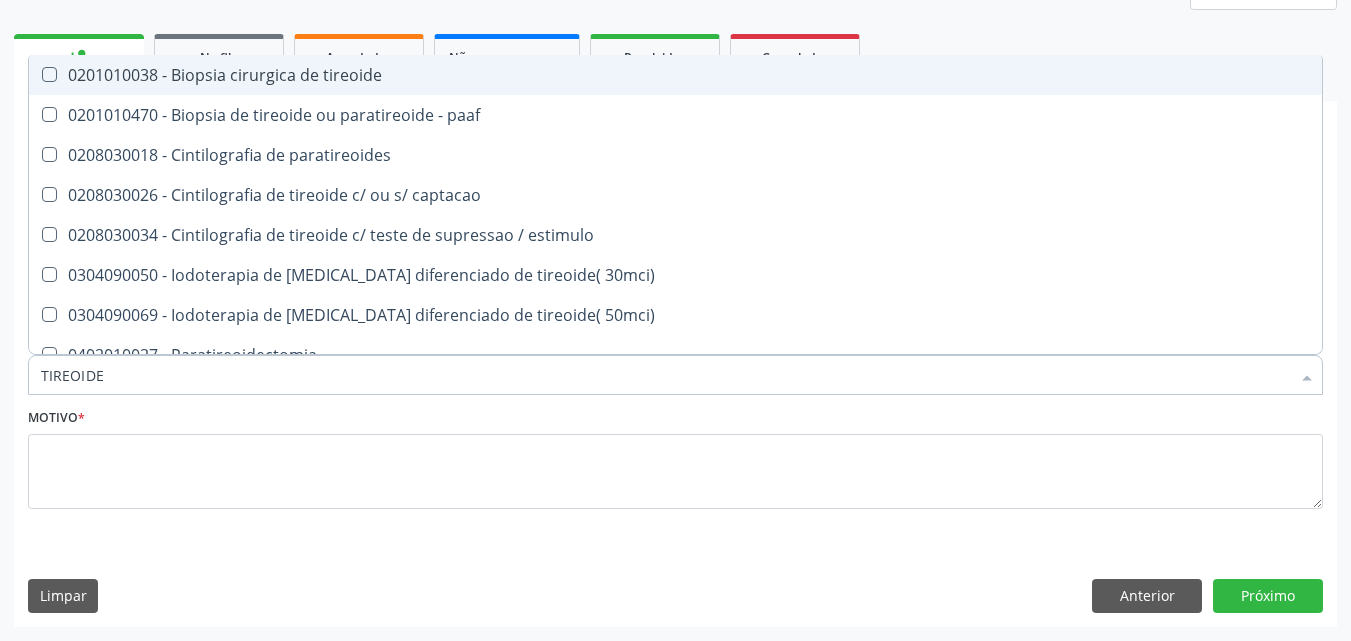 type on "TIREOIDE" 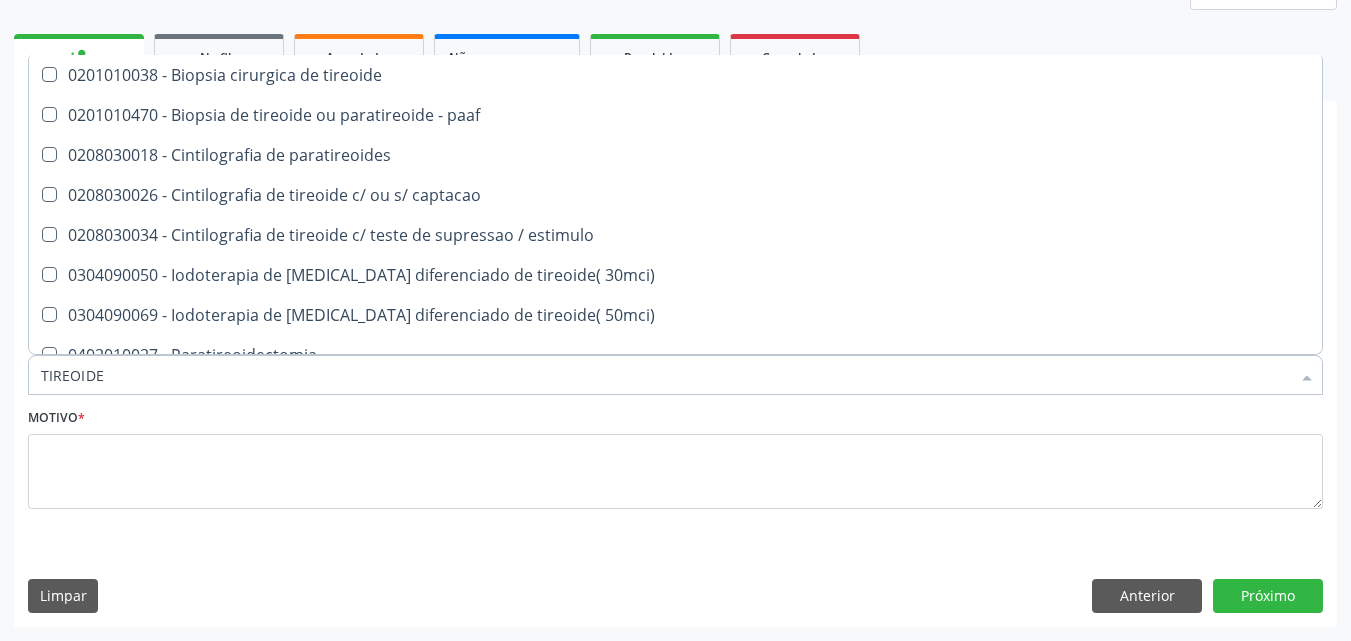scroll, scrollTop: 381, scrollLeft: 0, axis: vertical 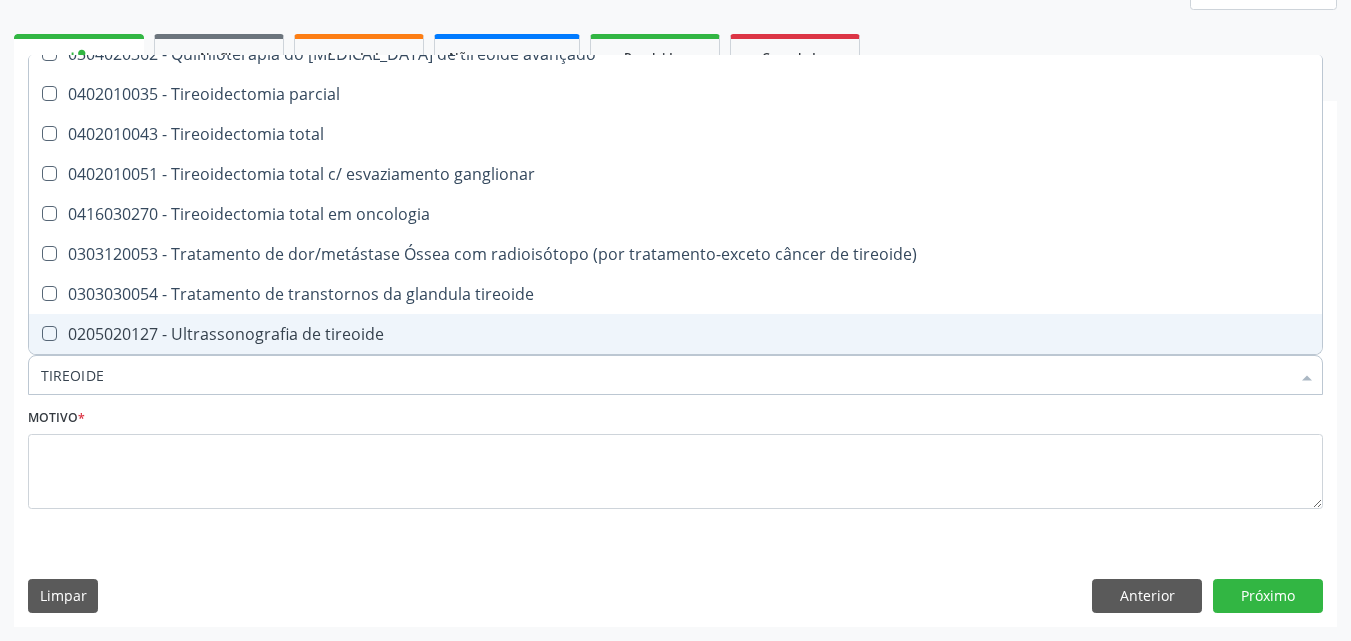 click on "0205020127 - Ultrassonografia de tireoide" at bounding box center (675, 334) 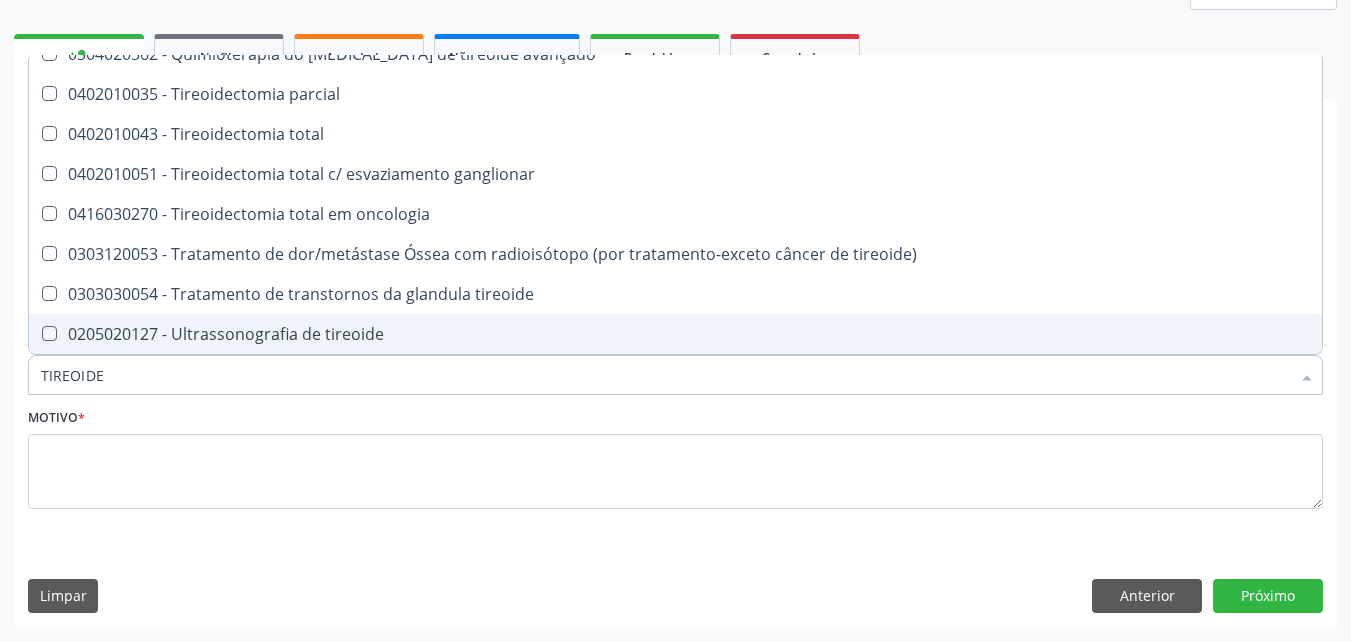 checkbox on "true" 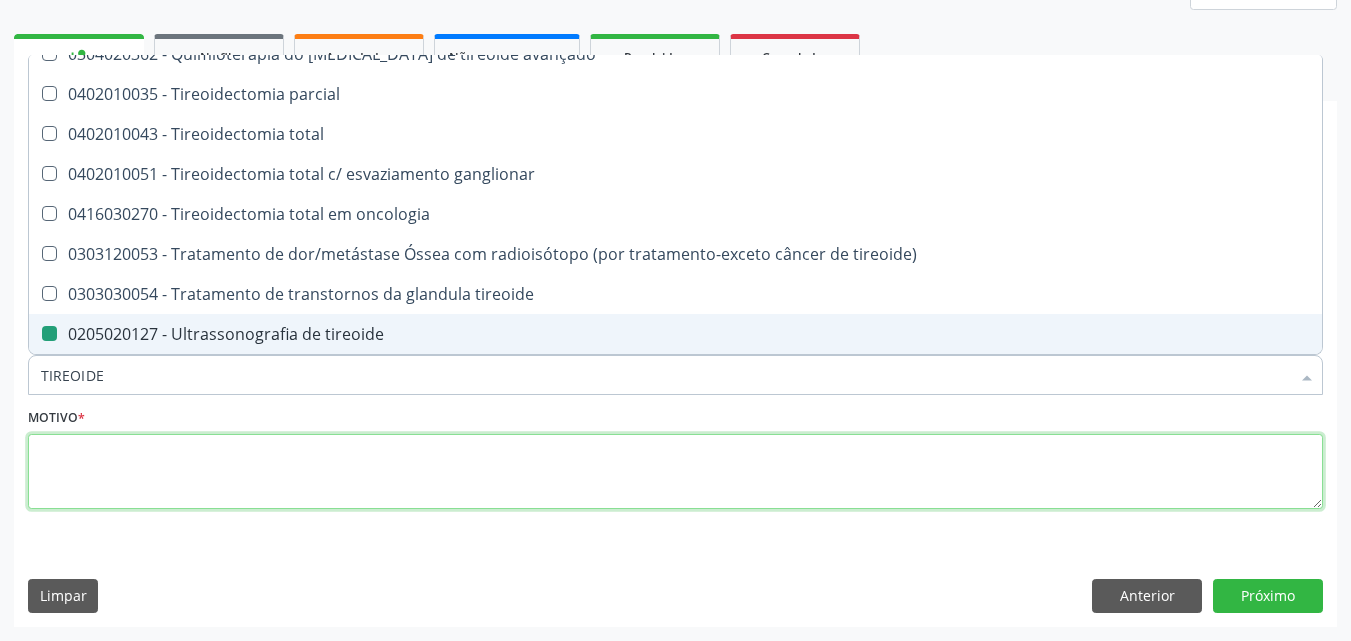 click at bounding box center [675, 472] 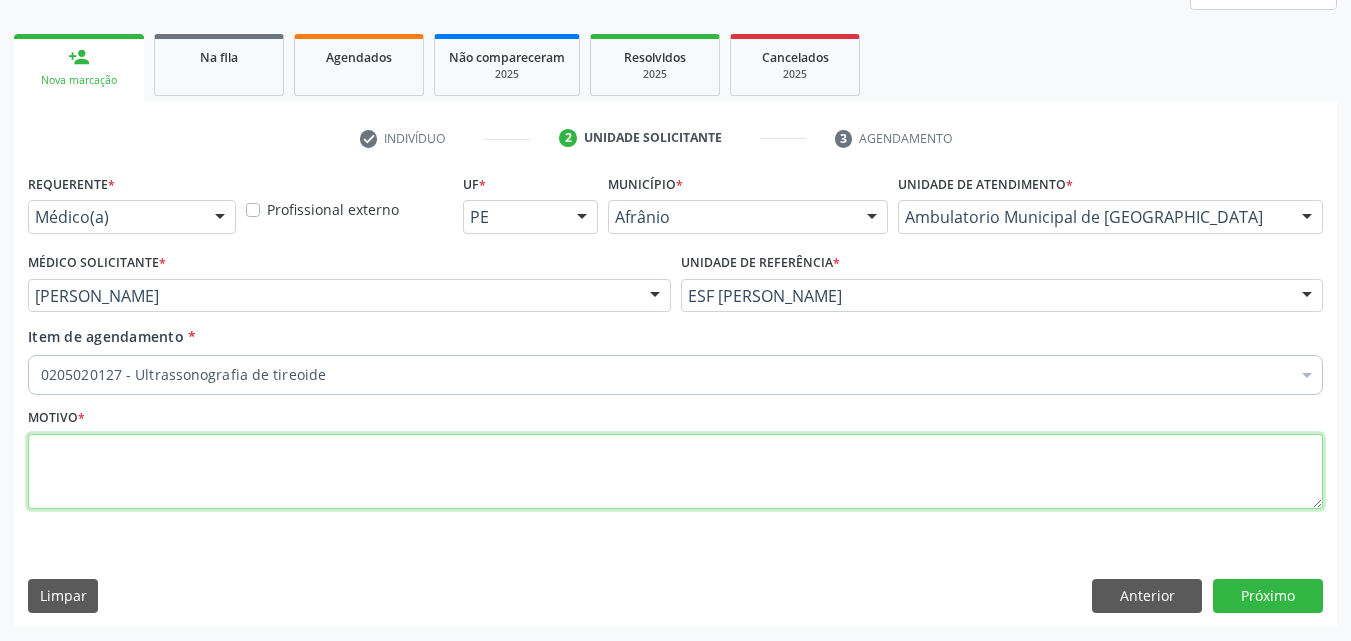 scroll, scrollTop: 0, scrollLeft: 0, axis: both 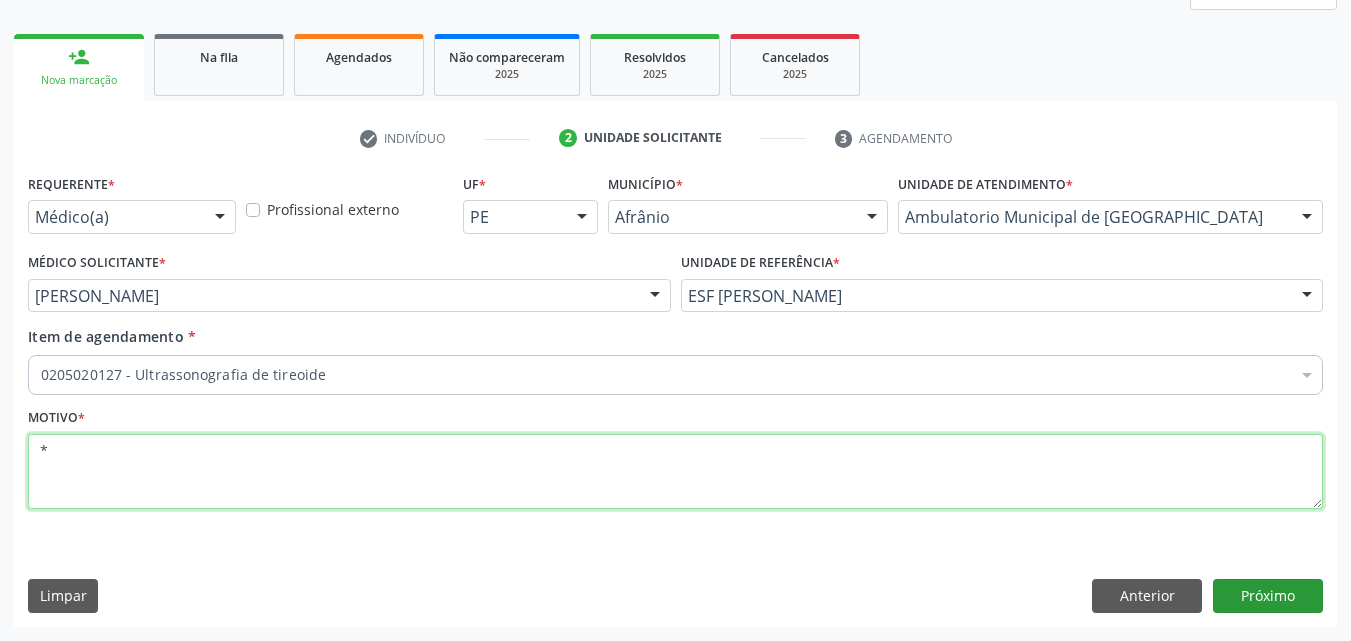type on "*" 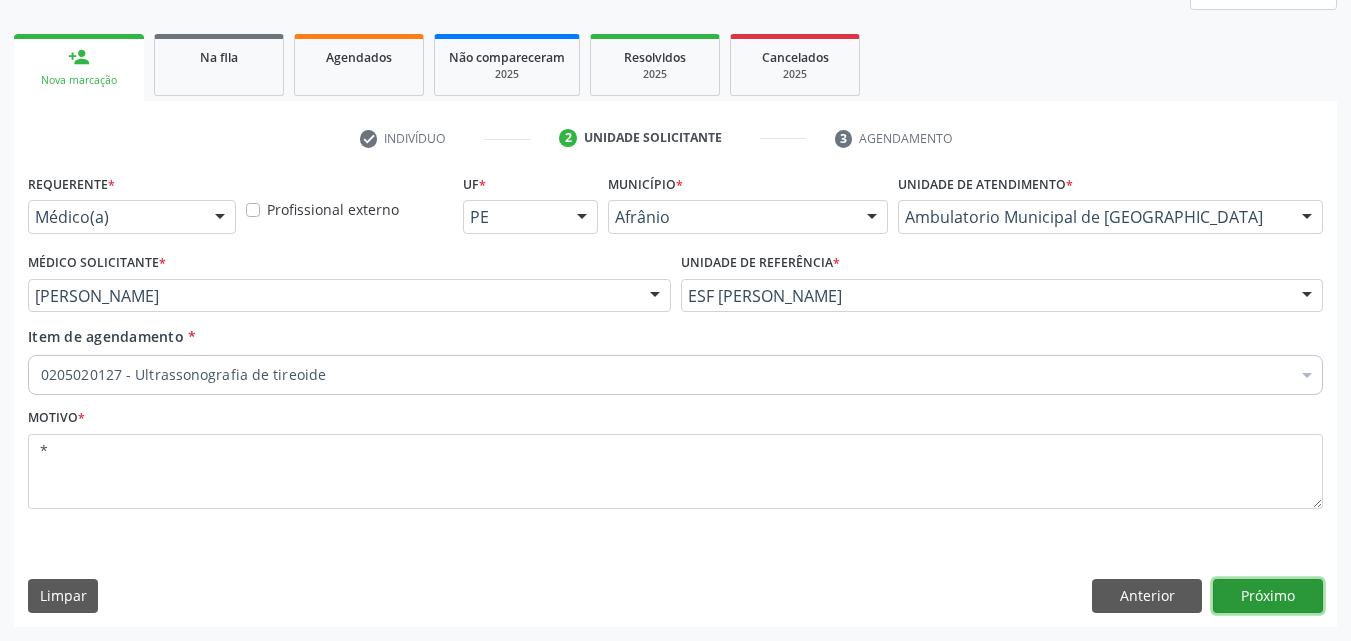 click on "Próximo" at bounding box center (1268, 596) 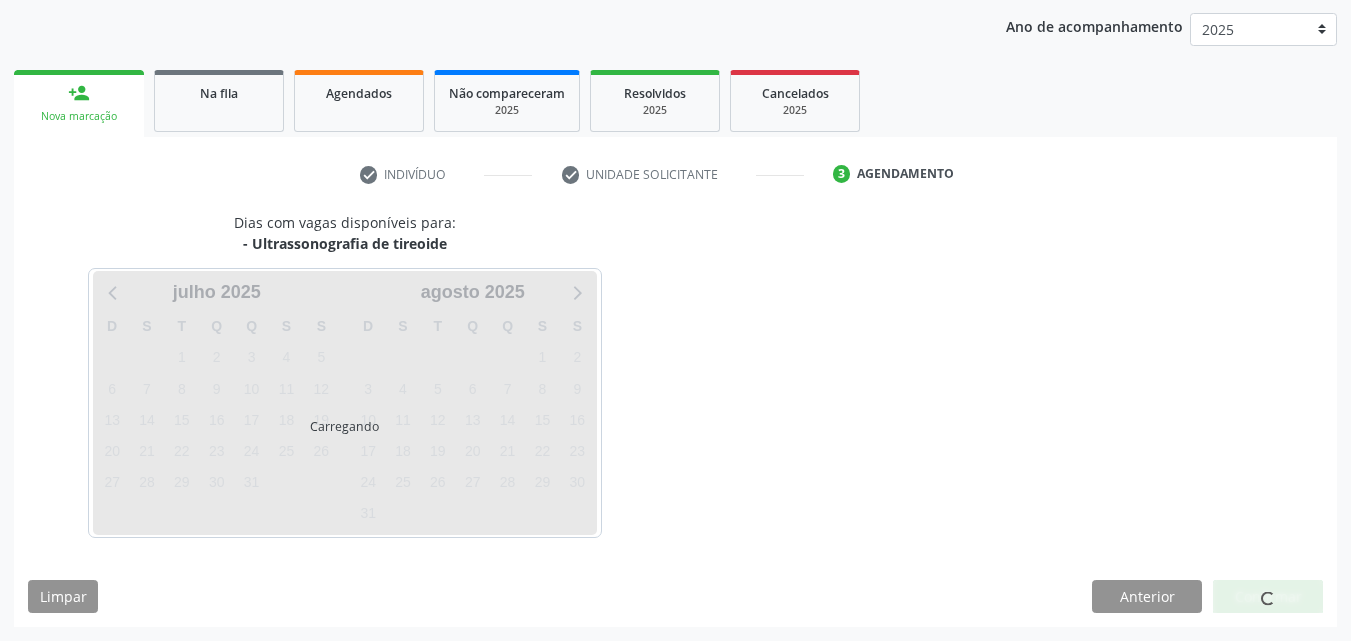 scroll, scrollTop: 229, scrollLeft: 0, axis: vertical 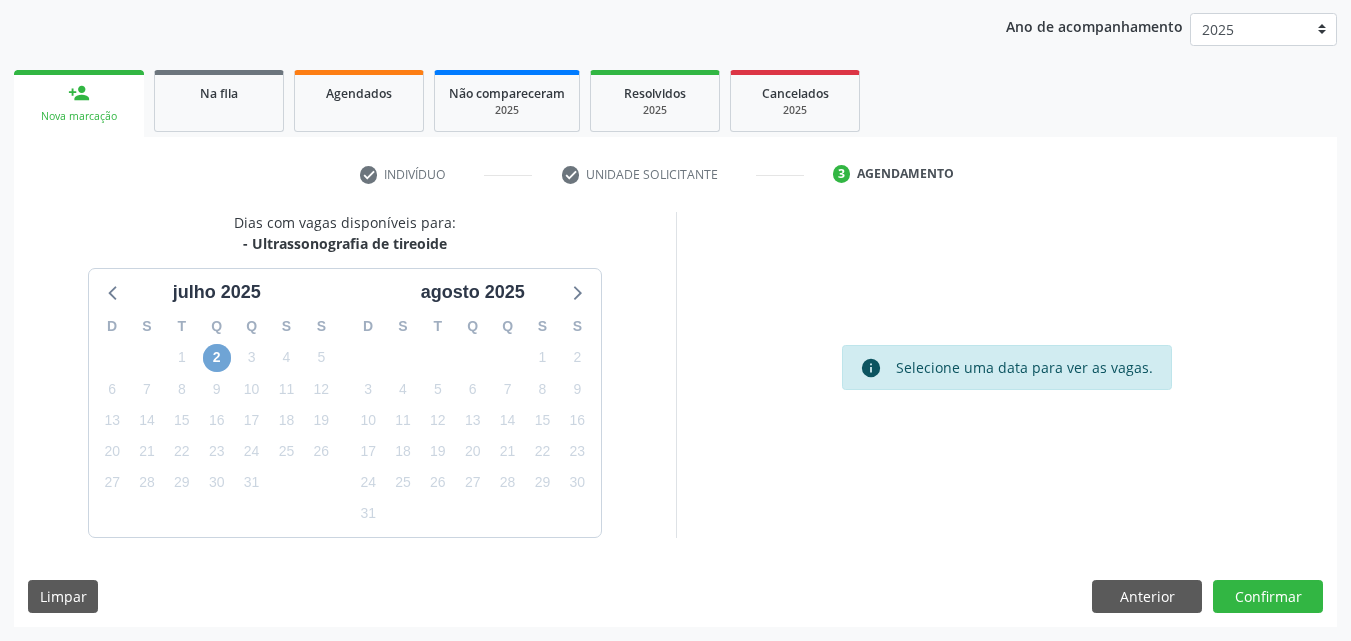 click on "2" at bounding box center (217, 358) 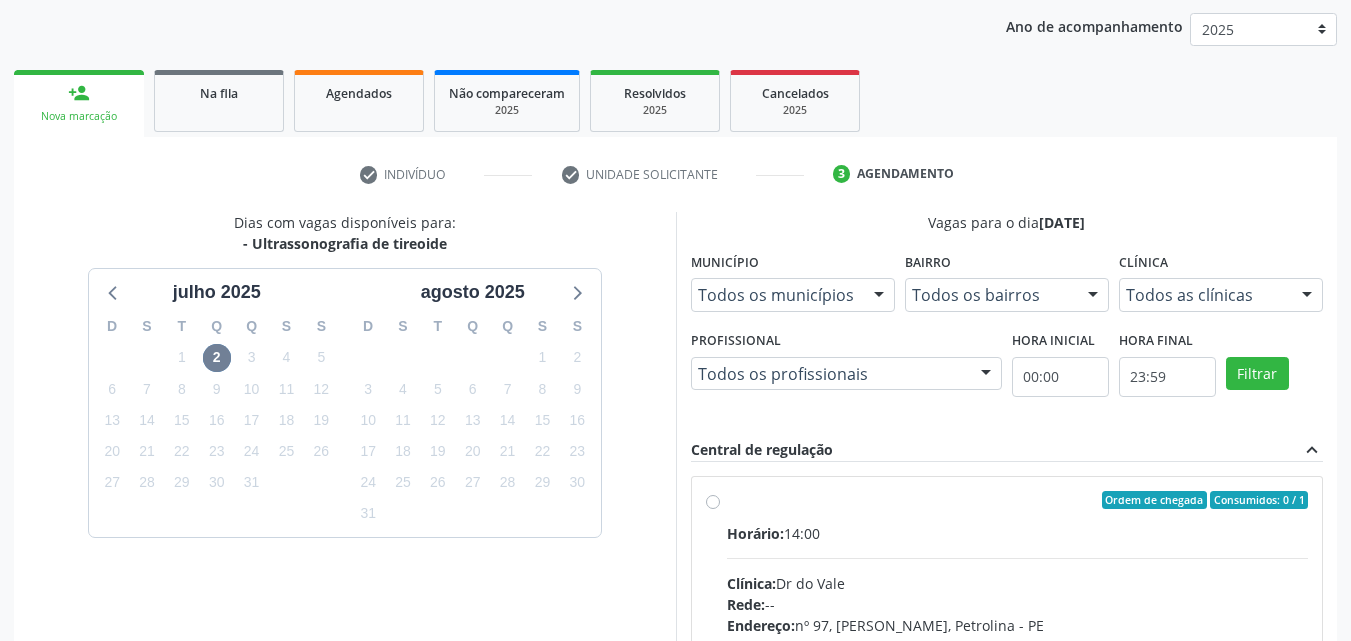 click on "Ordem de chegada
Consumidos: 0 / 1
Horário:   14:00
Clínica:  Dr do Vale
Rede:
--
Endereço:   [STREET_ADDRESS][PERSON_NAME]
Telefone:   [PHONE_NUMBER]
Profissional:
--
Informações adicionais sobre o atendimento
Idade de atendimento:
Sem restrição
Gênero(s) atendido(s):
Sem restrição
Informações adicionais:
--" at bounding box center [1018, 644] 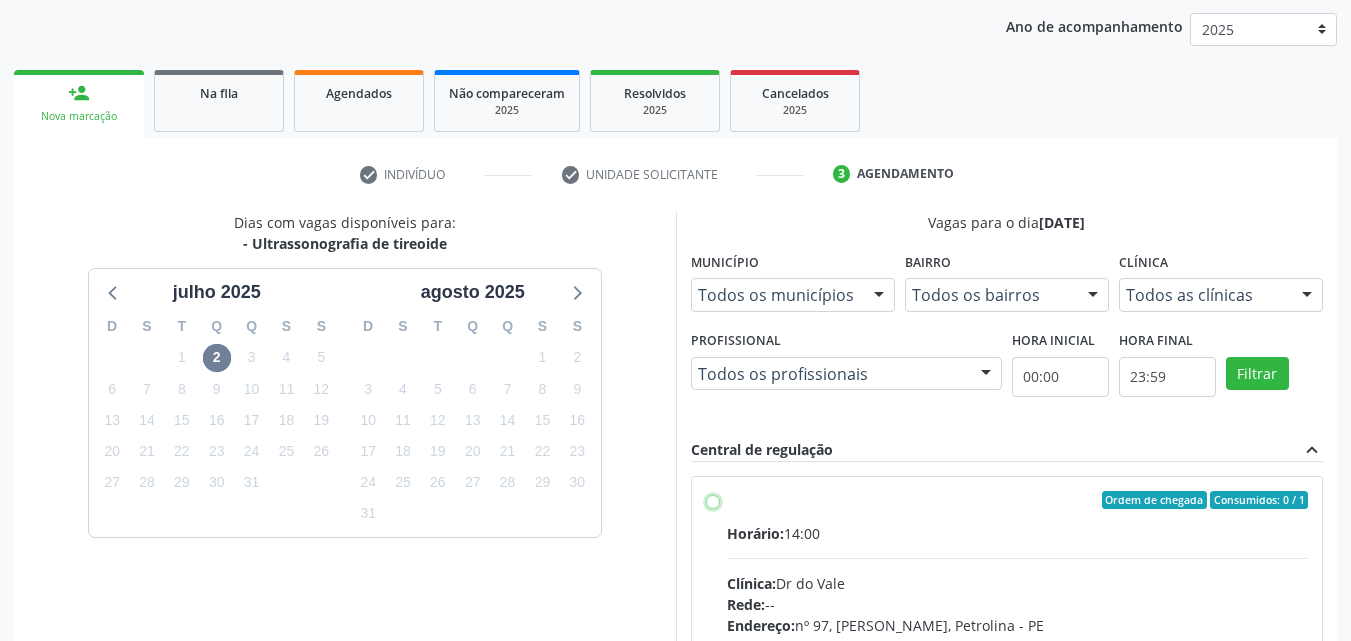 click on "Ordem de chegada
Consumidos: 0 / 1
Horário:   14:00
Clínica:  Dr do Vale
Rede:
--
Endereço:   [STREET_ADDRESS][PERSON_NAME]
Telefone:   [PHONE_NUMBER]
Profissional:
--
Informações adicionais sobre o atendimento
Idade de atendimento:
Sem restrição
Gênero(s) atendido(s):
Sem restrição
Informações adicionais:
--" at bounding box center [713, 500] 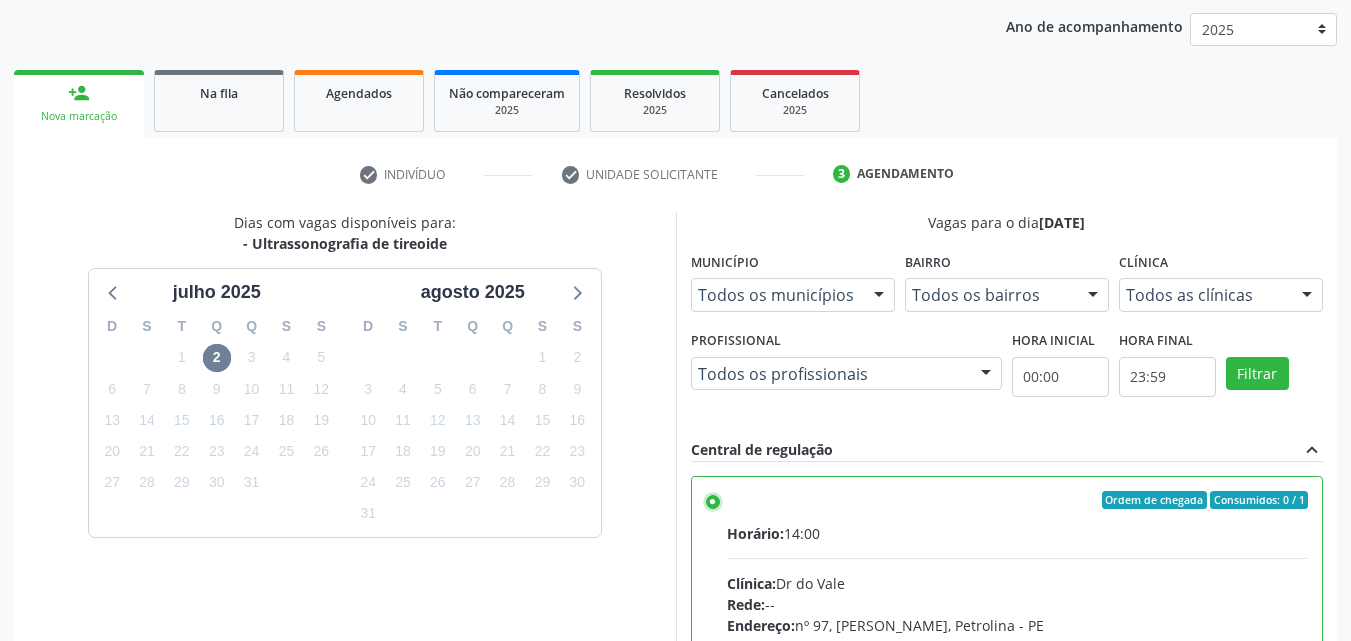 scroll, scrollTop: 429, scrollLeft: 0, axis: vertical 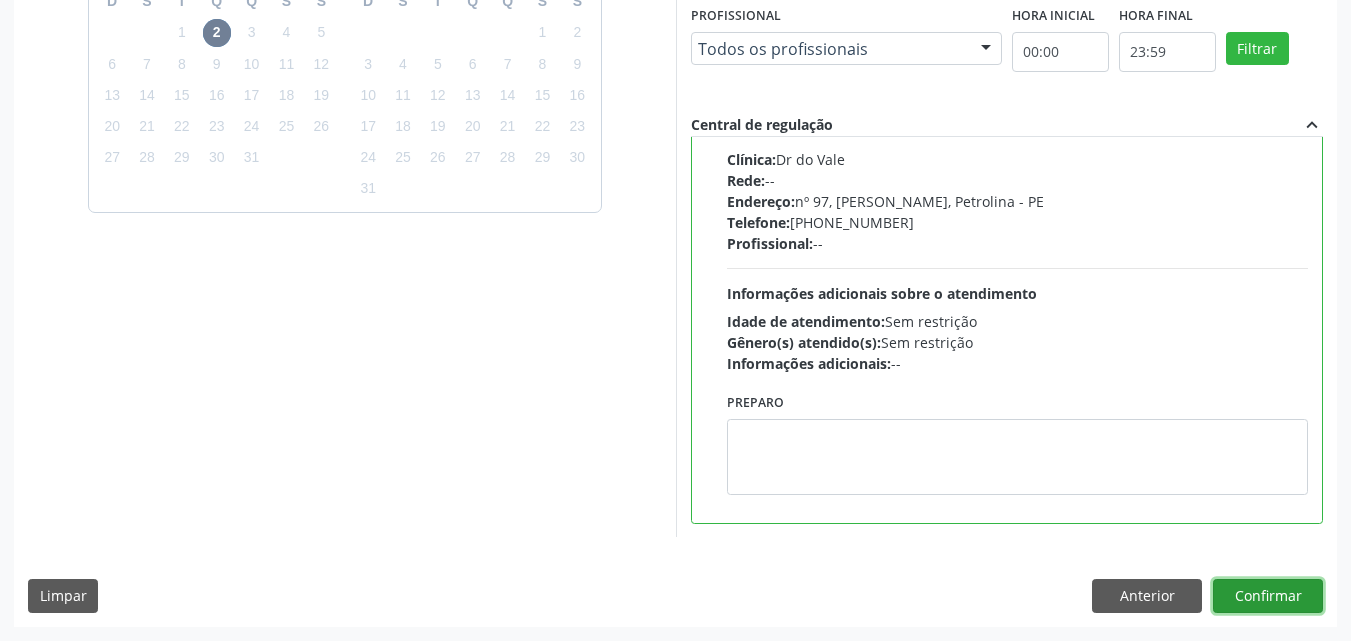 click on "Confirmar" at bounding box center [1268, 596] 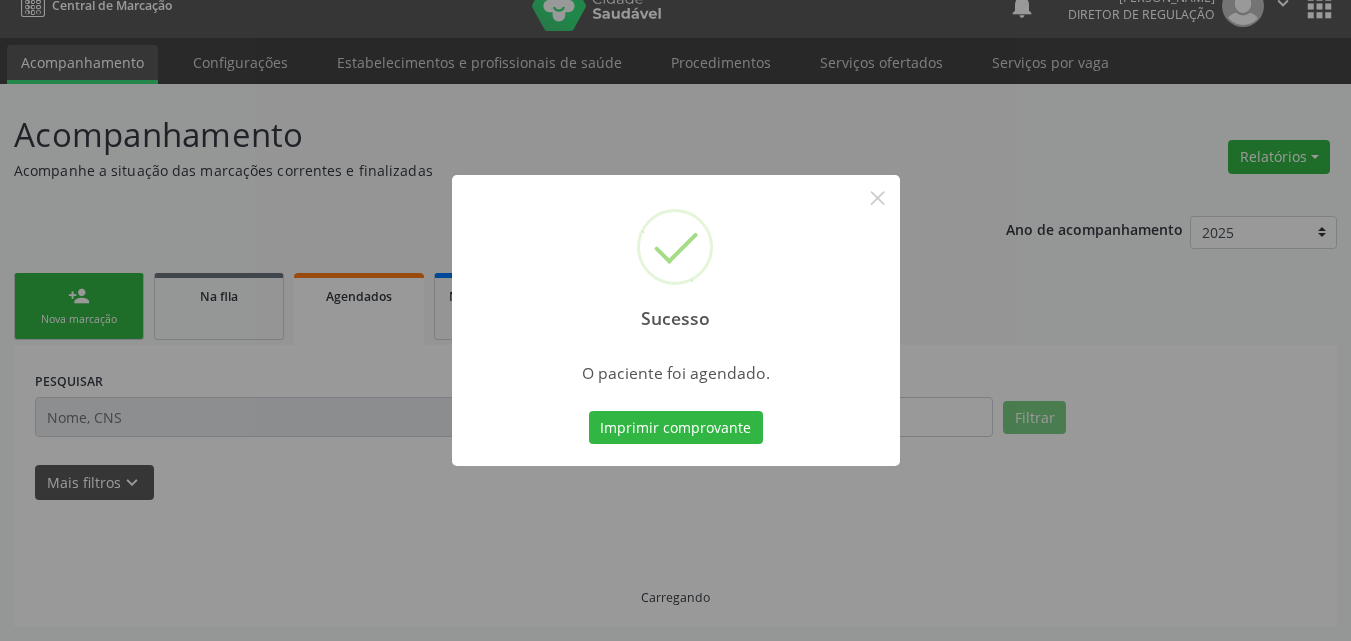 scroll, scrollTop: 26, scrollLeft: 0, axis: vertical 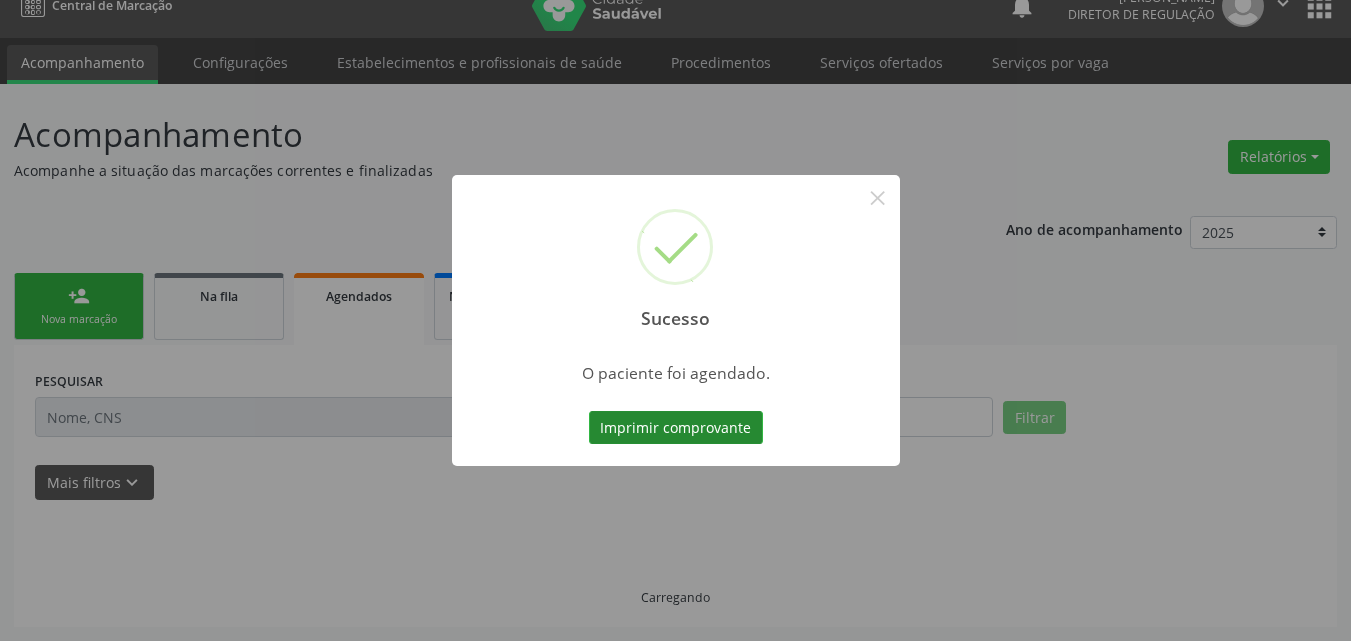 click on "Imprimir comprovante" at bounding box center [676, 428] 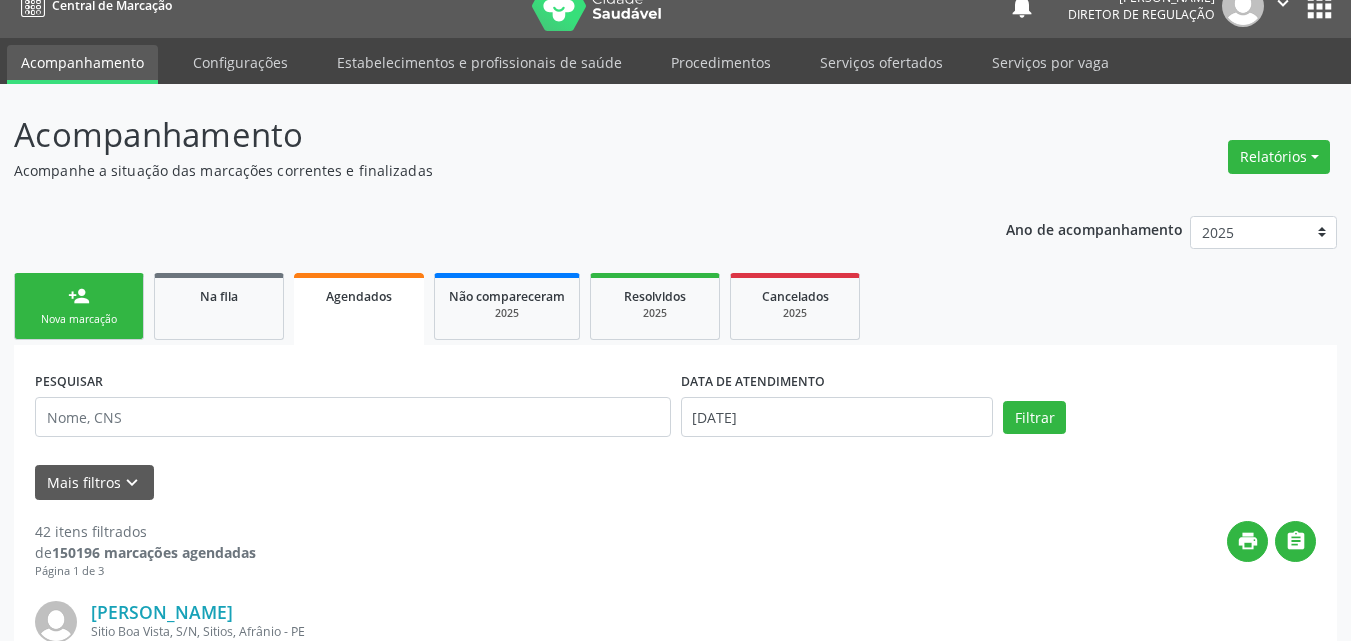 click on "Serviços ofertados" at bounding box center (881, 62) 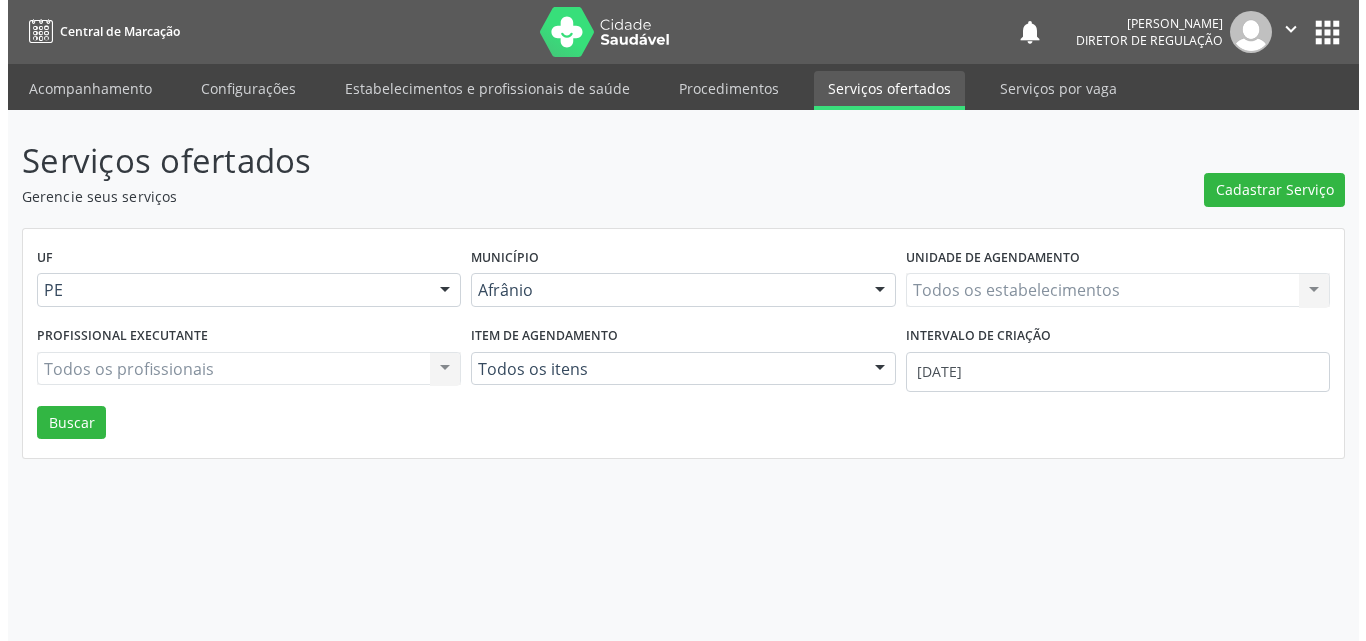 scroll, scrollTop: 0, scrollLeft: 0, axis: both 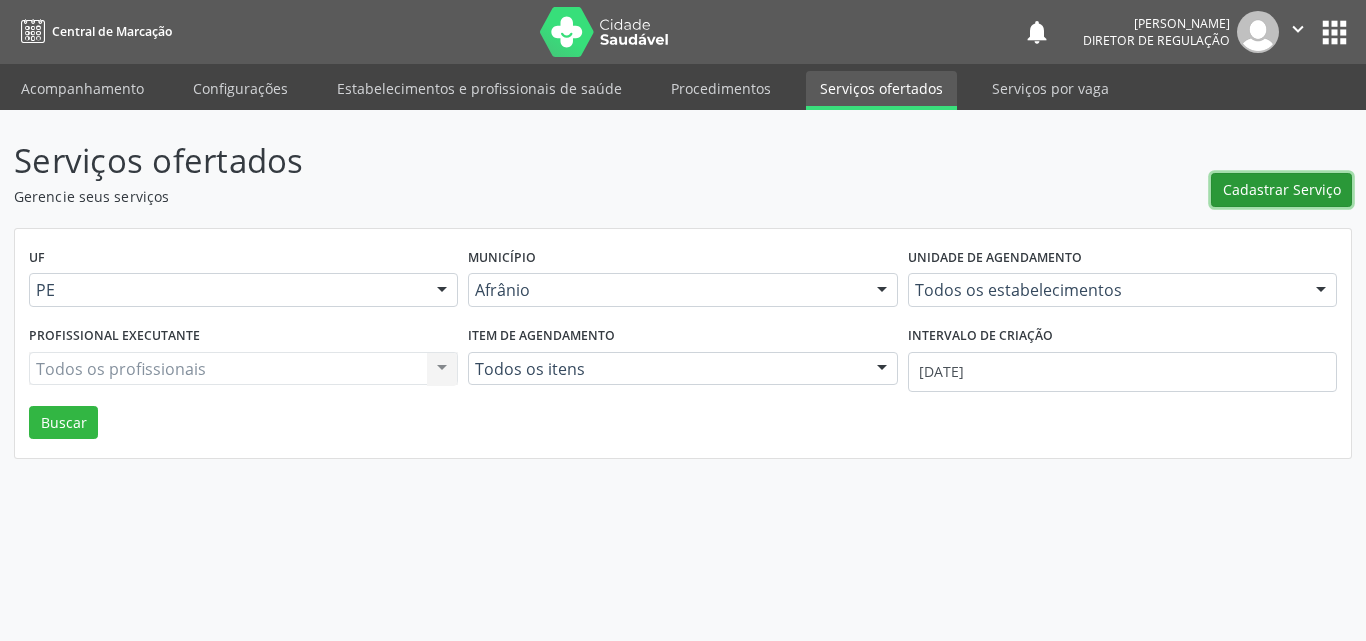 click on "Cadastrar Serviço" at bounding box center (1282, 189) 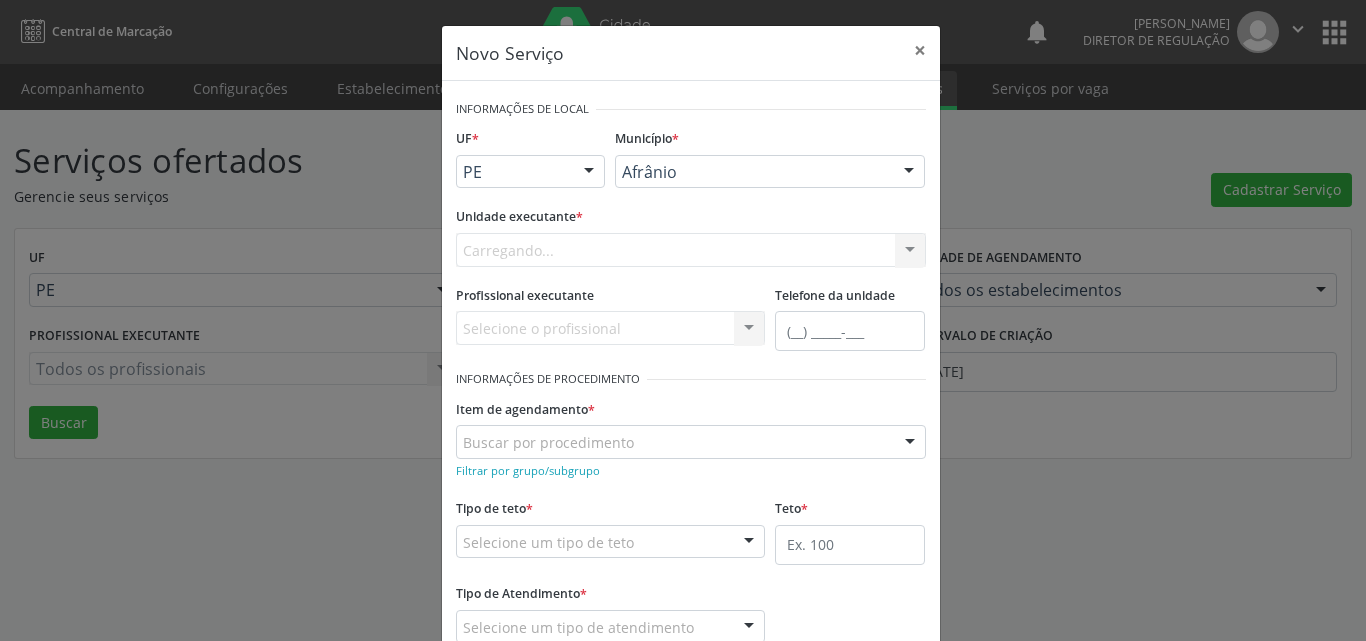 scroll, scrollTop: 0, scrollLeft: 0, axis: both 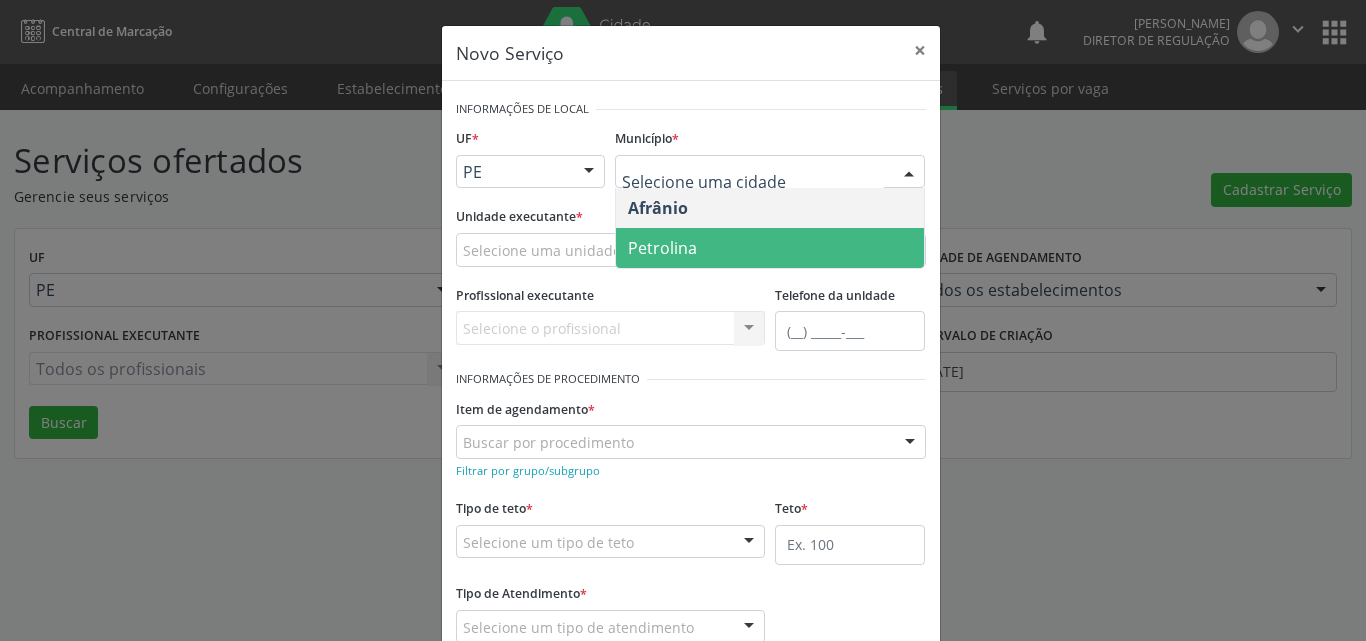 click on "Petrolina" at bounding box center [770, 248] 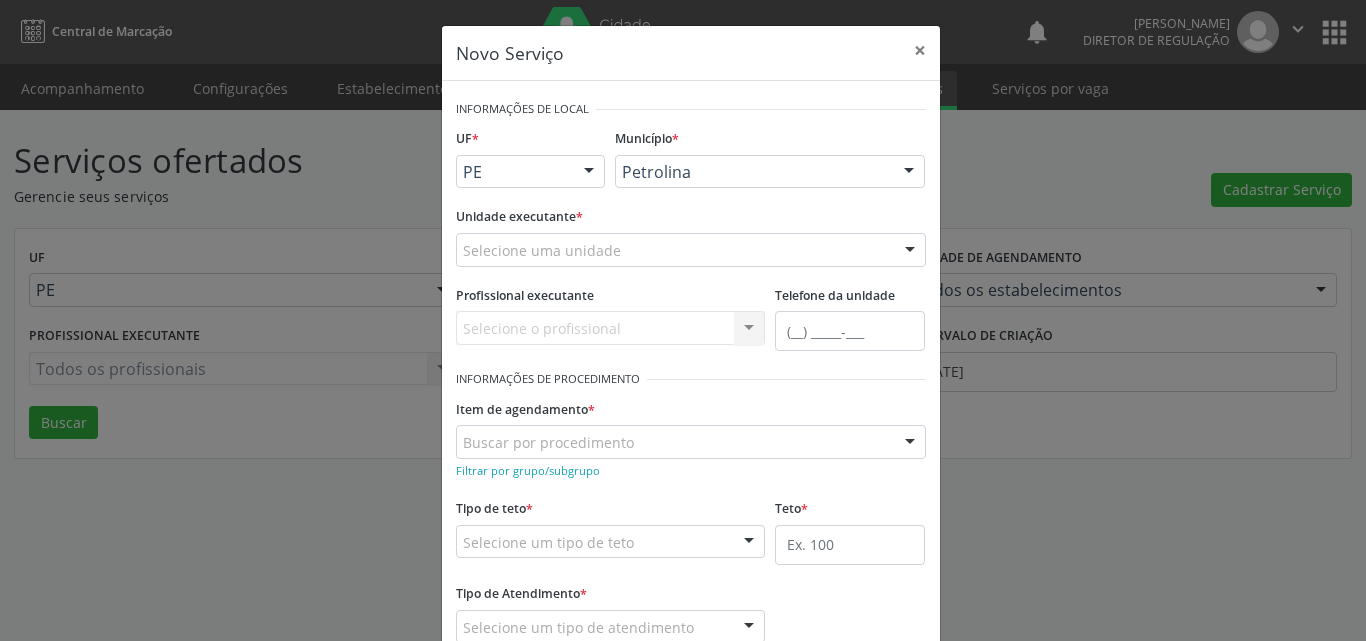 click on "Selecione uma unidade" at bounding box center (691, 250) 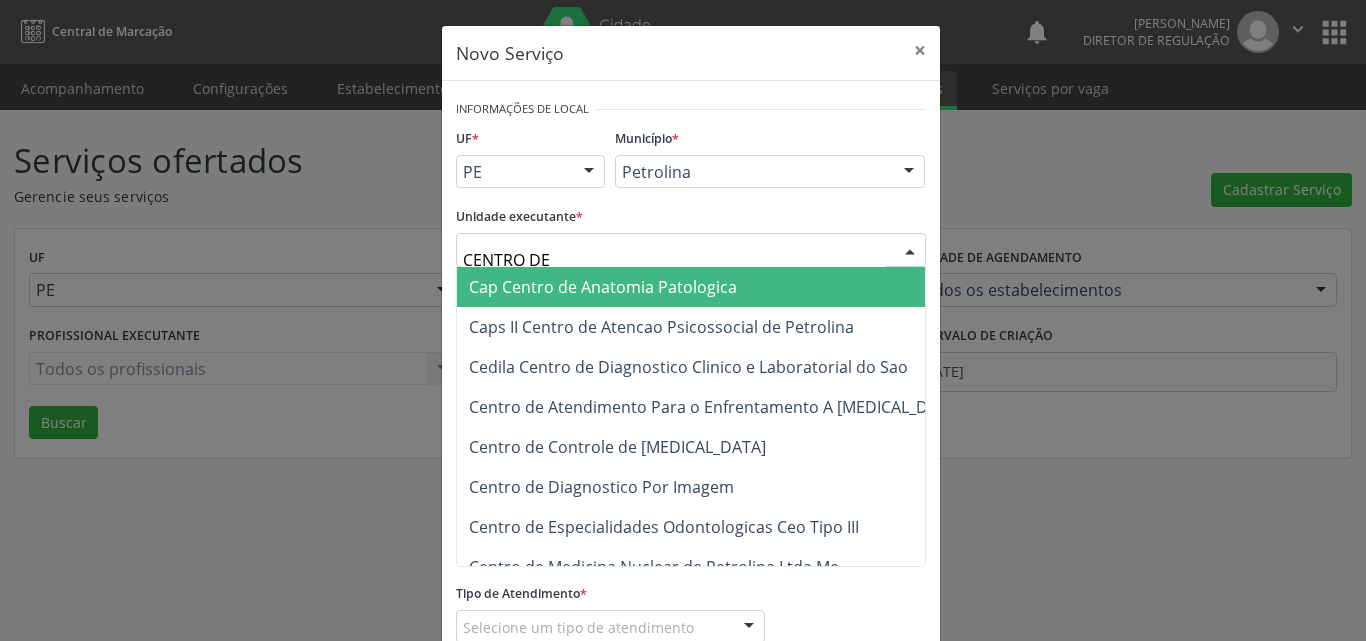 type on "CENTRO DE D" 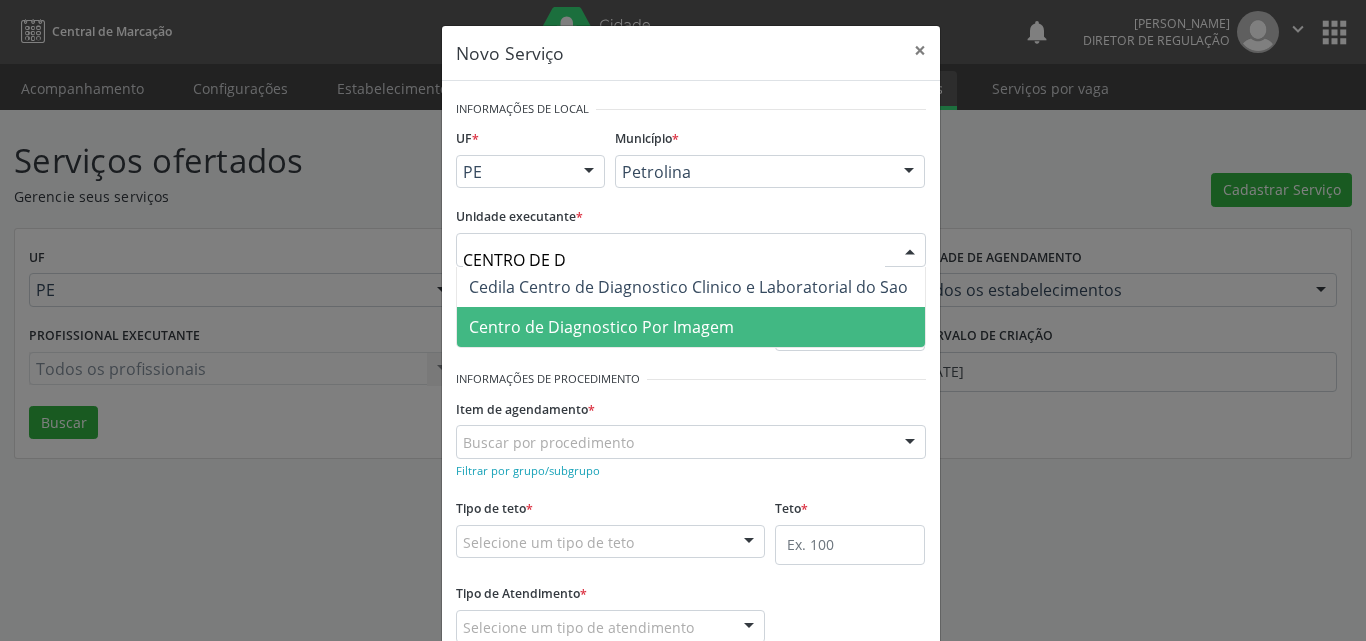 click on "Centro de Diagnostico Por Imagem" at bounding box center [601, 327] 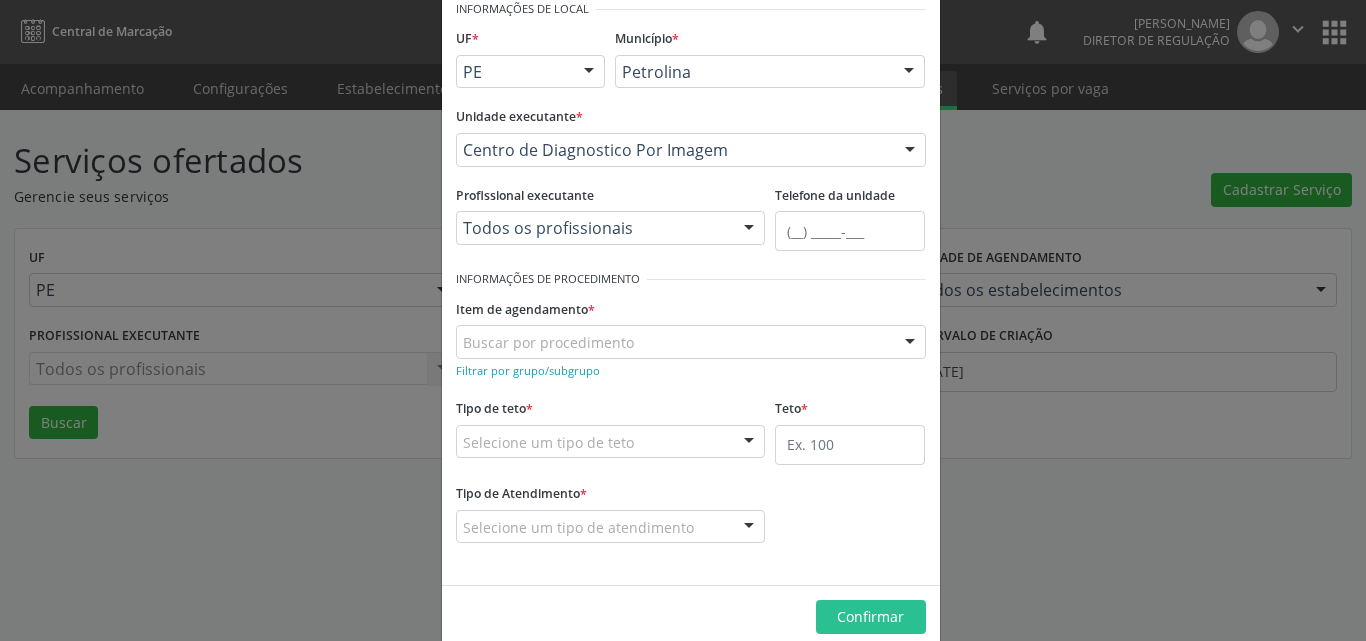scroll, scrollTop: 132, scrollLeft: 0, axis: vertical 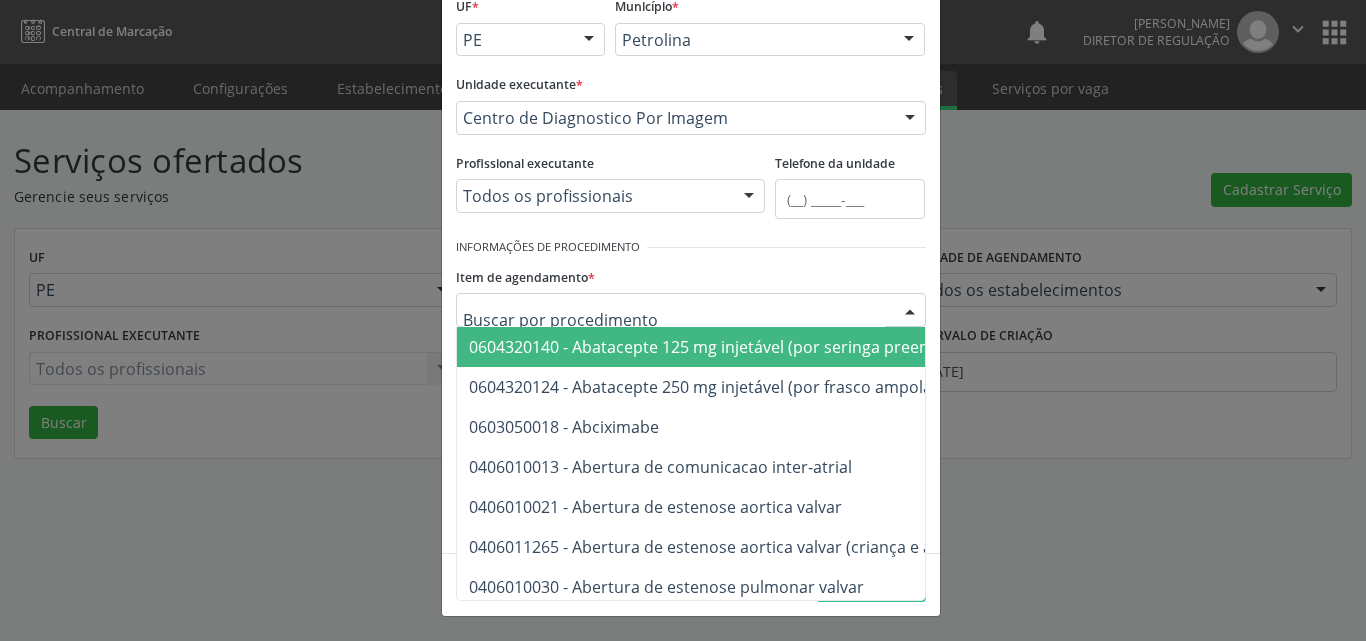 click at bounding box center (691, 310) 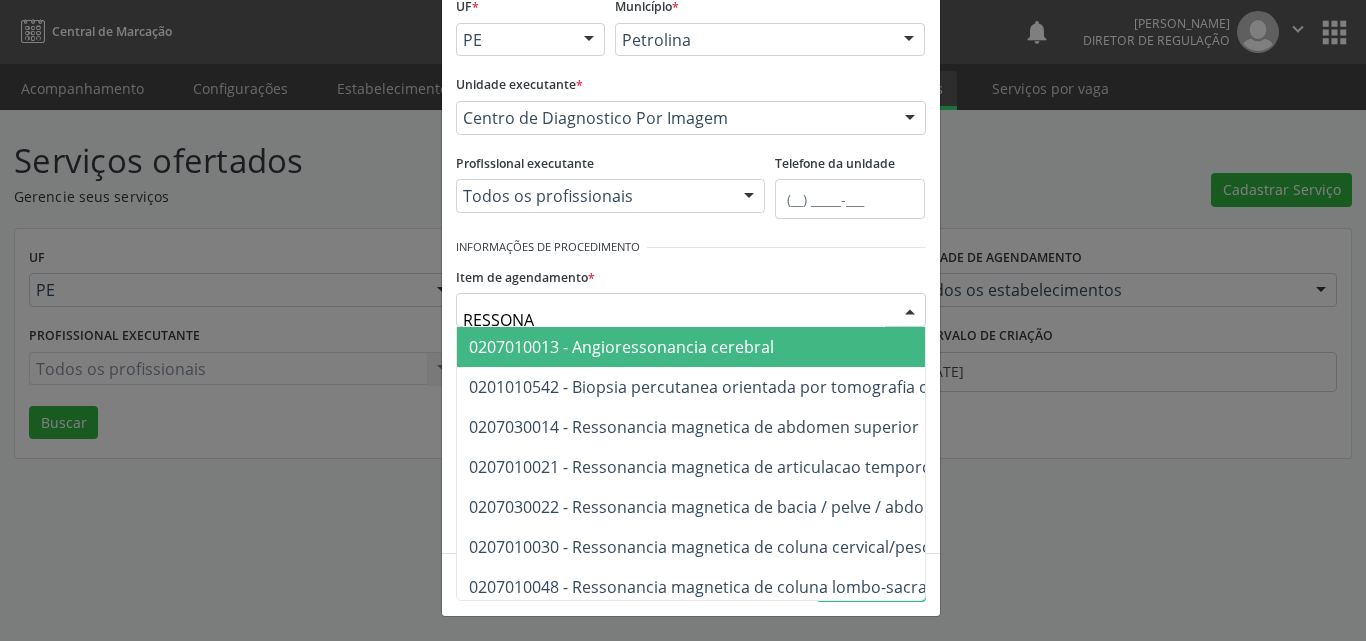 type on "RESSONAN" 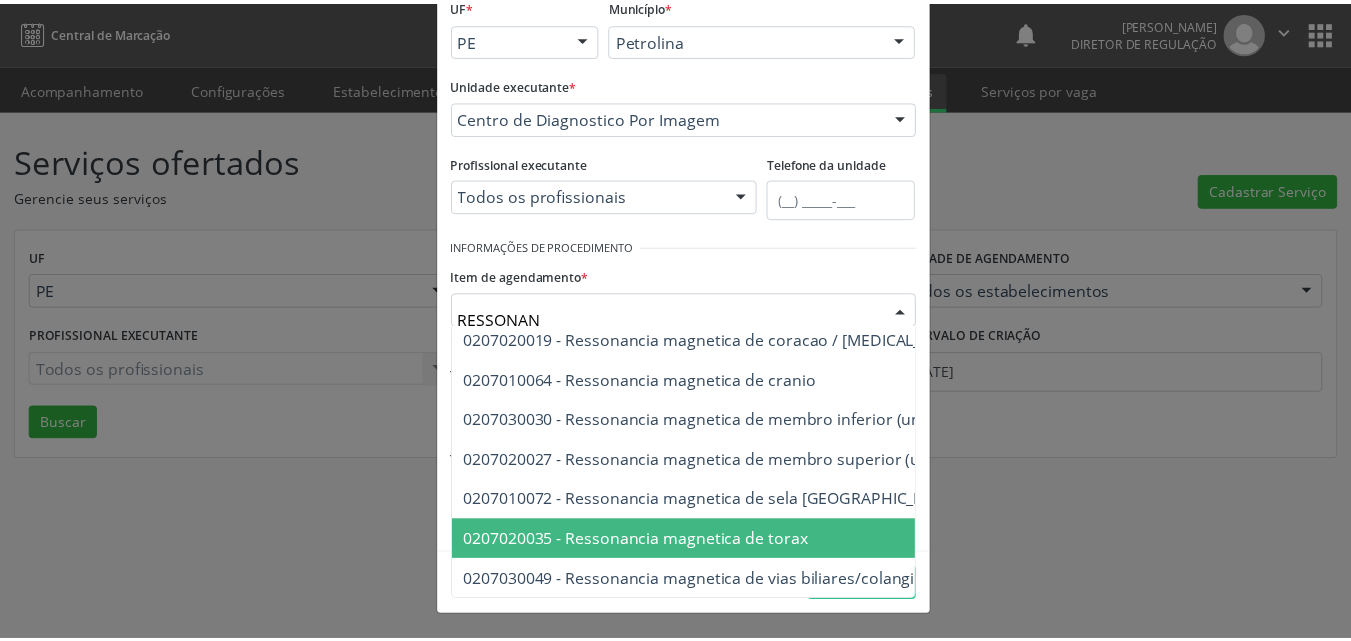 scroll, scrollTop: 242, scrollLeft: 0, axis: vertical 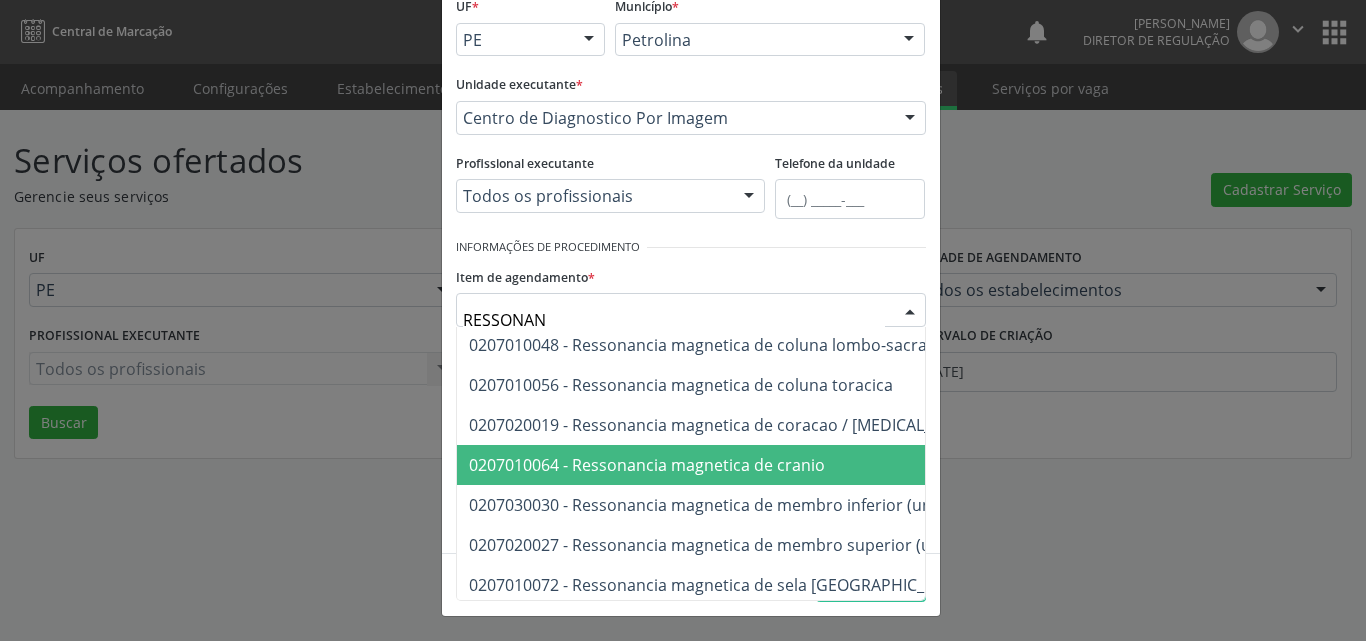 click on "0207010064 - Ressonancia magnetica de cranio" at bounding box center (647, 465) 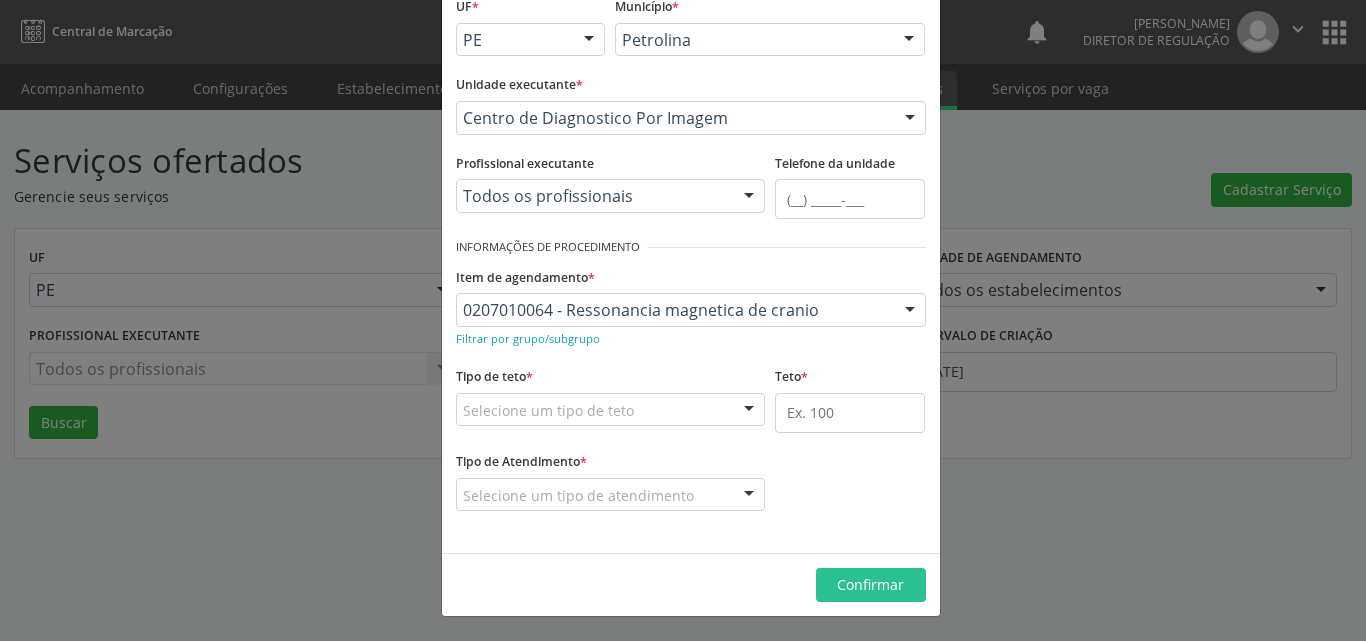 click on "Selecione um tipo de teto" at bounding box center [611, 410] 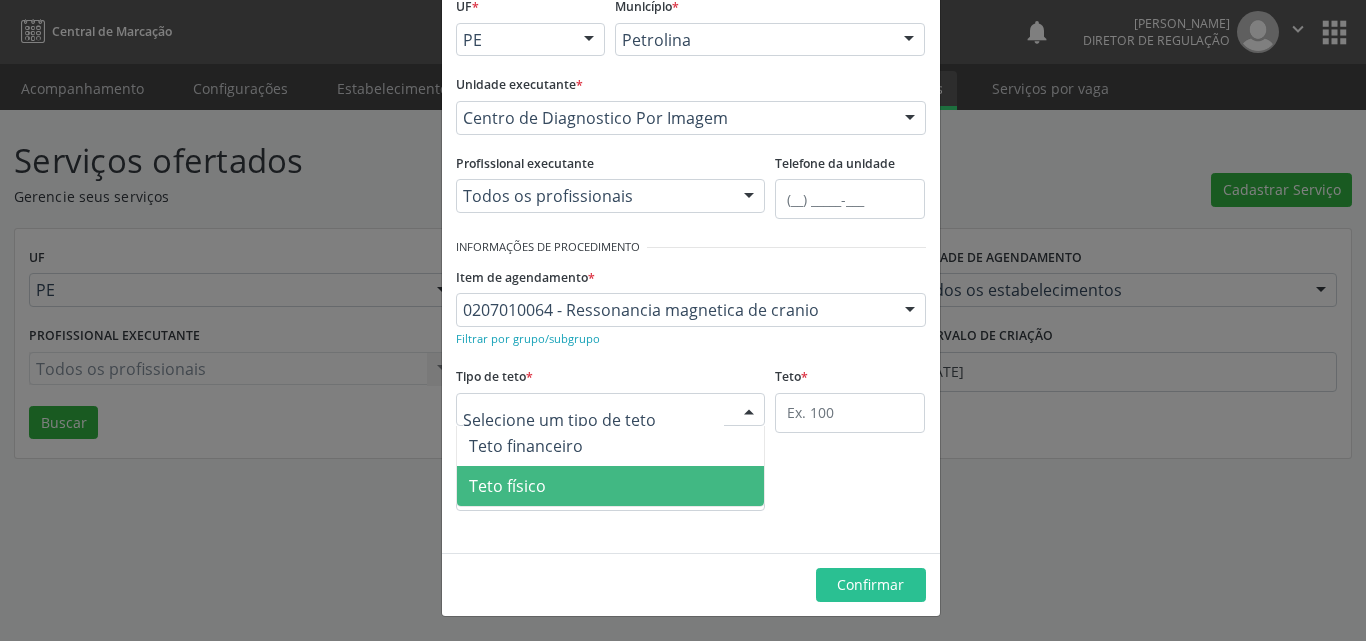 click on "Tipo de Atendimento  *
Selecione um tipo de atendimento
Ordem de chegada   Horário agendado
Nenhum resultado encontrado para: "   "
Não há nenhuma opção para ser exibida." at bounding box center (611, 486) 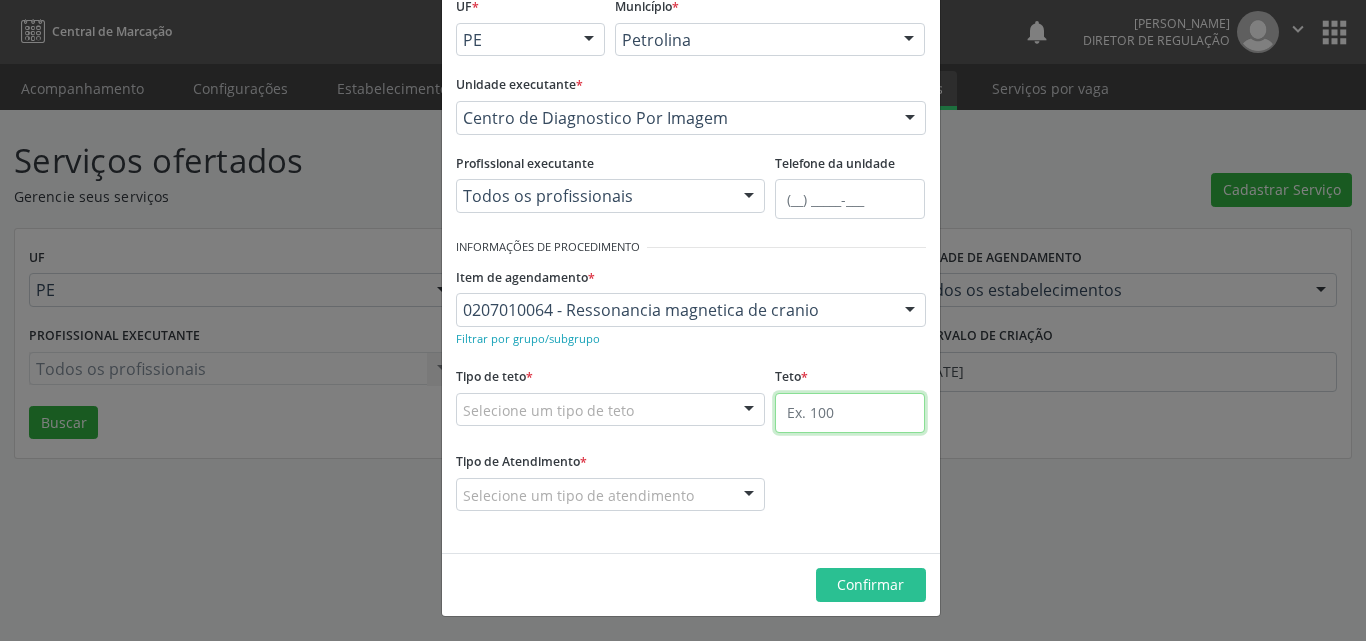 click at bounding box center [850, 413] 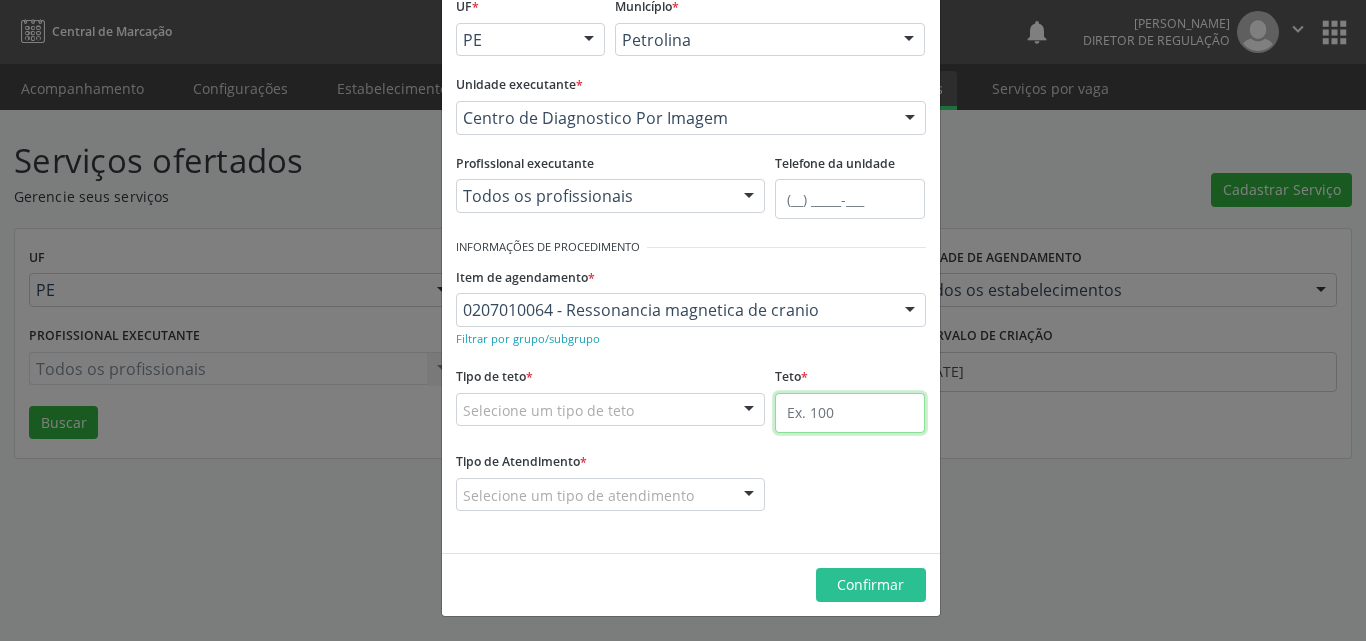 type on "1" 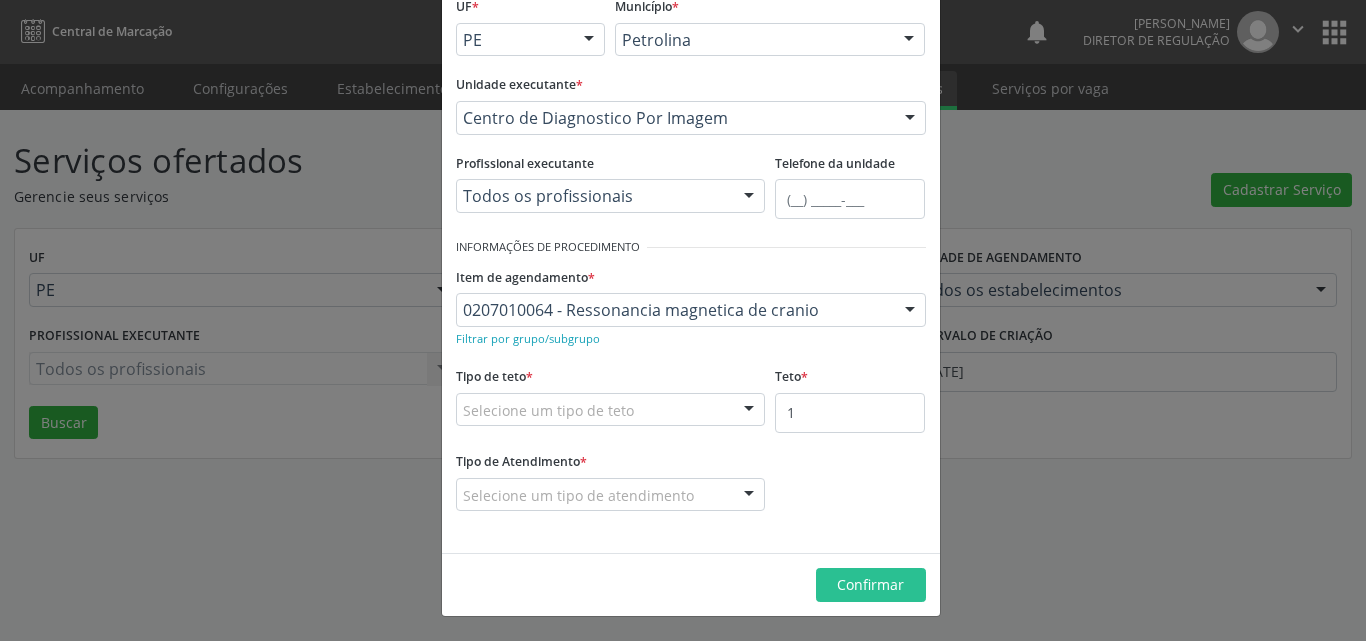 click on "Selecione um tipo de atendimento" at bounding box center [611, 495] 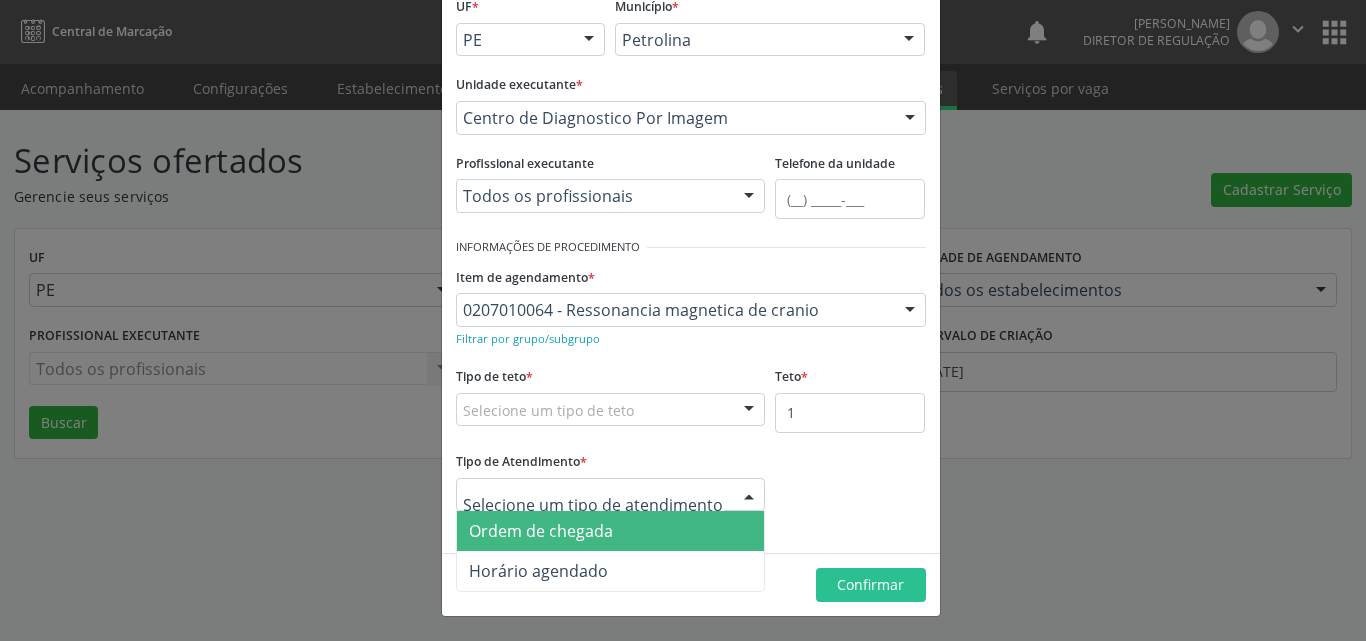 click on "Ordem de chegada" at bounding box center (611, 531) 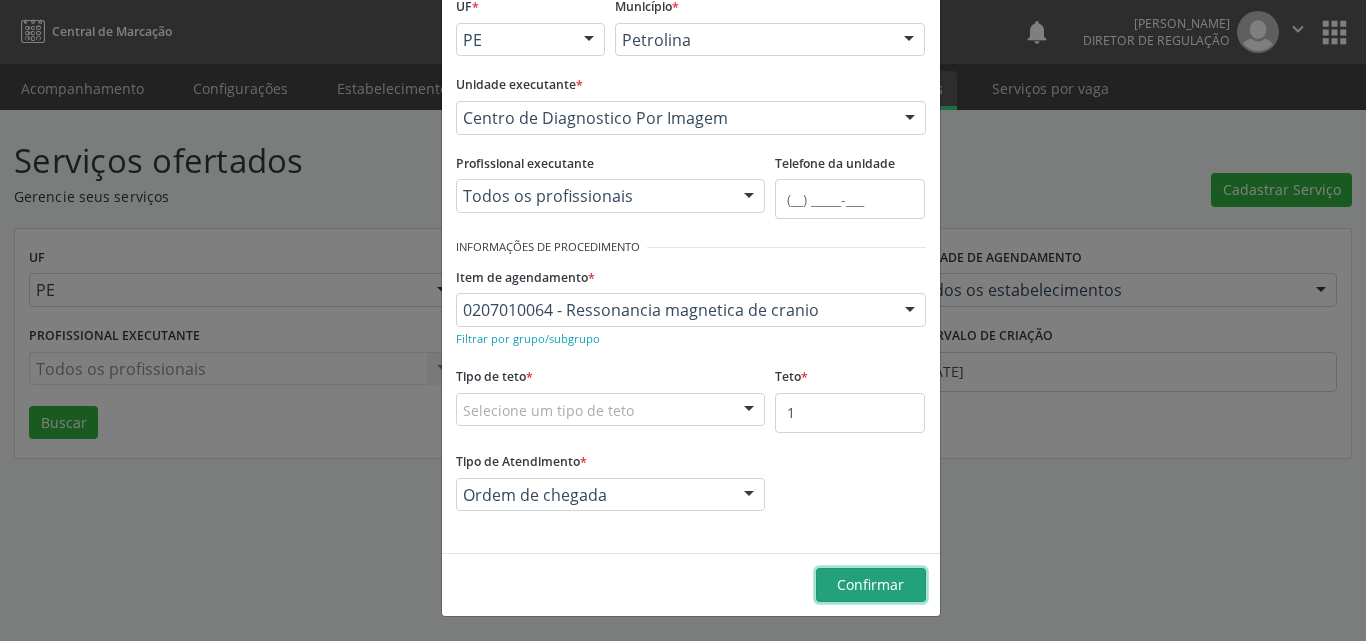 click on "Confirmar" at bounding box center [870, 584] 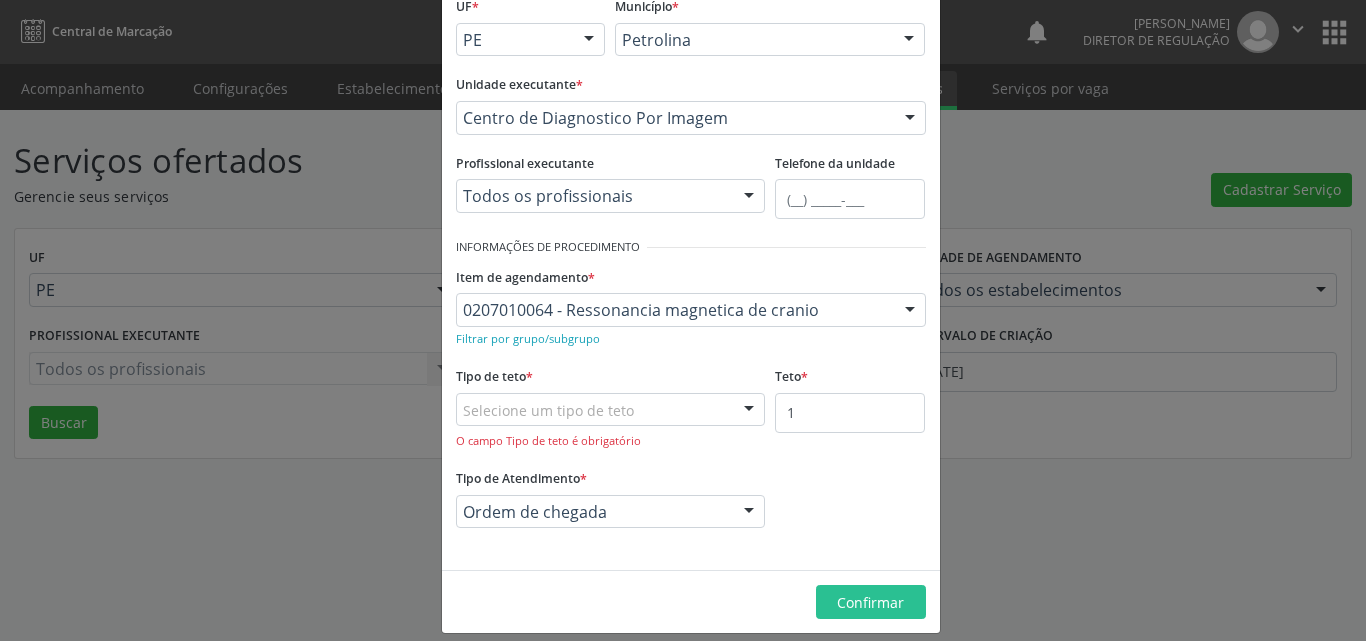 click on "Selecione um tipo de teto" at bounding box center (611, 410) 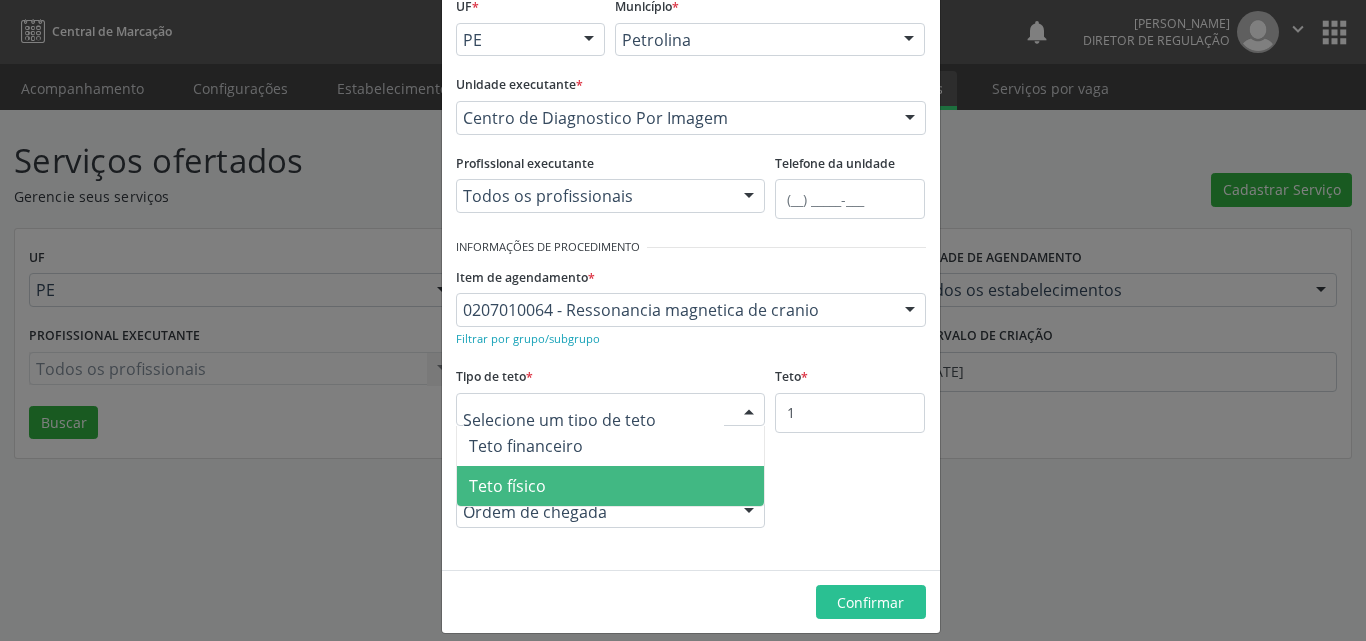 click on "Teto físico" at bounding box center (611, 486) 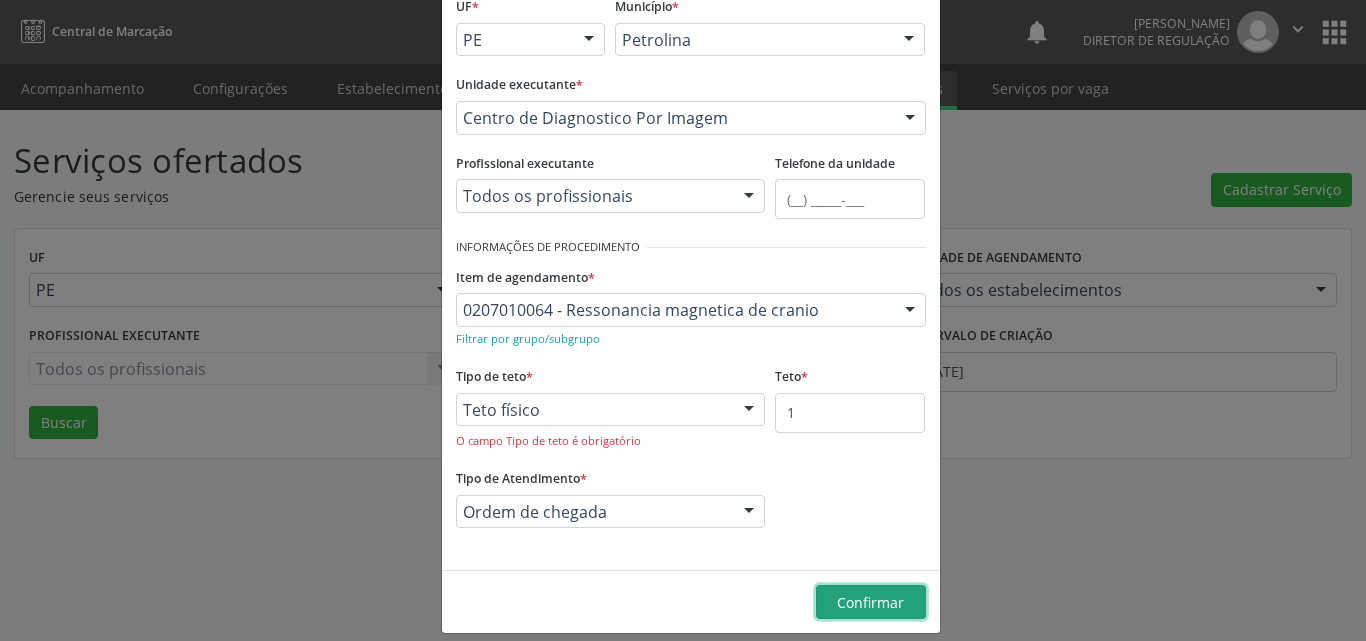 click on "Confirmar" at bounding box center [870, 602] 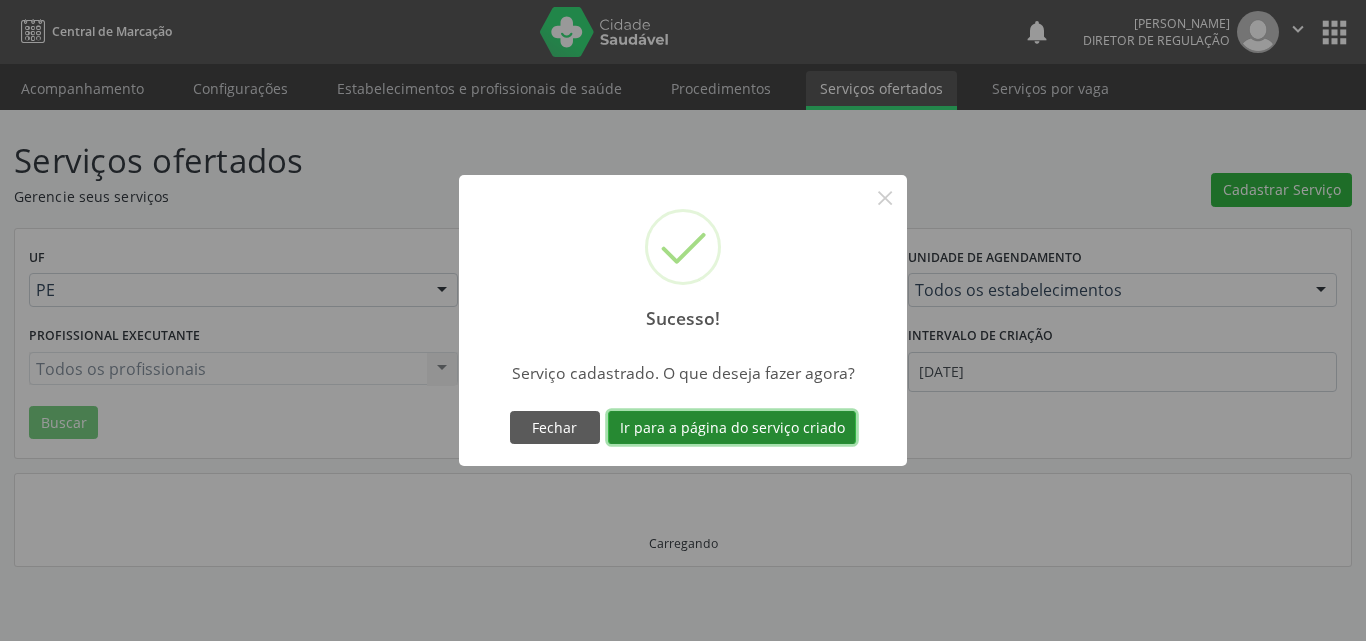 click on "Ir para a página do serviço criado" at bounding box center (732, 428) 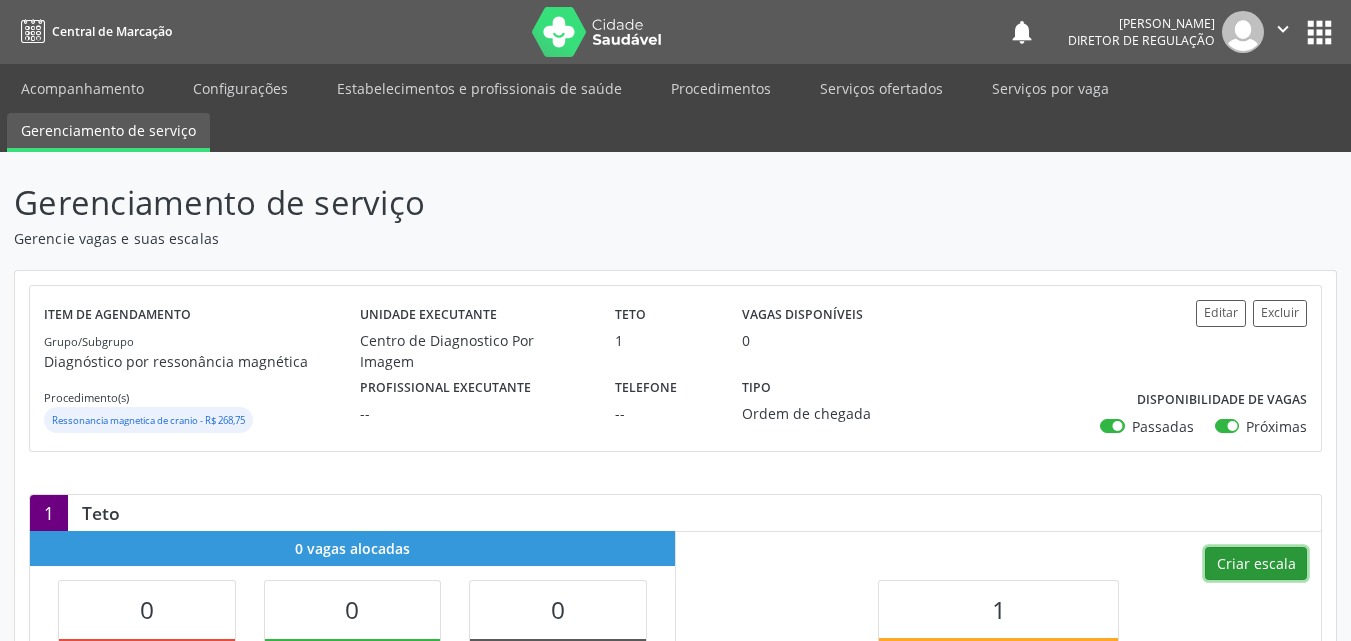 click on "Criar escala" at bounding box center (1256, 564) 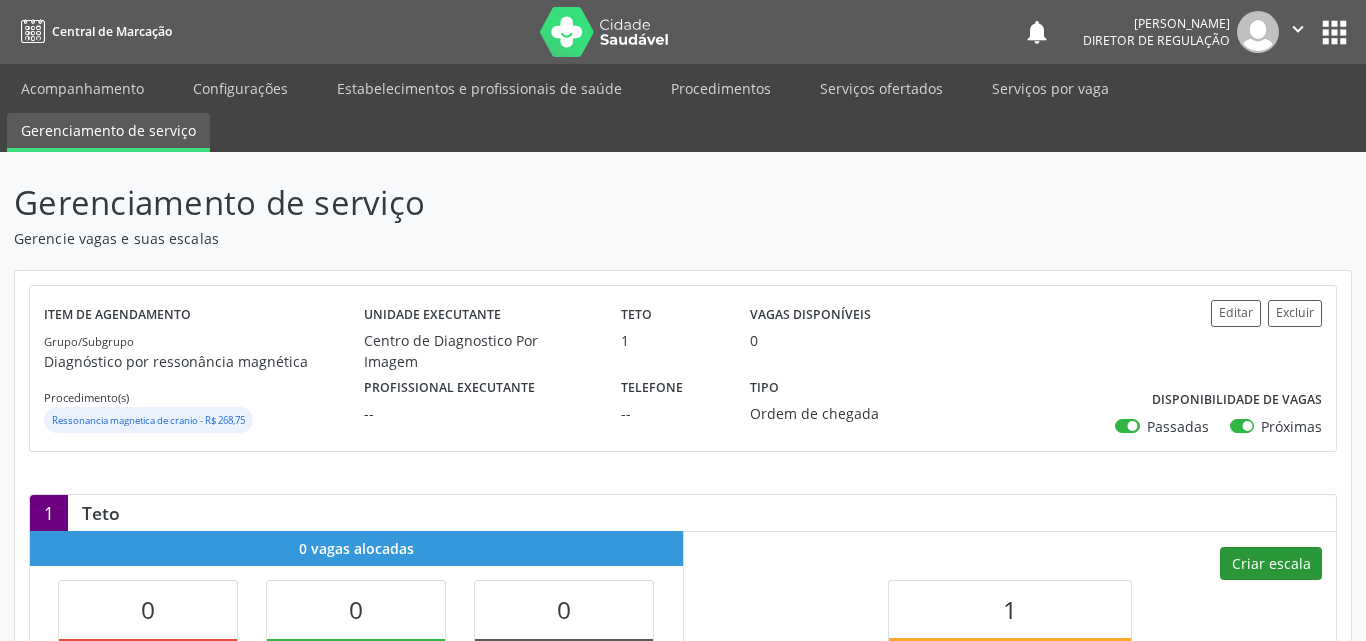 select on "6" 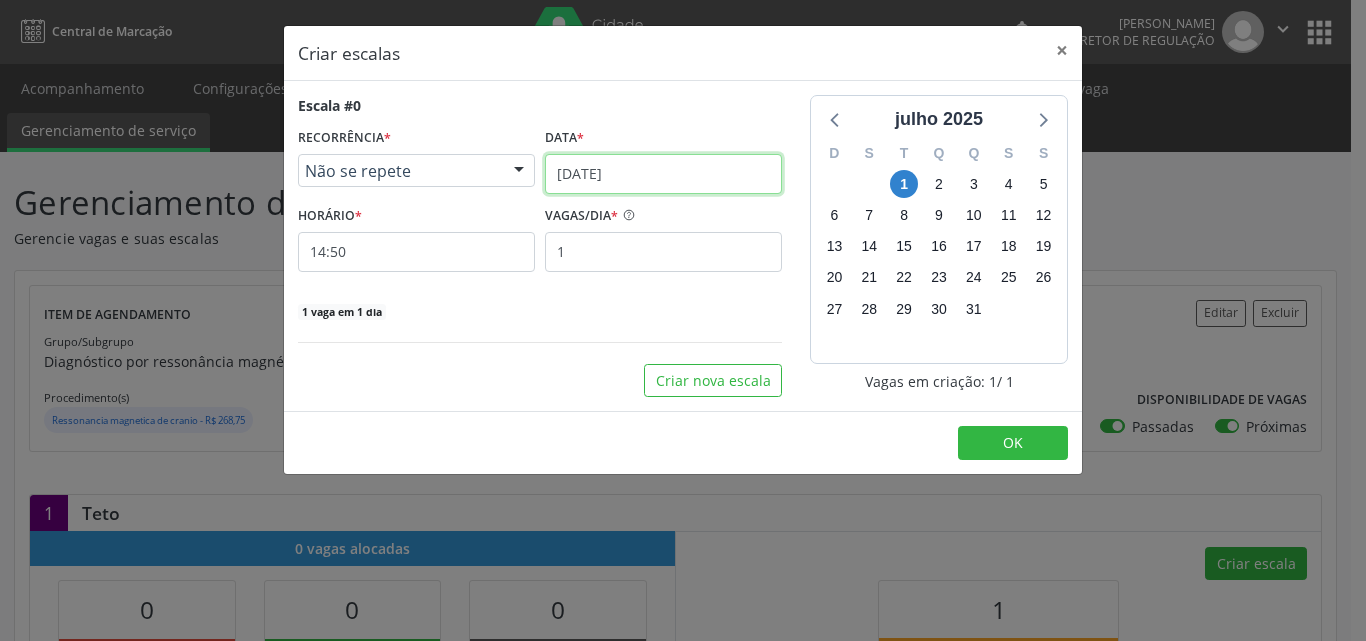 click on "[DATE]" at bounding box center (663, 174) 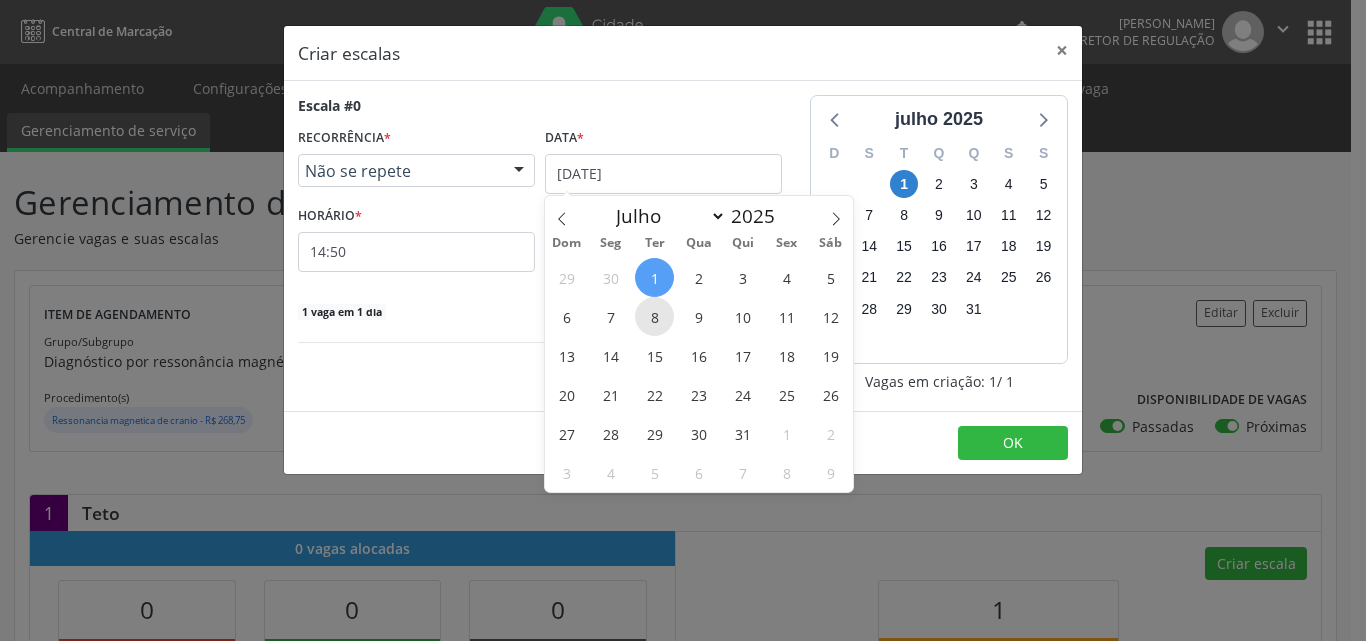 click on "8" at bounding box center (654, 316) 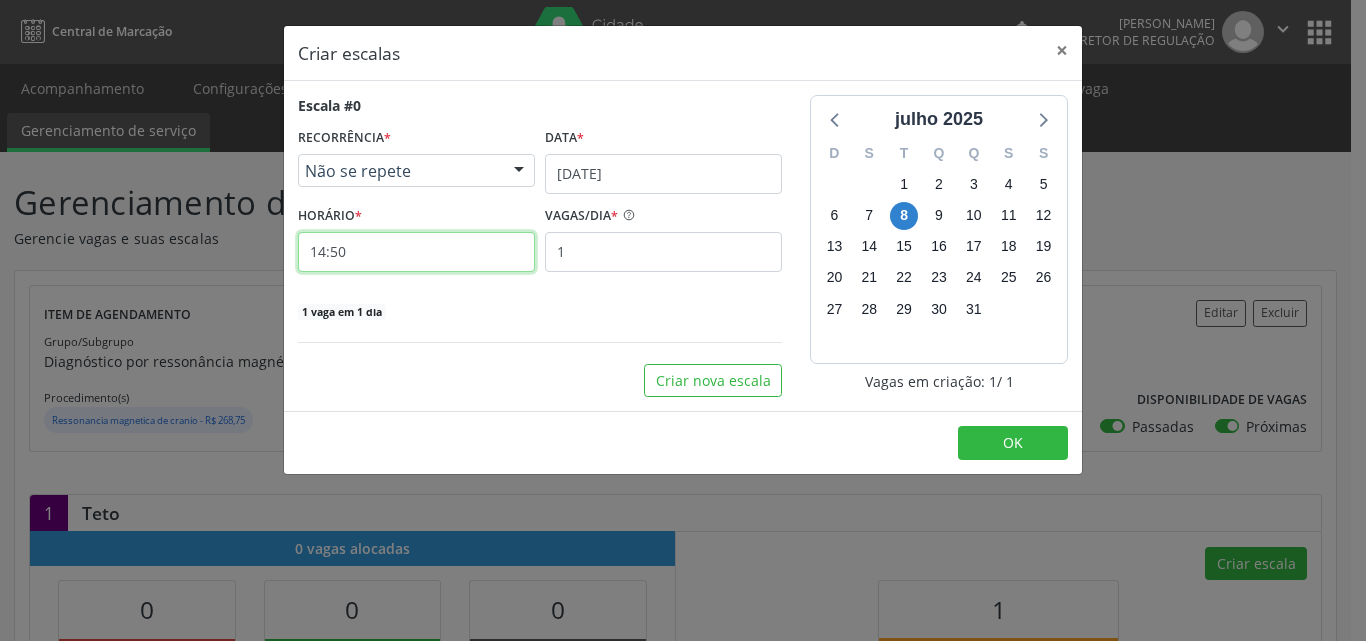 click on "14:50" at bounding box center (416, 252) 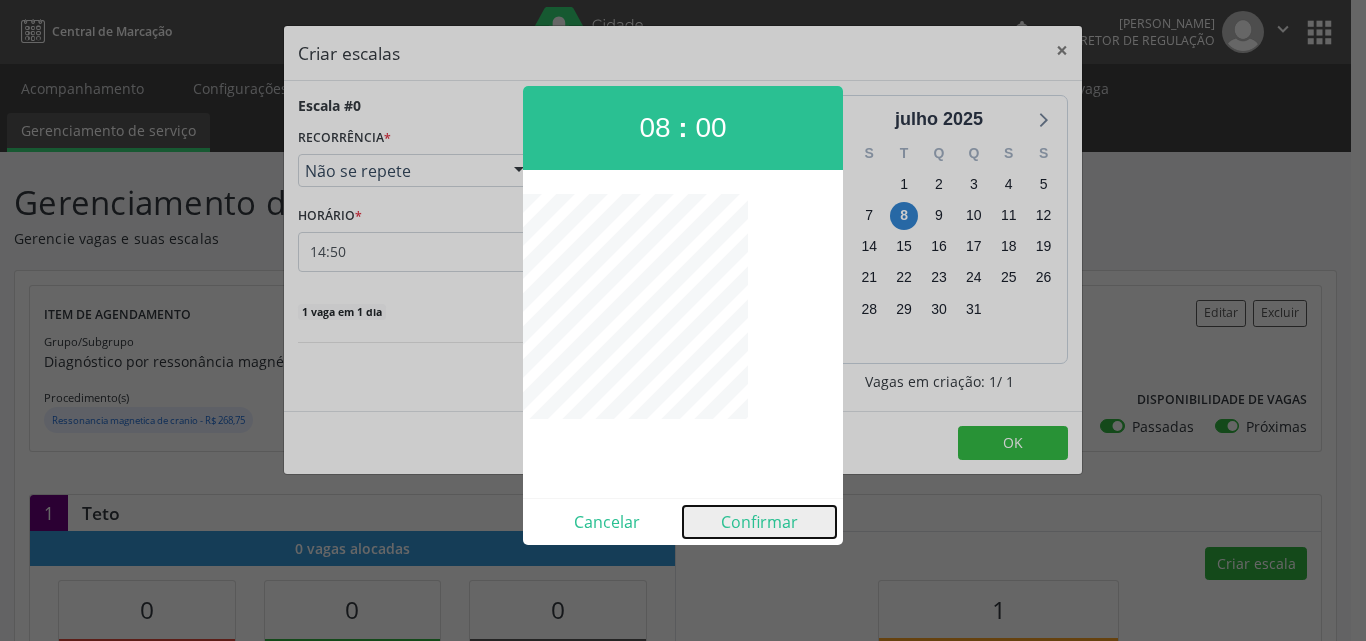 click on "Confirmar" at bounding box center (759, 522) 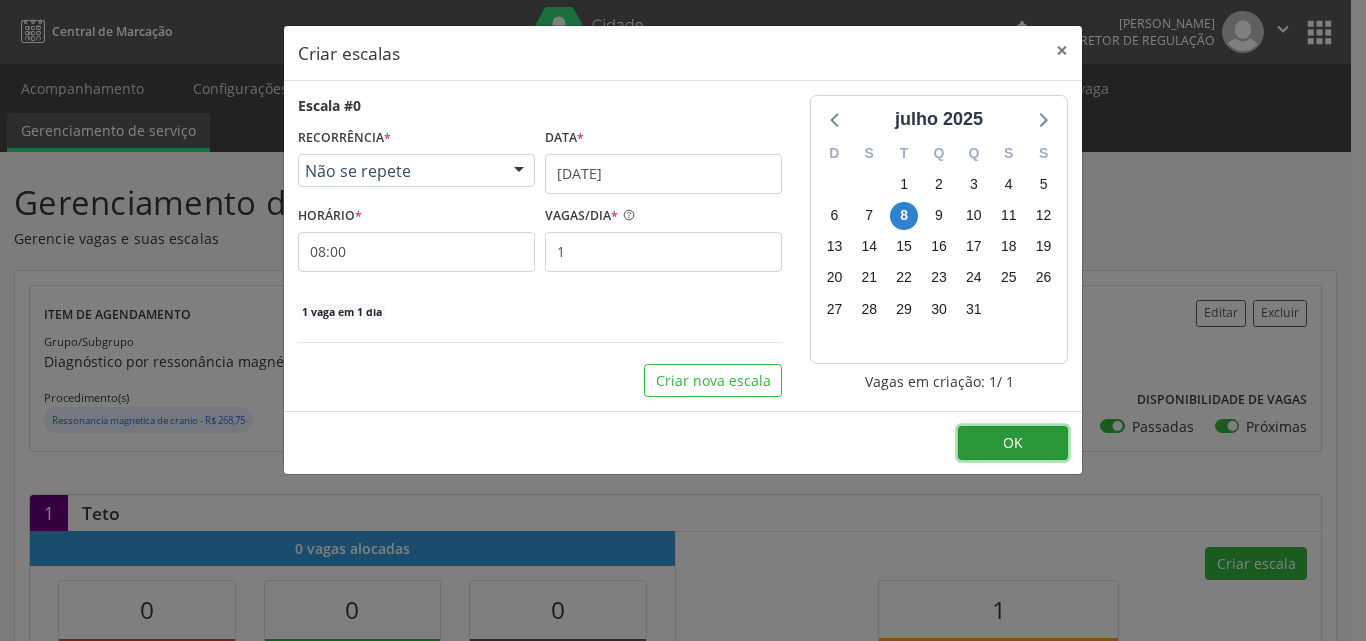 click on "OK" at bounding box center (1013, 443) 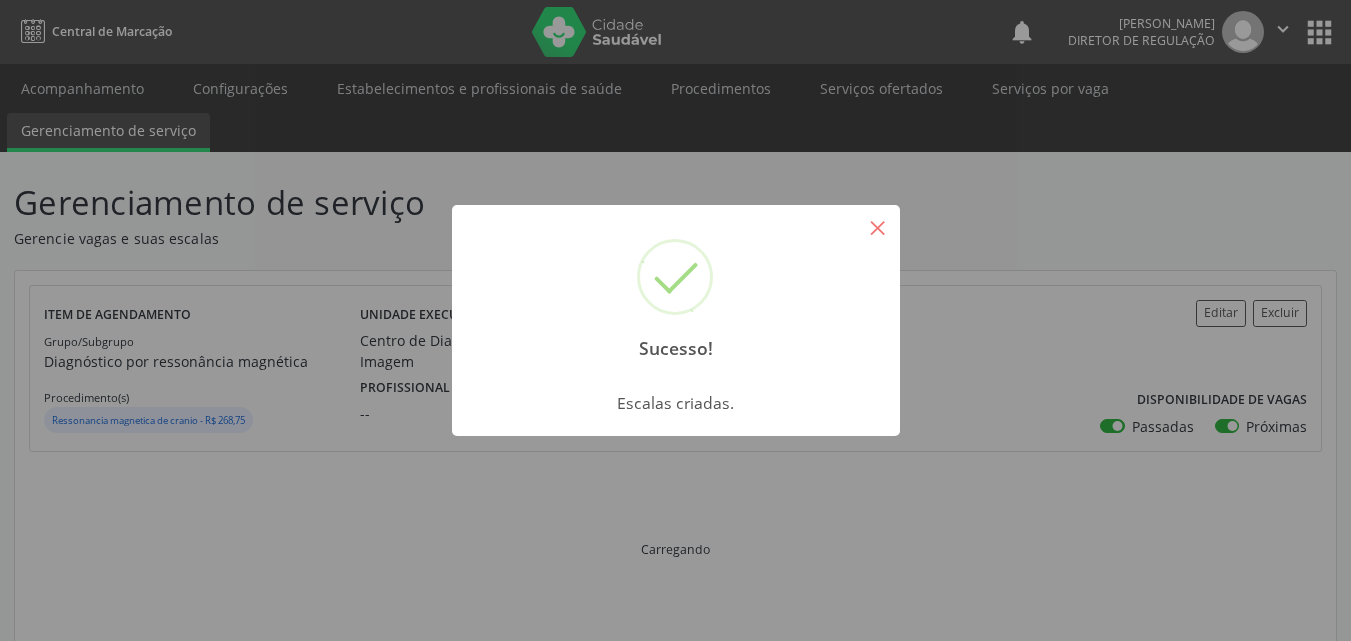 click on "×" at bounding box center [878, 227] 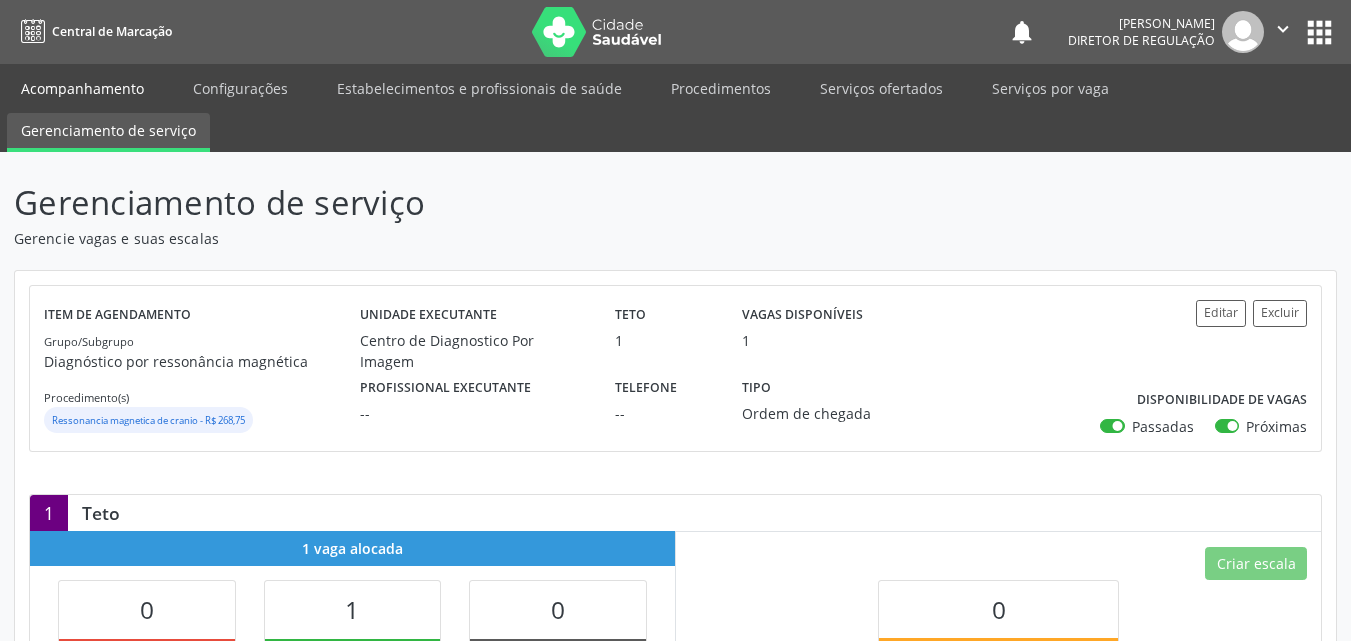 click on "Acompanhamento" at bounding box center (82, 88) 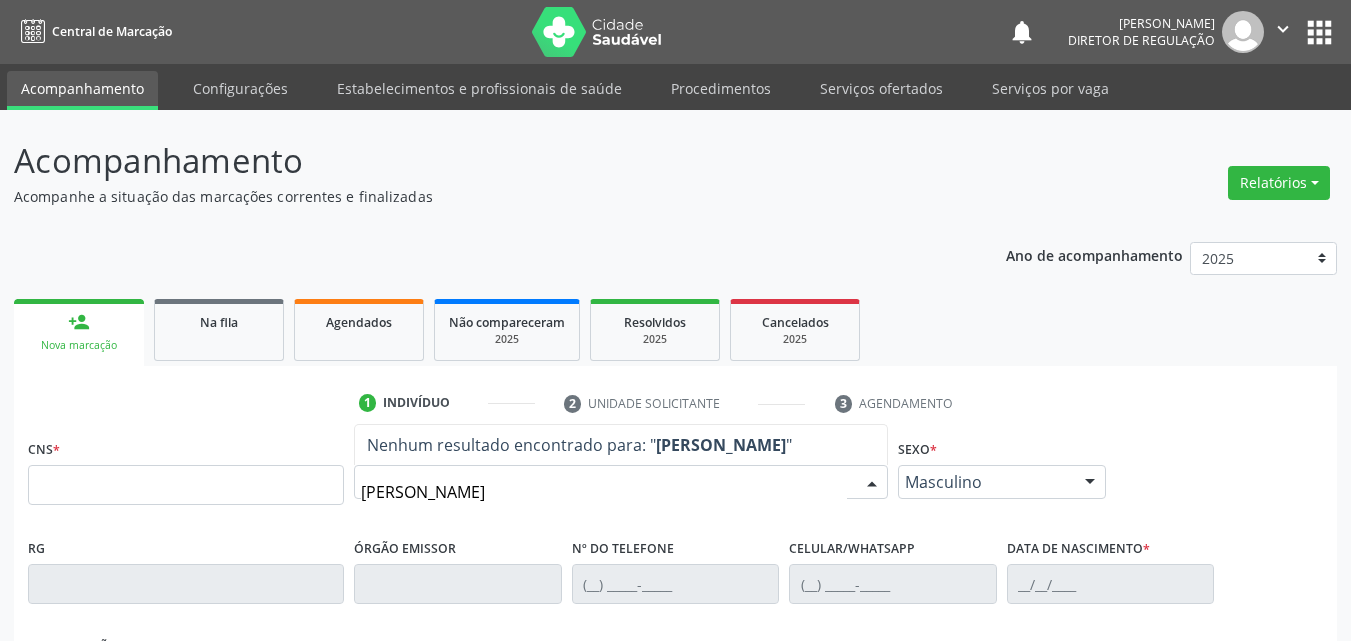 type on "[PERSON_NAME]" 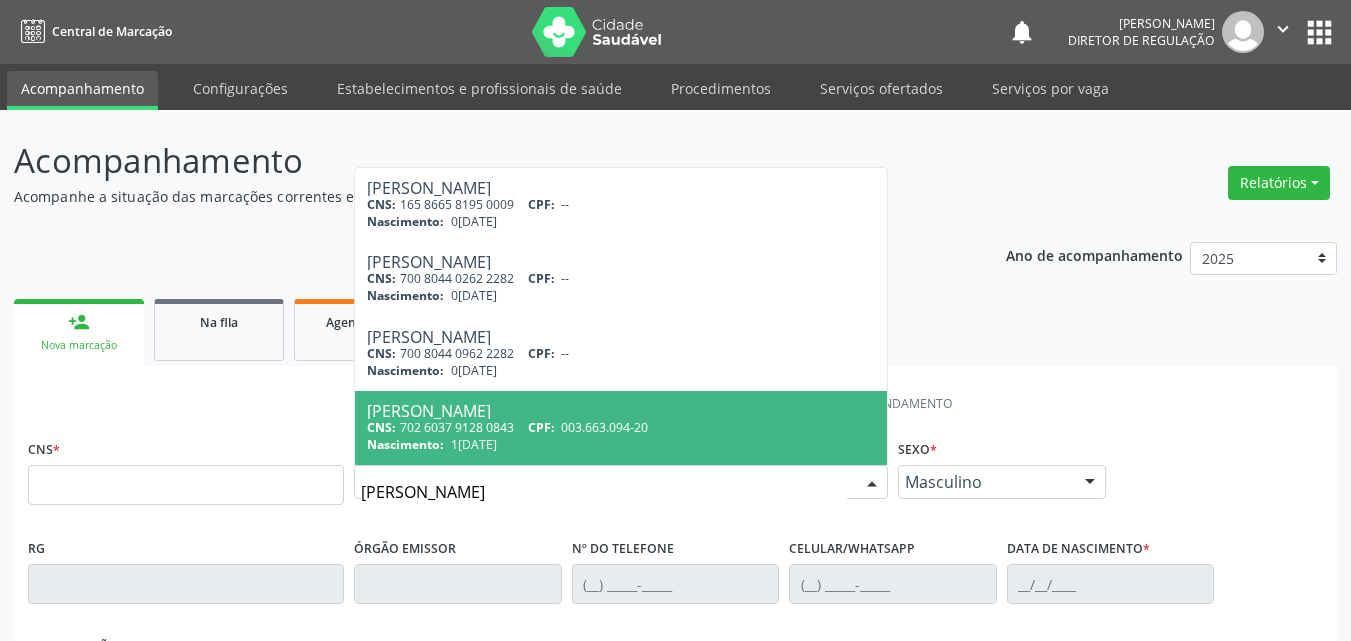 click on "Nascimento:
[DATE]" at bounding box center (621, 444) 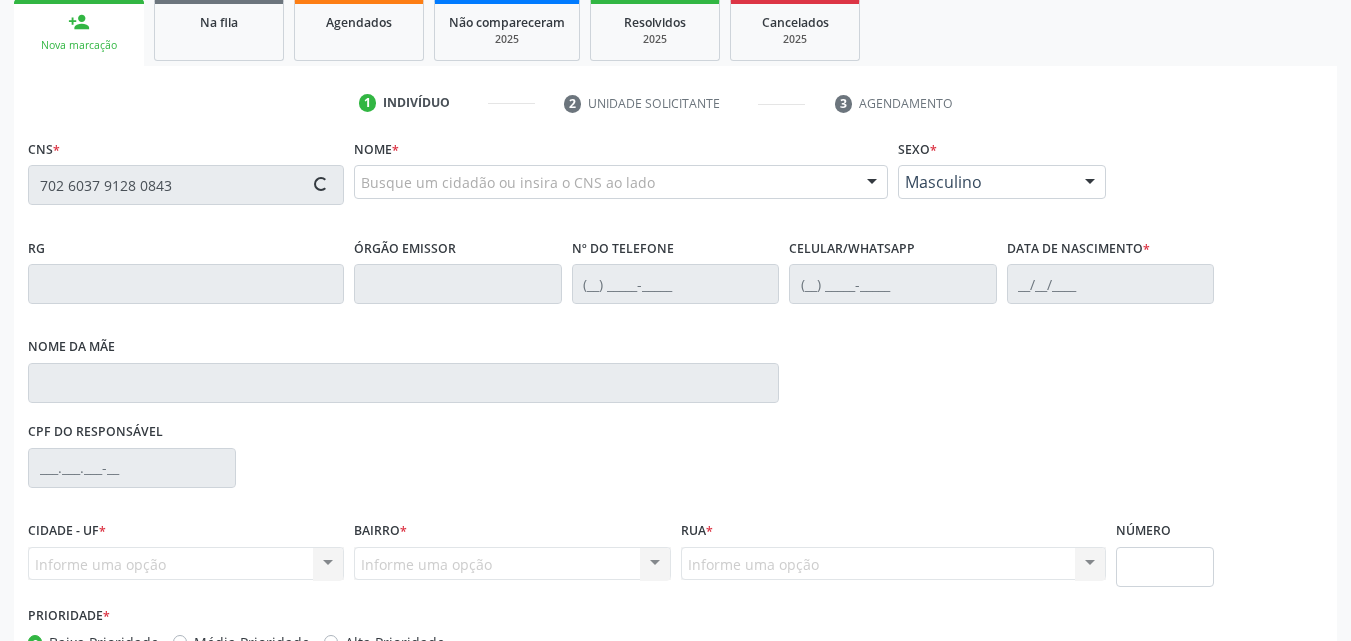 scroll, scrollTop: 429, scrollLeft: 0, axis: vertical 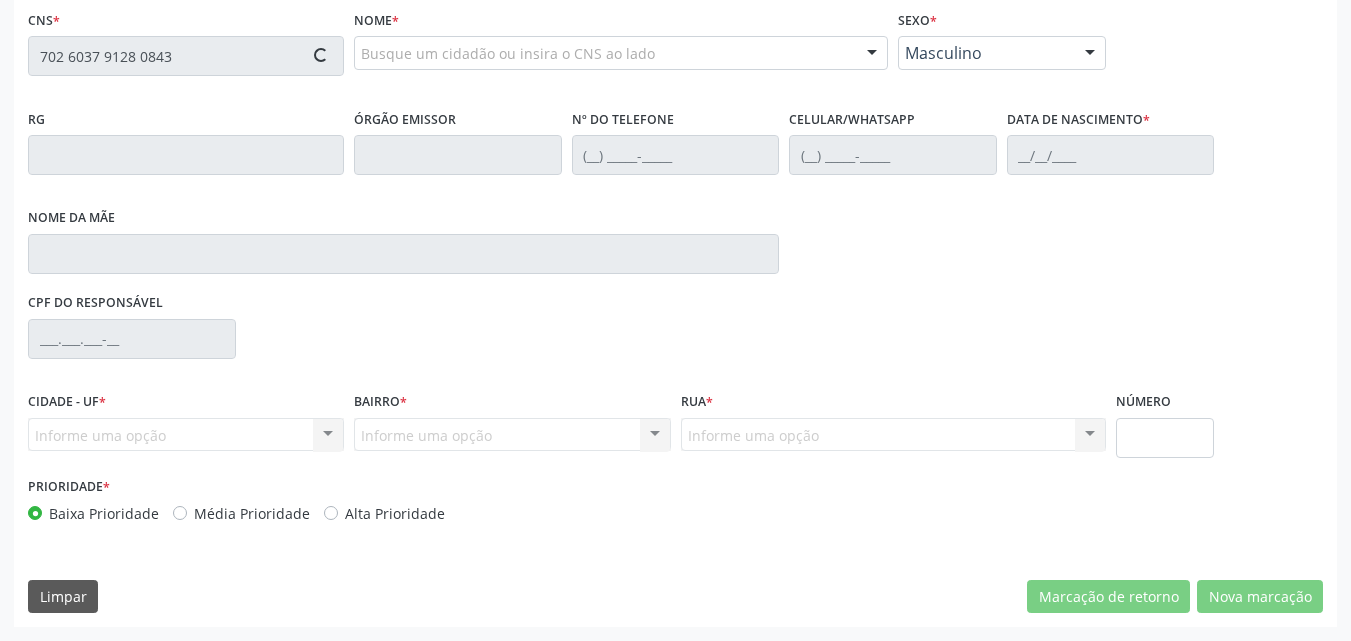 type on "702 6037 9128 0843" 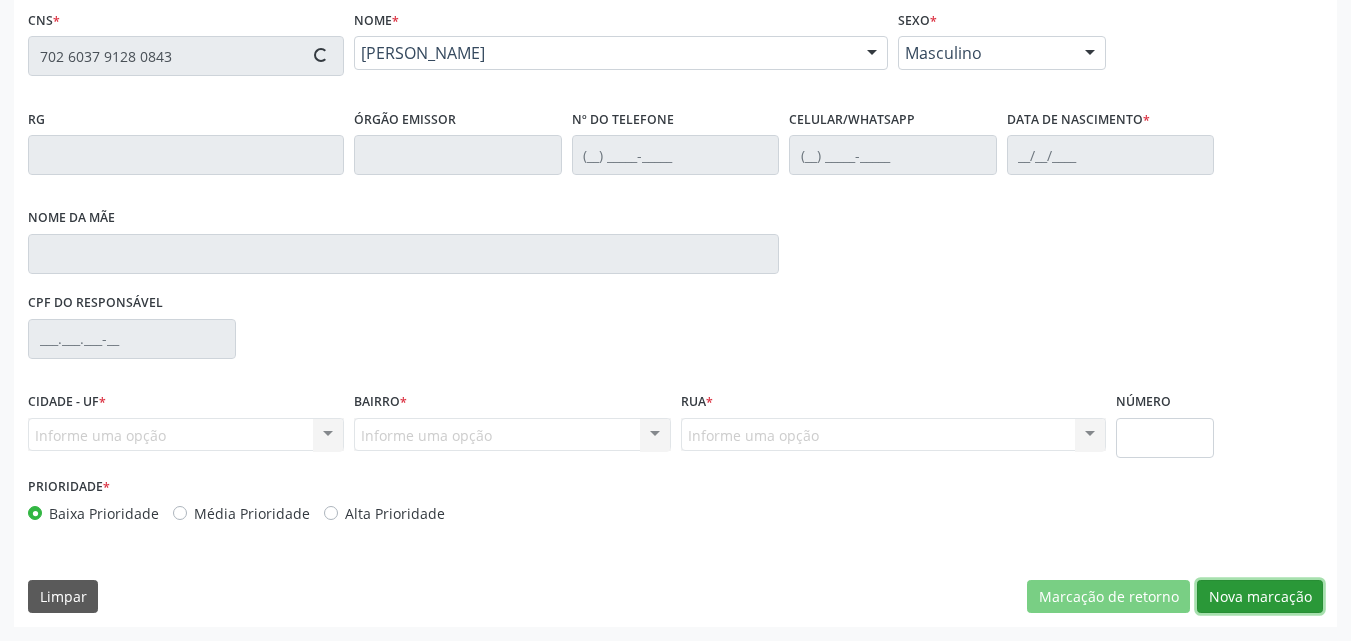 click on "Nova marcação" at bounding box center (1260, 597) 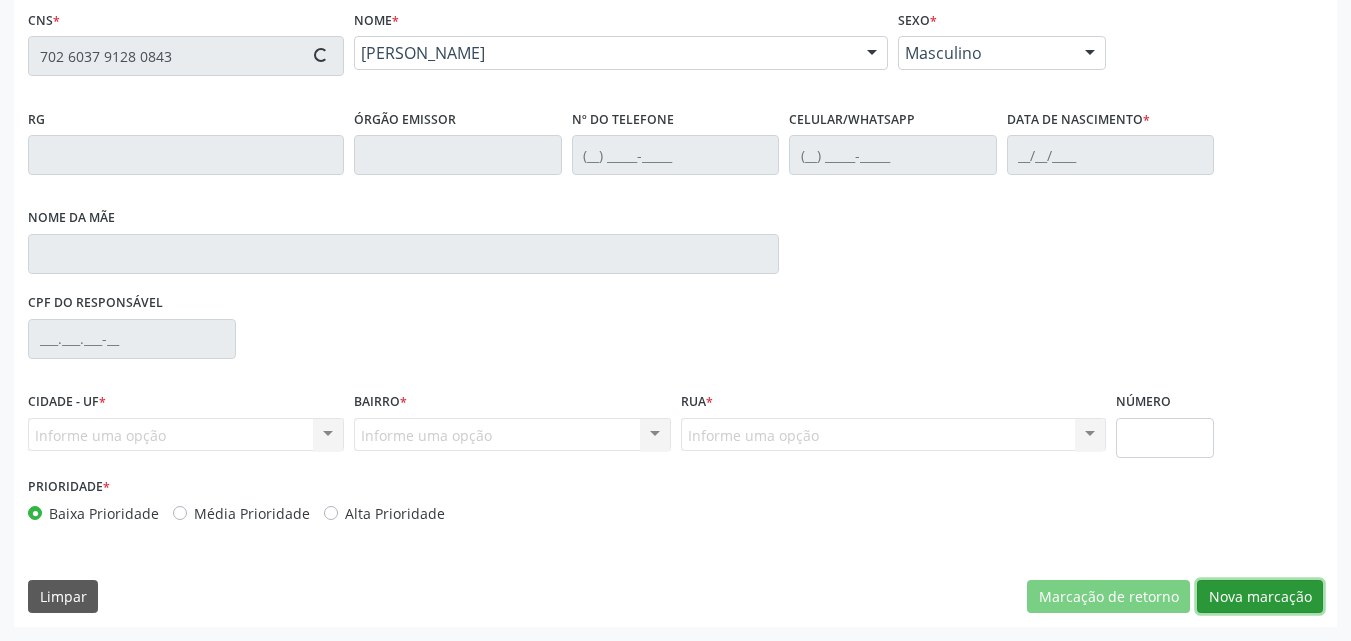 type on "[PHONE_NUMBER]" 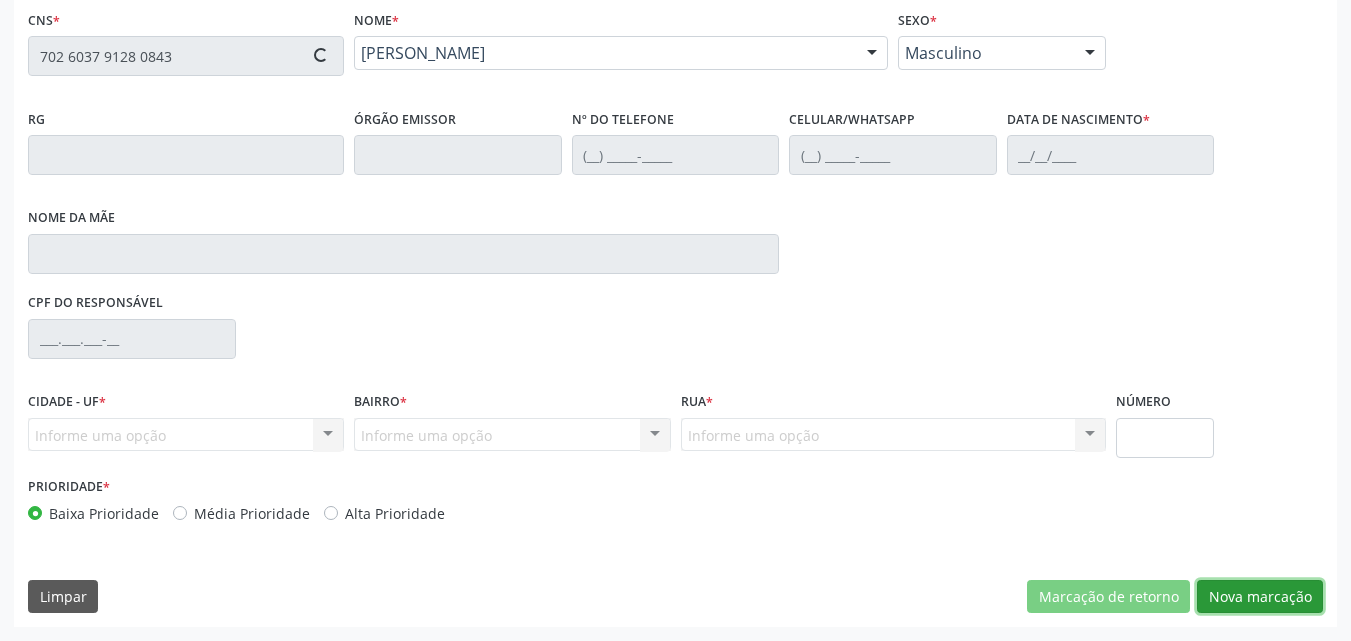 type on "S/N" 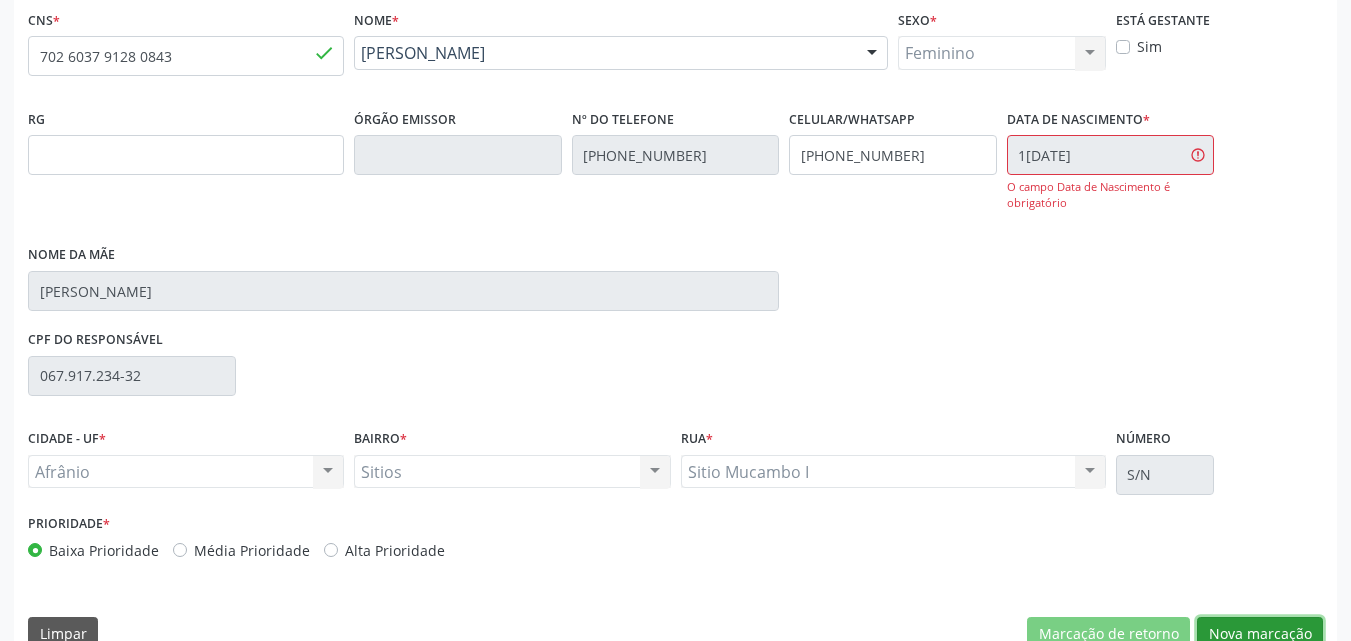 scroll, scrollTop: 466, scrollLeft: 0, axis: vertical 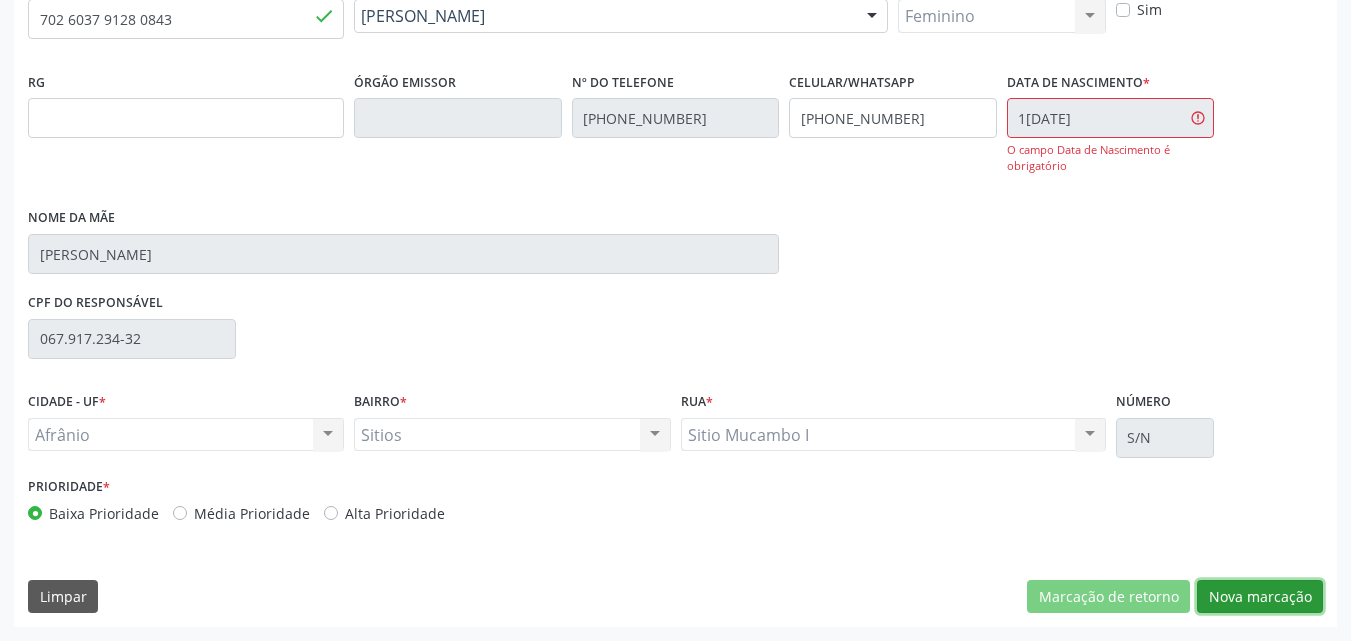click on "Nova marcação" at bounding box center (1260, 597) 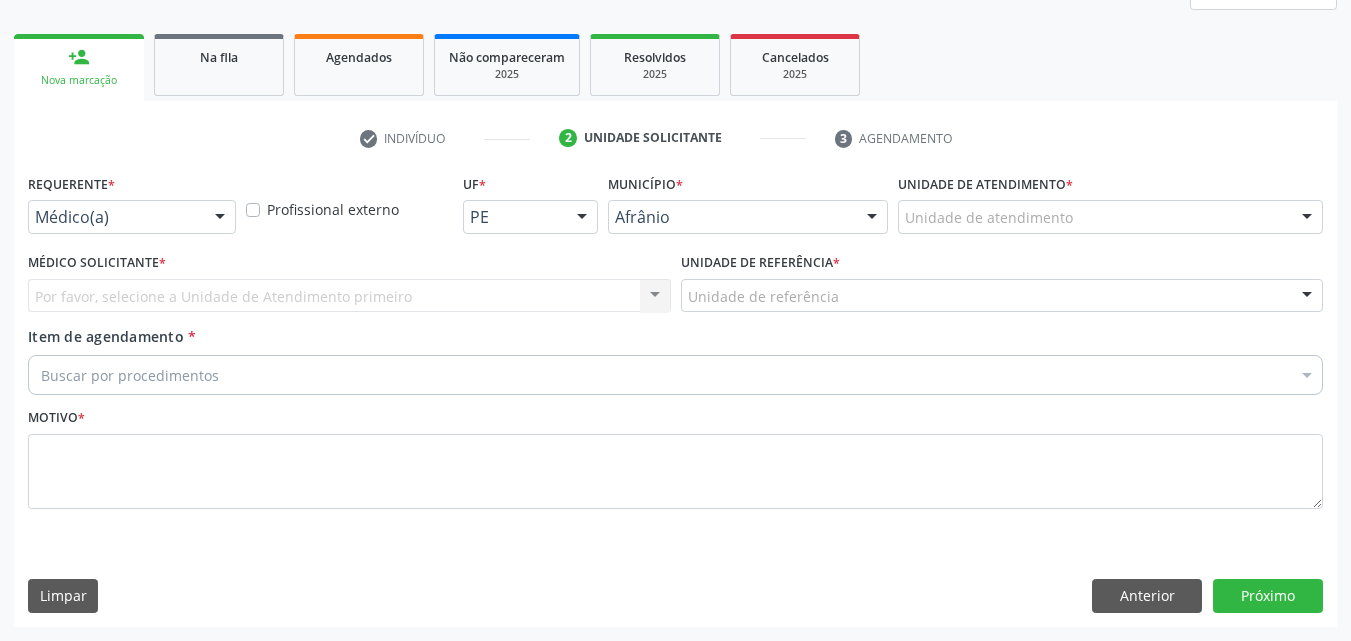scroll, scrollTop: 265, scrollLeft: 0, axis: vertical 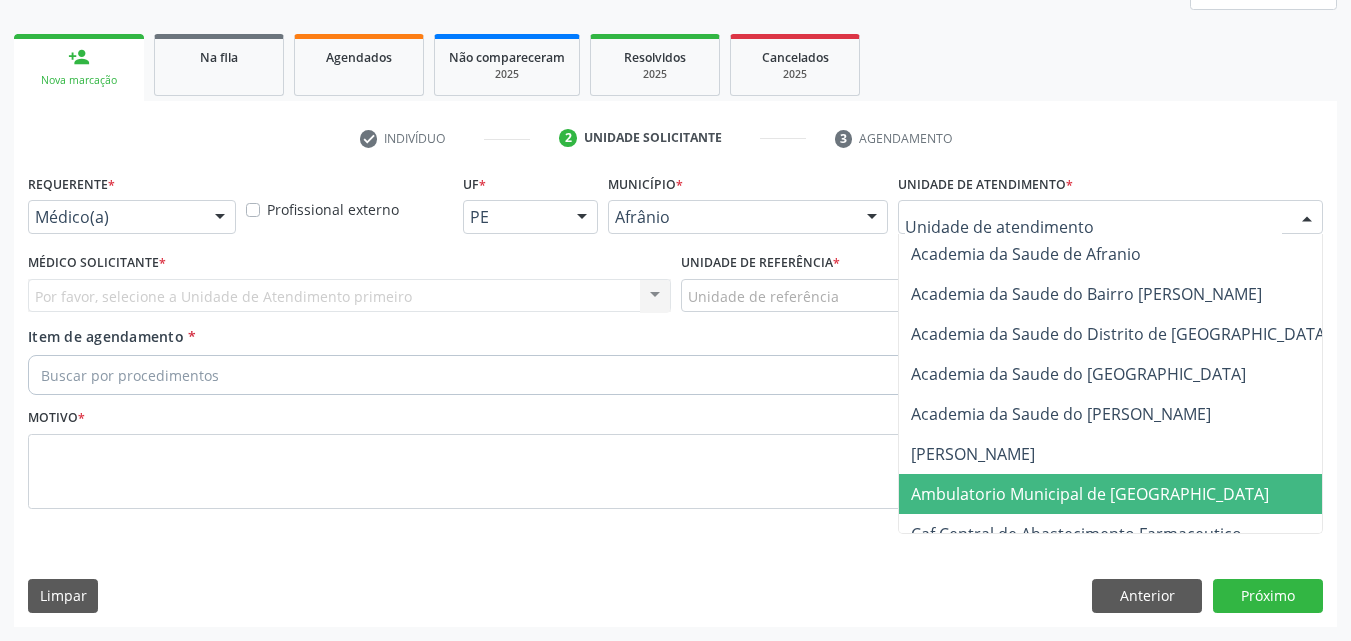 click on "Ambulatorio Municipal de [GEOGRAPHIC_DATA]" at bounding box center (1090, 494) 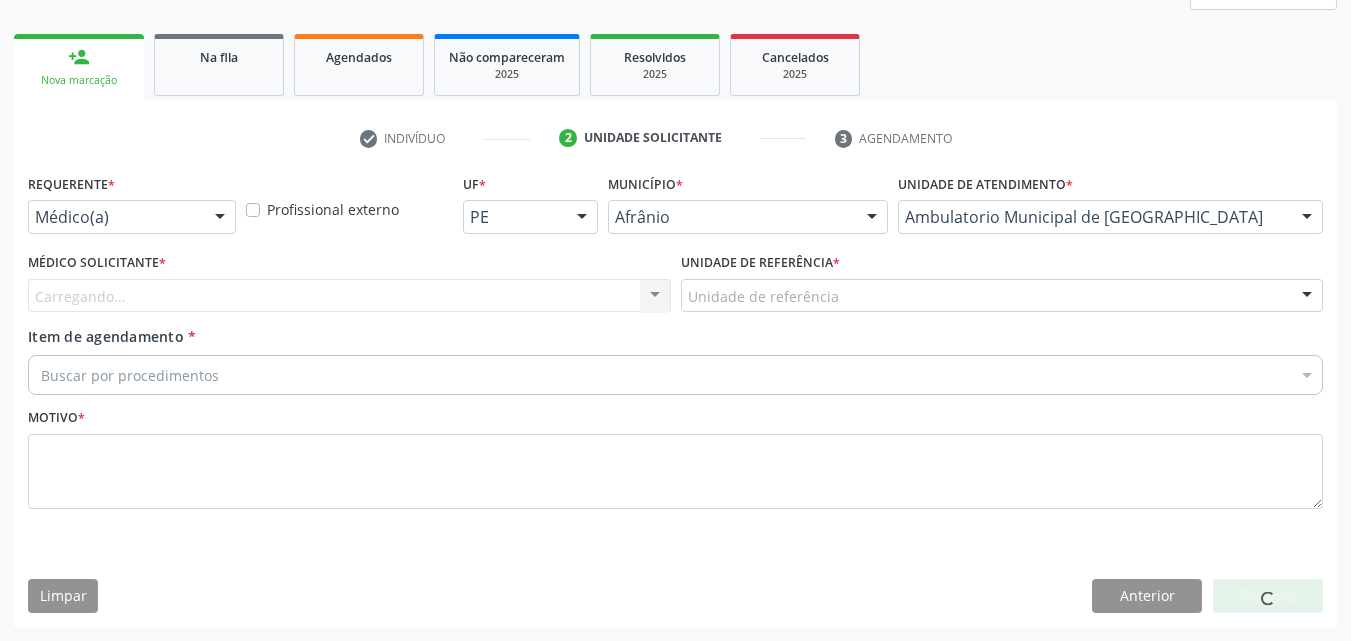 click on "Unidade de referência" at bounding box center [1002, 296] 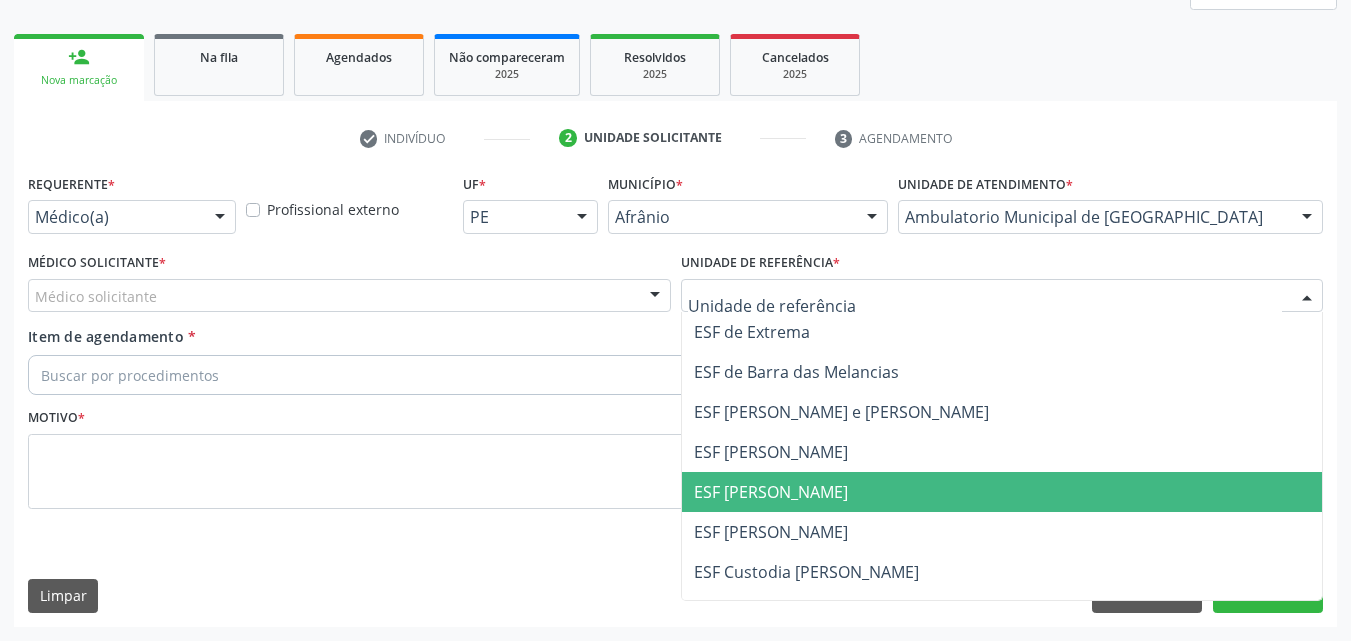 click on "ESF [PERSON_NAME]" at bounding box center (771, 492) 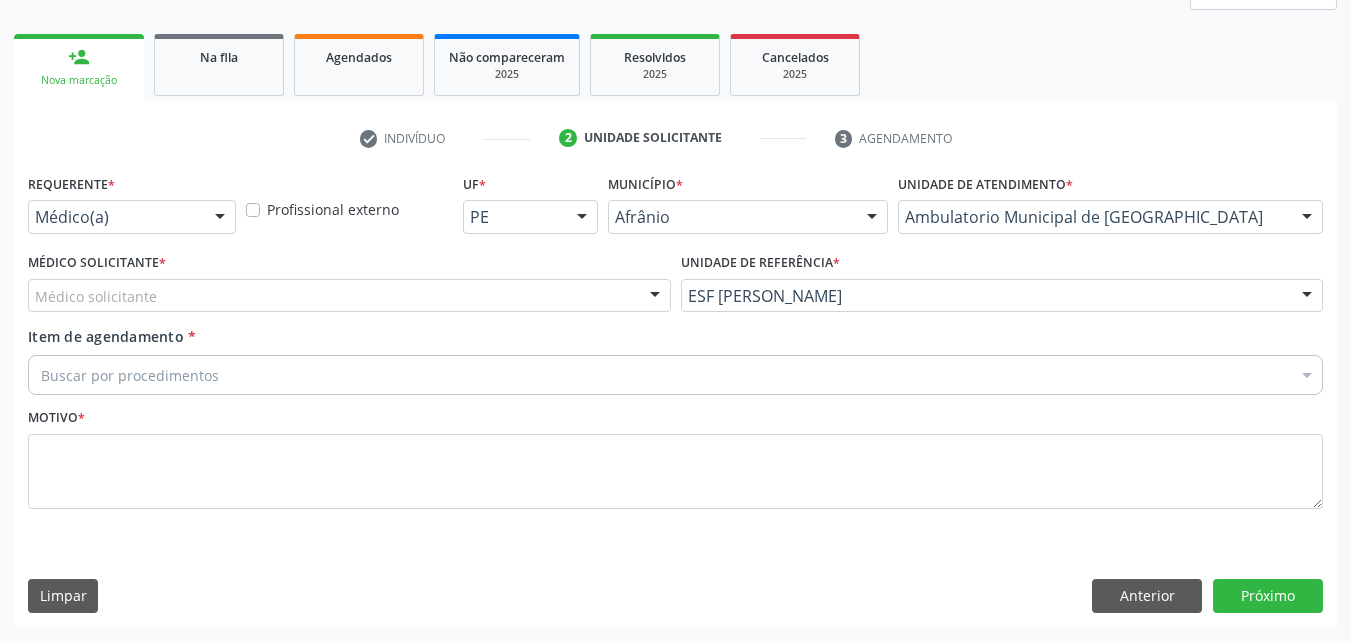 click on "Médico solicitante" at bounding box center [349, 296] 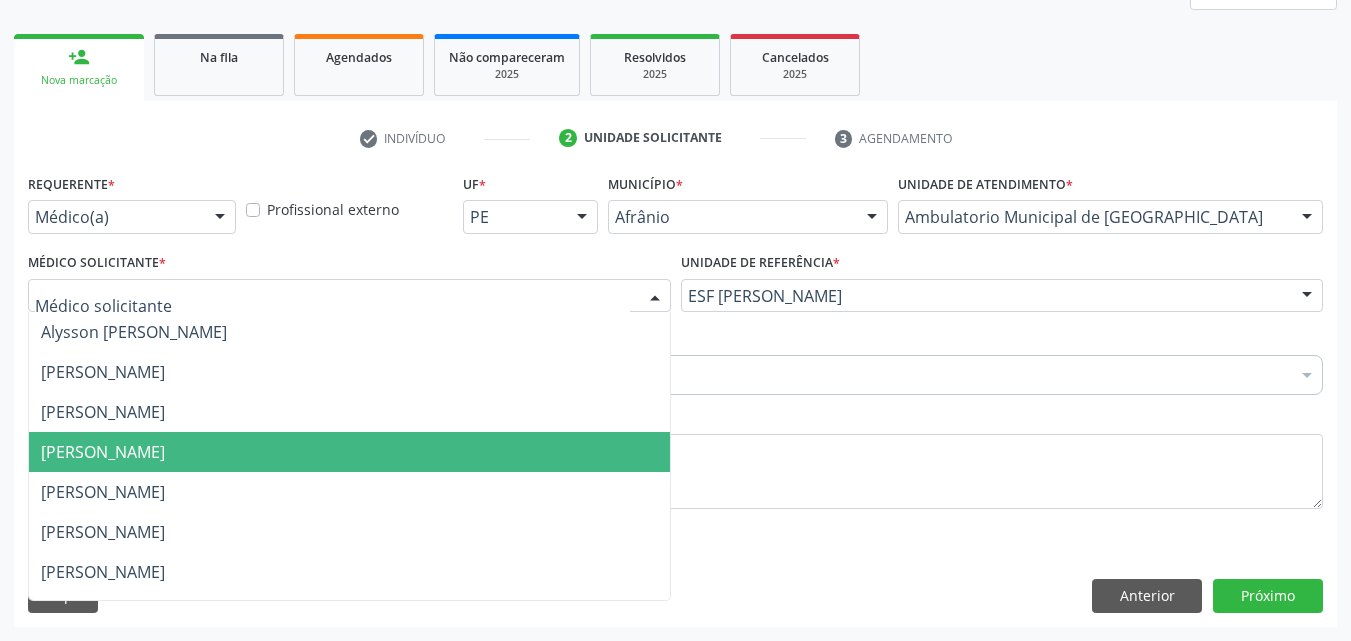click on "[PERSON_NAME]" at bounding box center [349, 452] 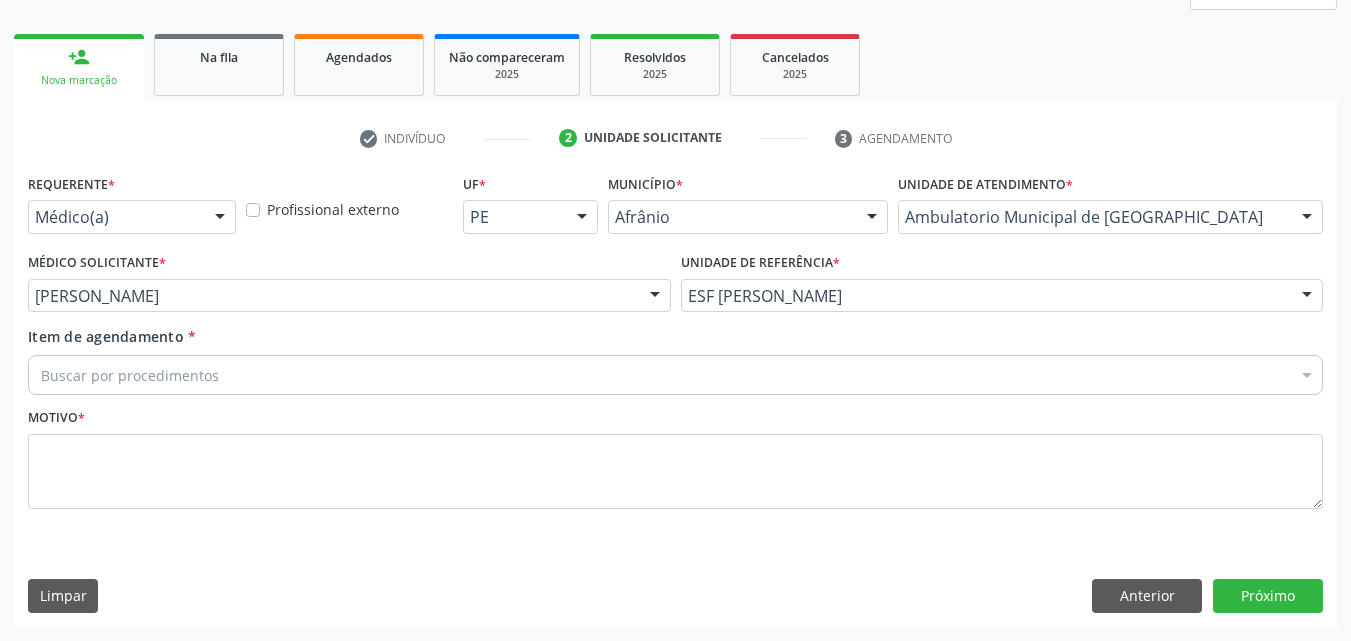 click on "Buscar por procedimentos" at bounding box center (675, 375) 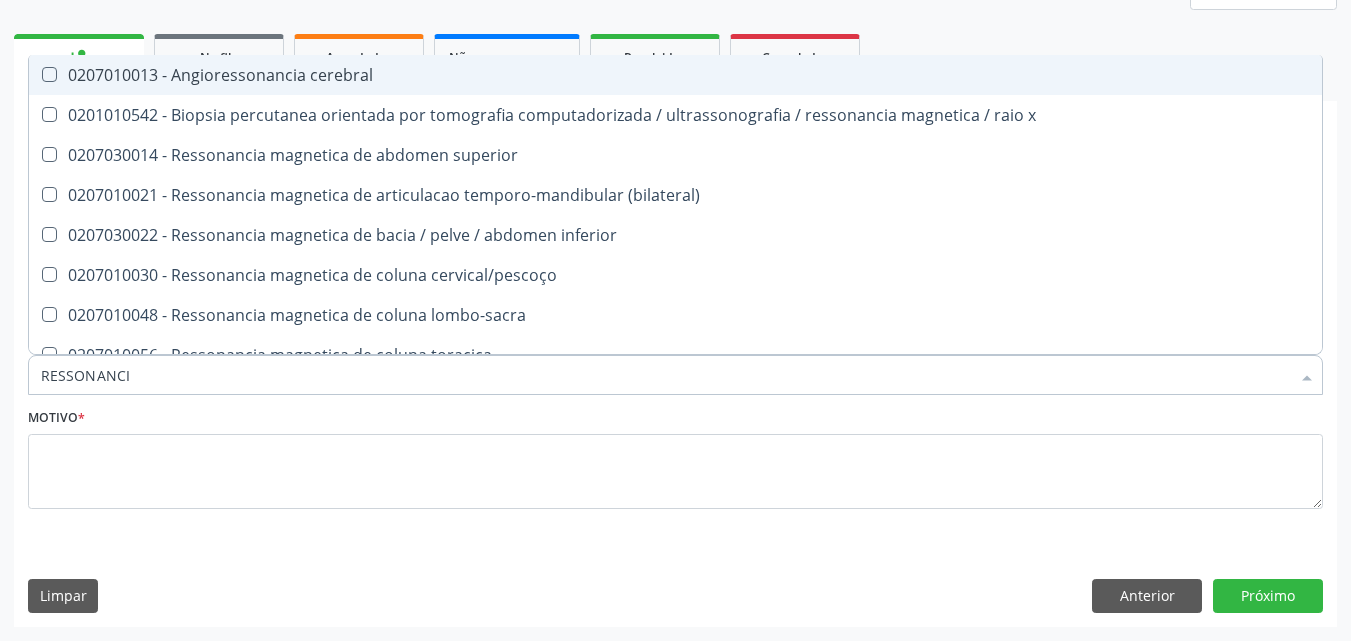 type on "RESSONANCIA" 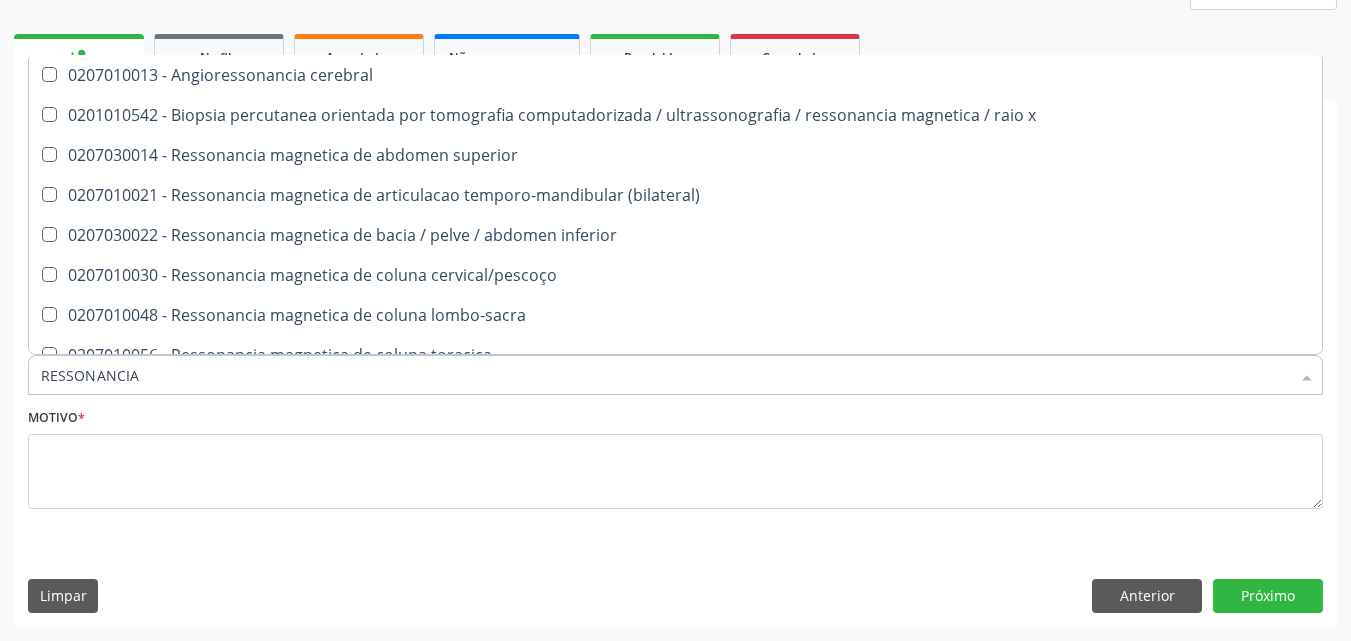 scroll, scrollTop: 300, scrollLeft: 0, axis: vertical 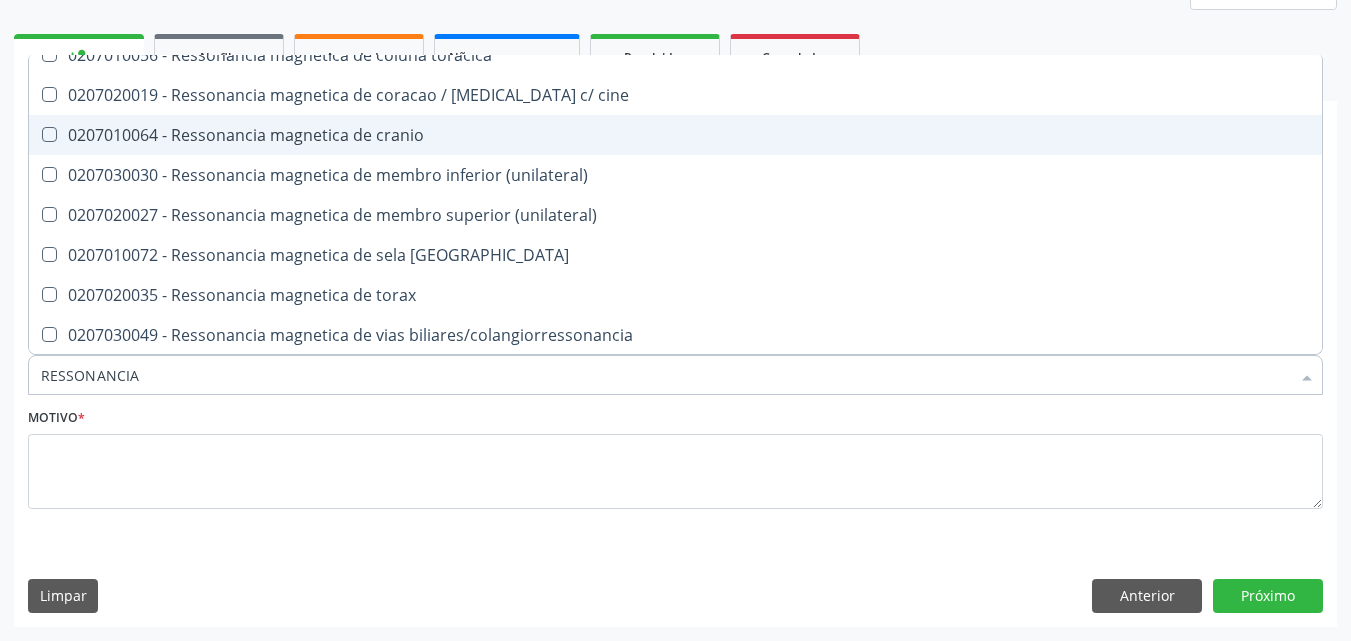 click on "0207010064 - Ressonancia magnetica de cranio" at bounding box center (675, 135) 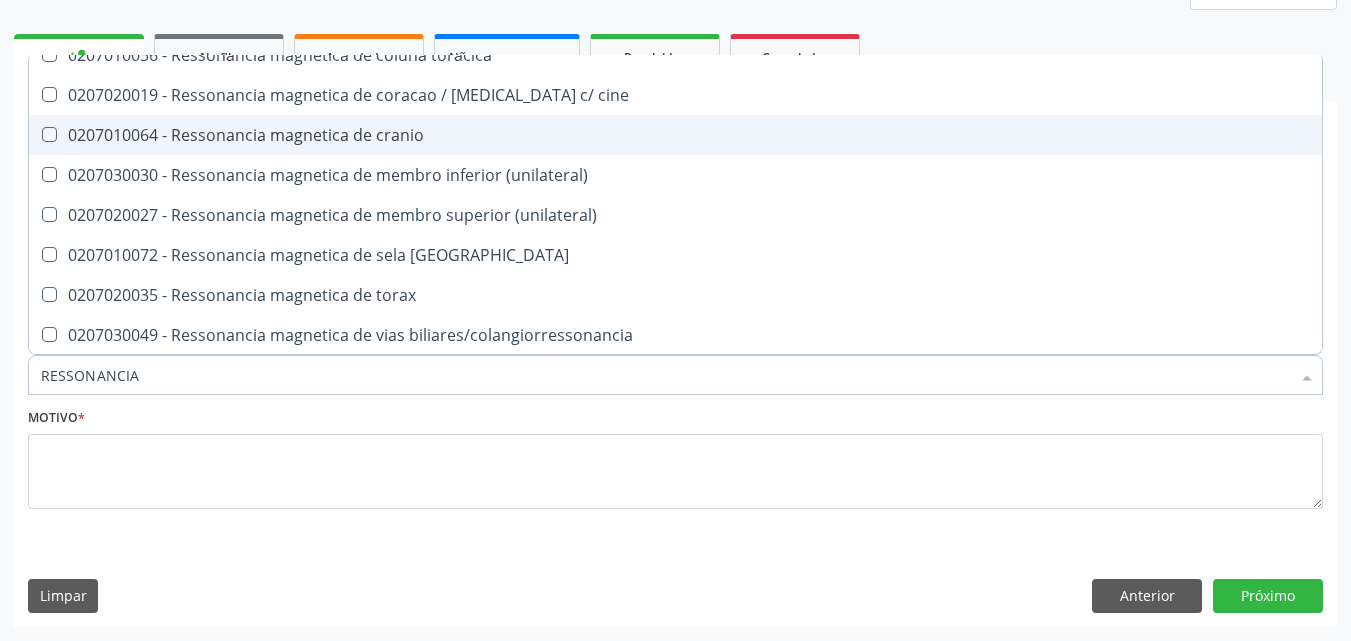 checkbox on "true" 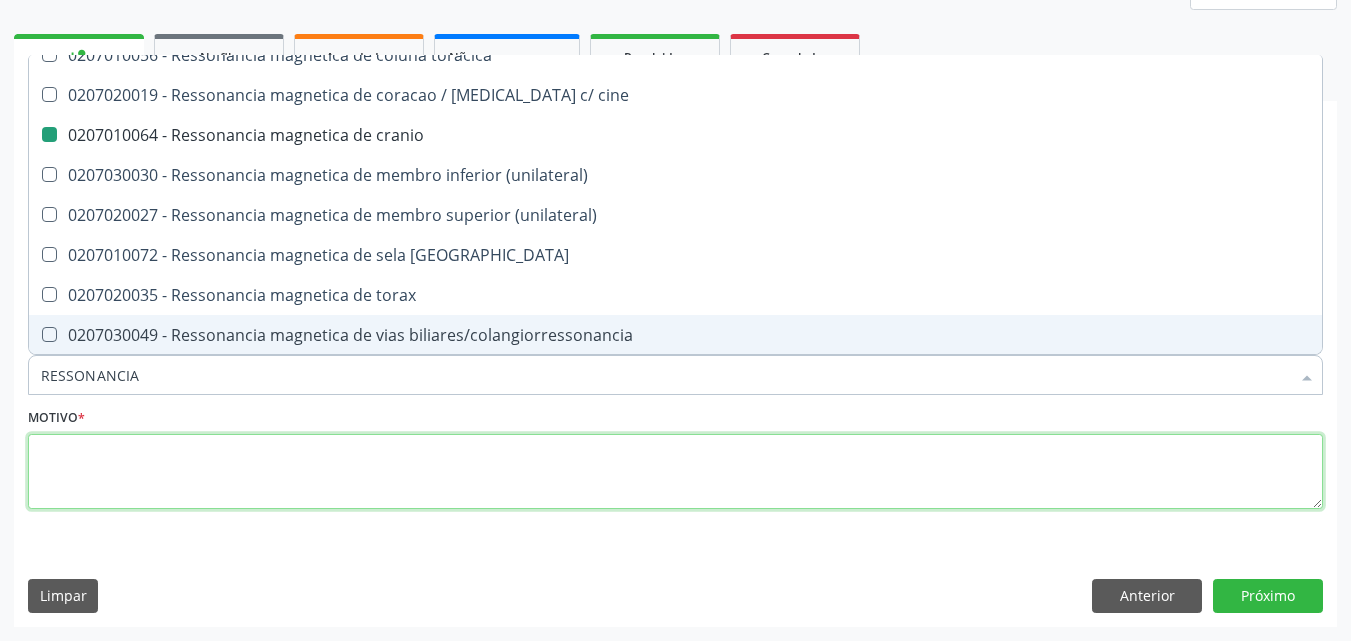 click at bounding box center (675, 472) 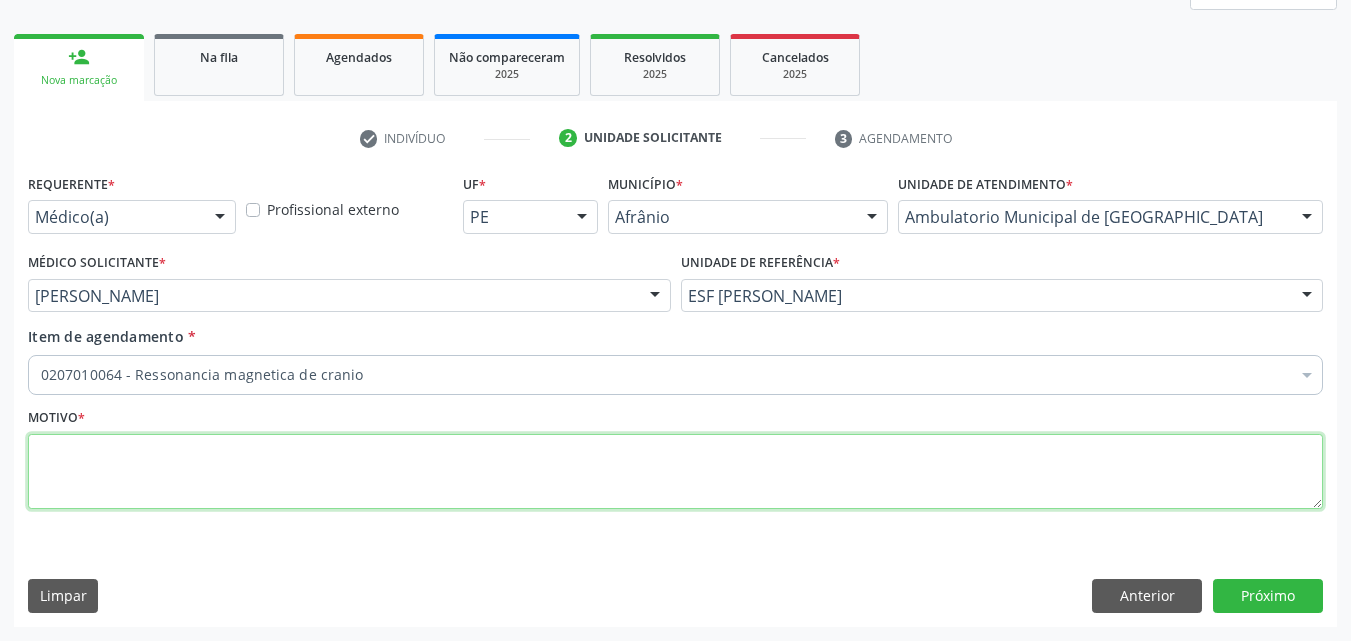 scroll, scrollTop: 0, scrollLeft: 0, axis: both 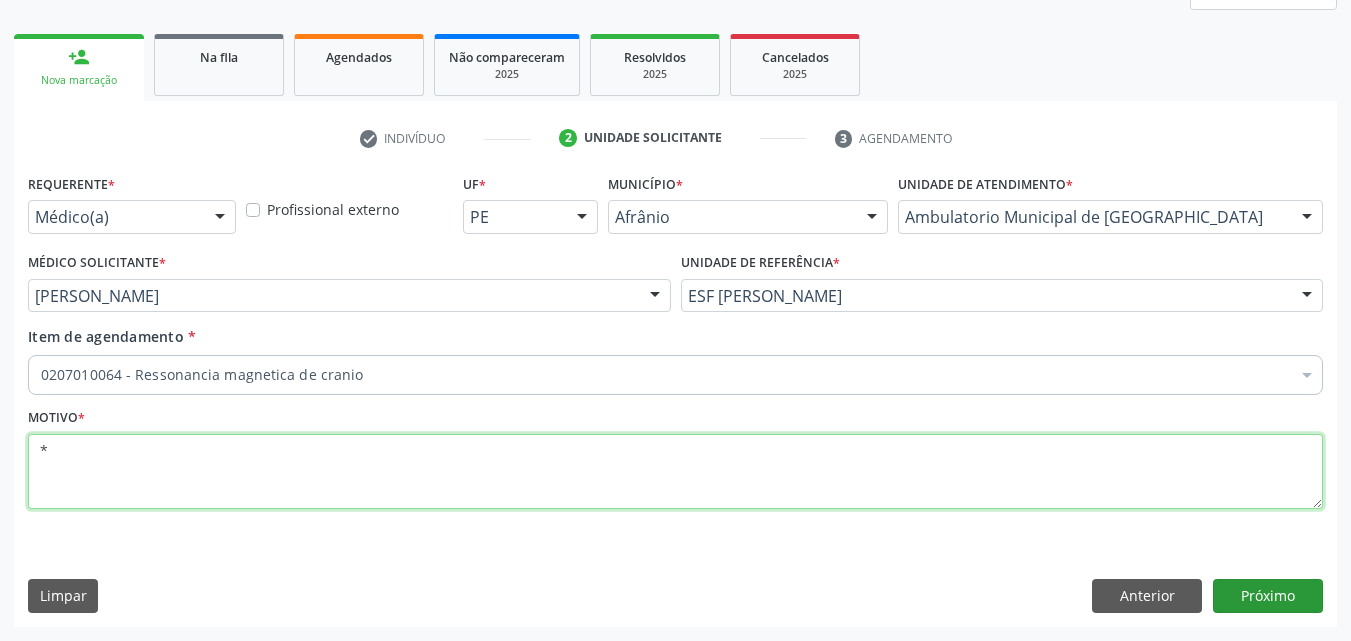 type on "*" 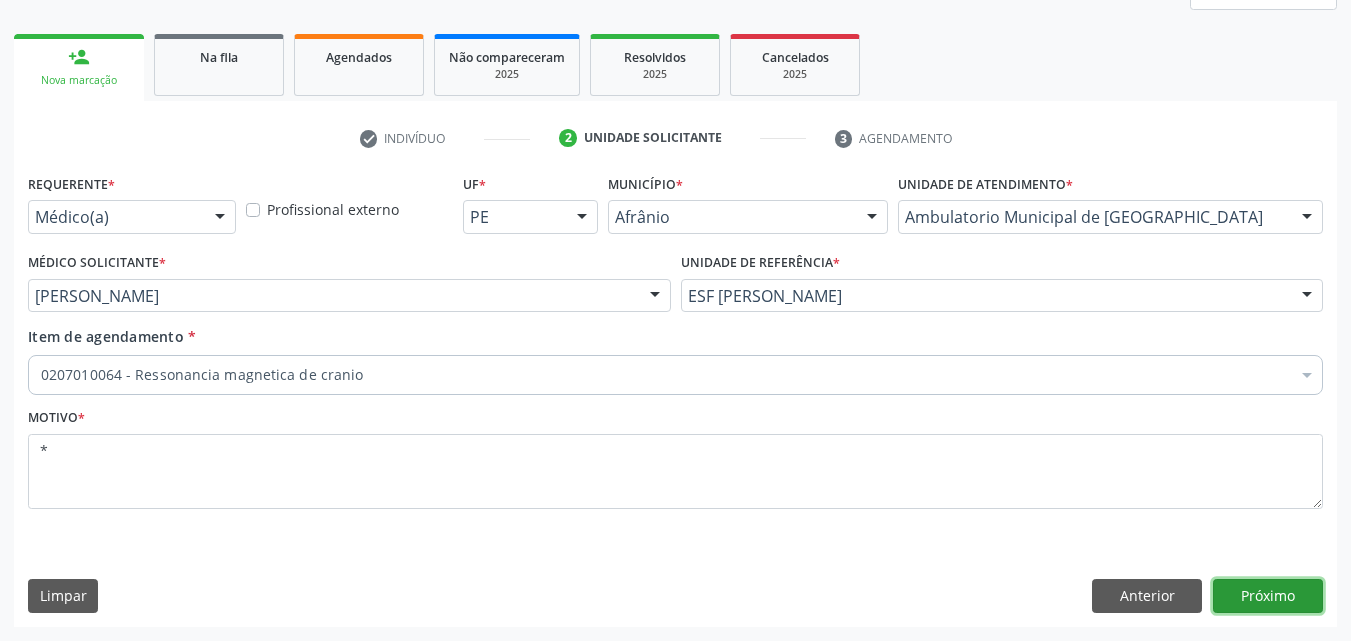 click on "Próximo" at bounding box center (1268, 596) 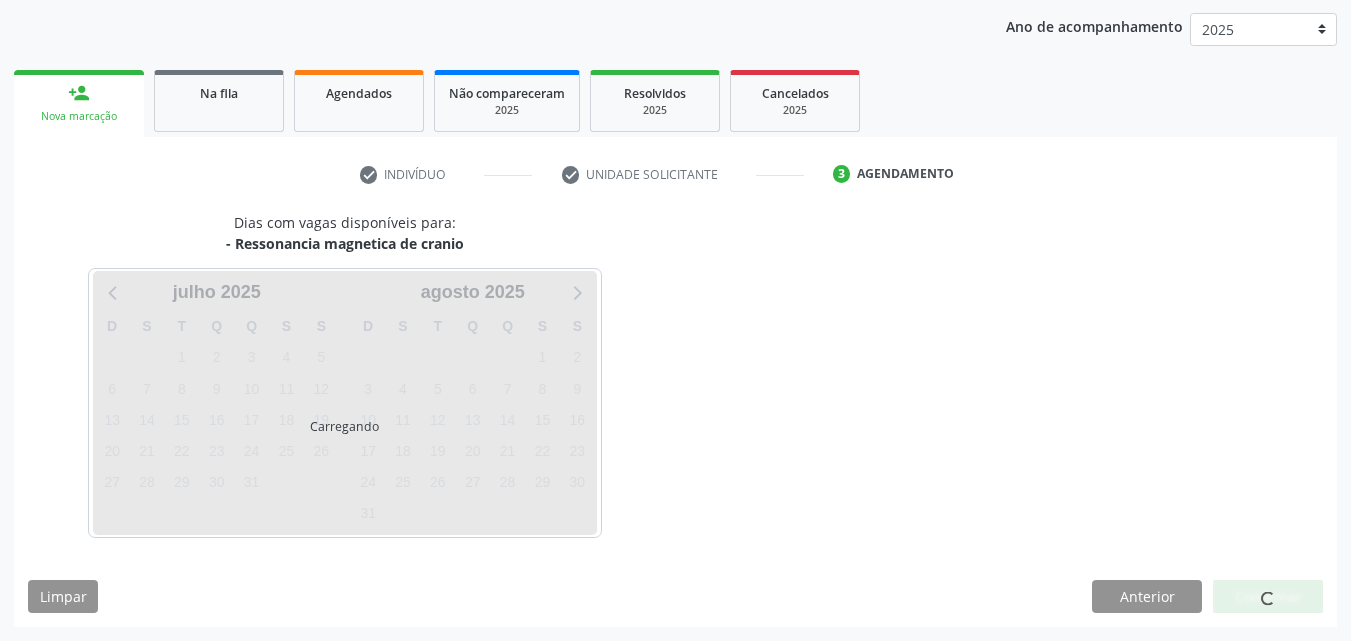 scroll, scrollTop: 229, scrollLeft: 0, axis: vertical 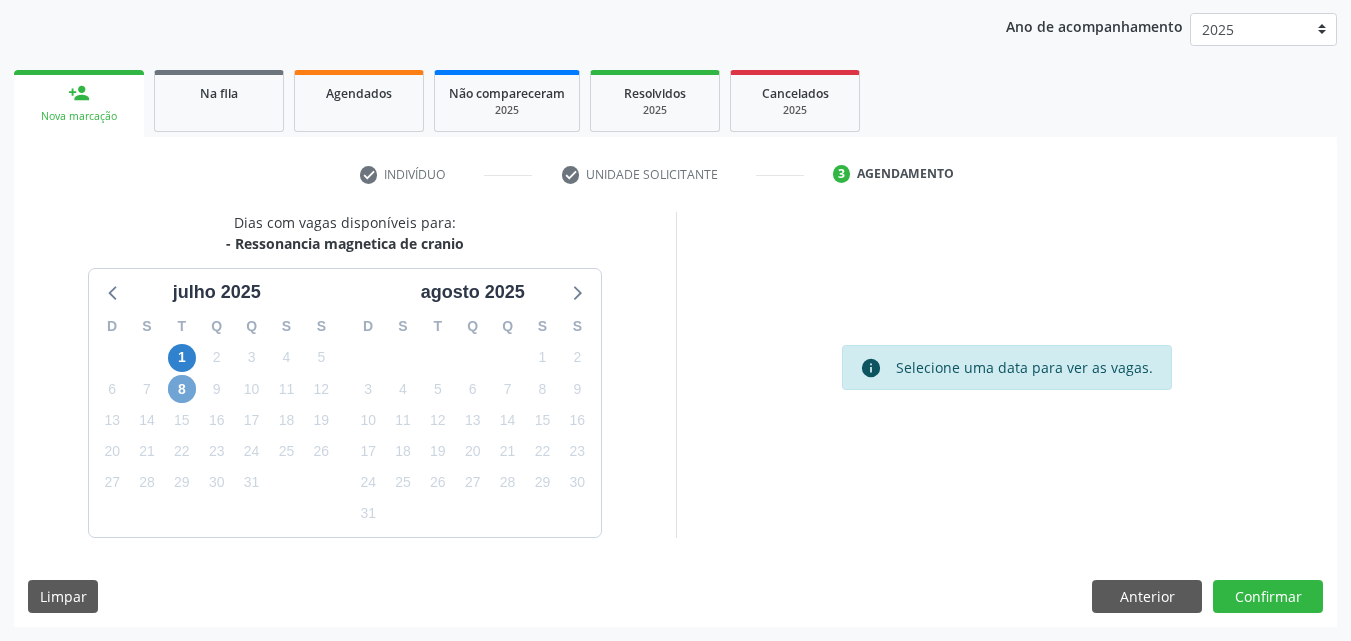 click on "8" at bounding box center [182, 389] 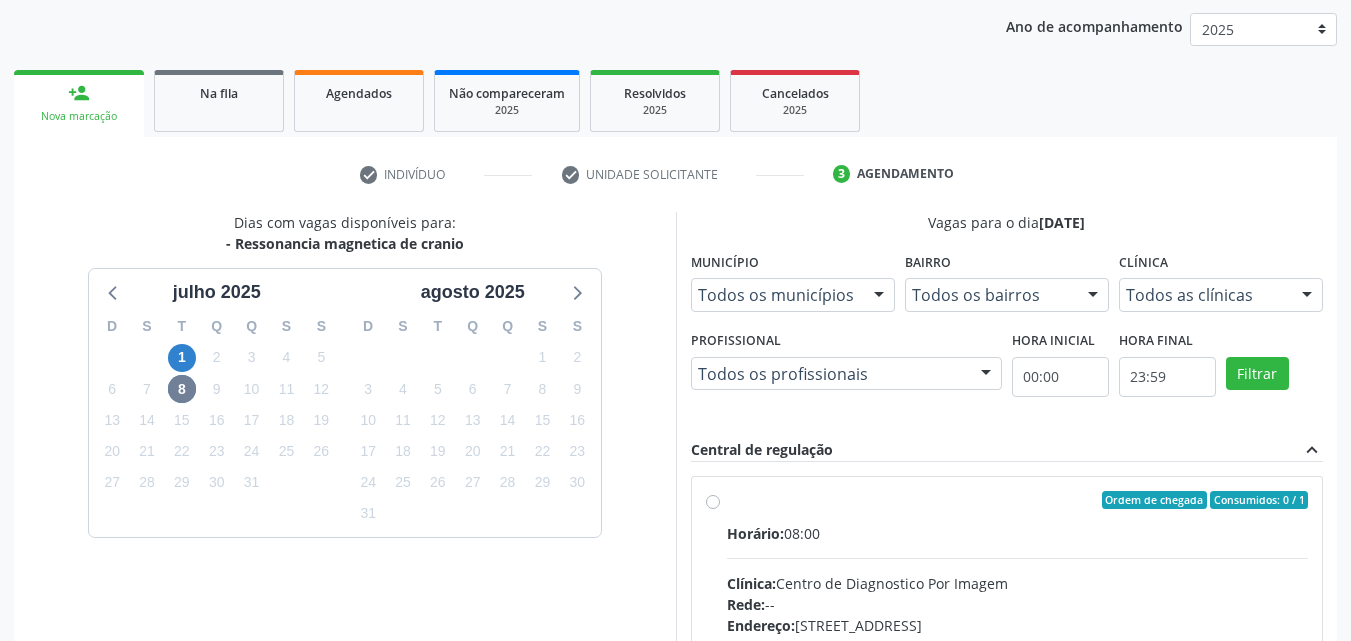 click on "Ordem de chegada
Consumidos: 0 / 1" at bounding box center (1018, 500) 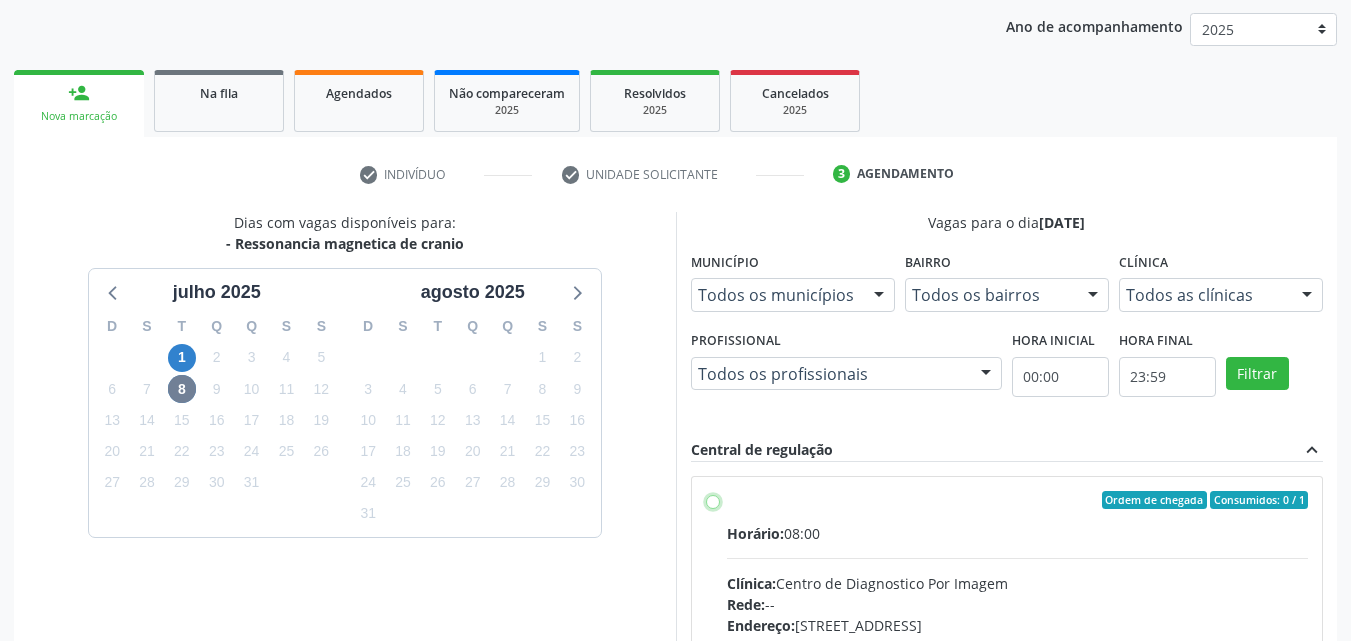 click on "Ordem de chegada
Consumidos: 0 / 1
Horário:   08:00
Clínica:  Centro de Diagnostico Por Imagem
Rede:
--
Endereço:   [STREET_ADDRESS]
Telefone:   --
Profissional:
--
Informações adicionais sobre o atendimento
Idade de atendimento:
Sem restrição
Gênero(s) atendido(s):
Sem restrição
Informações adicionais:
--" at bounding box center [713, 500] 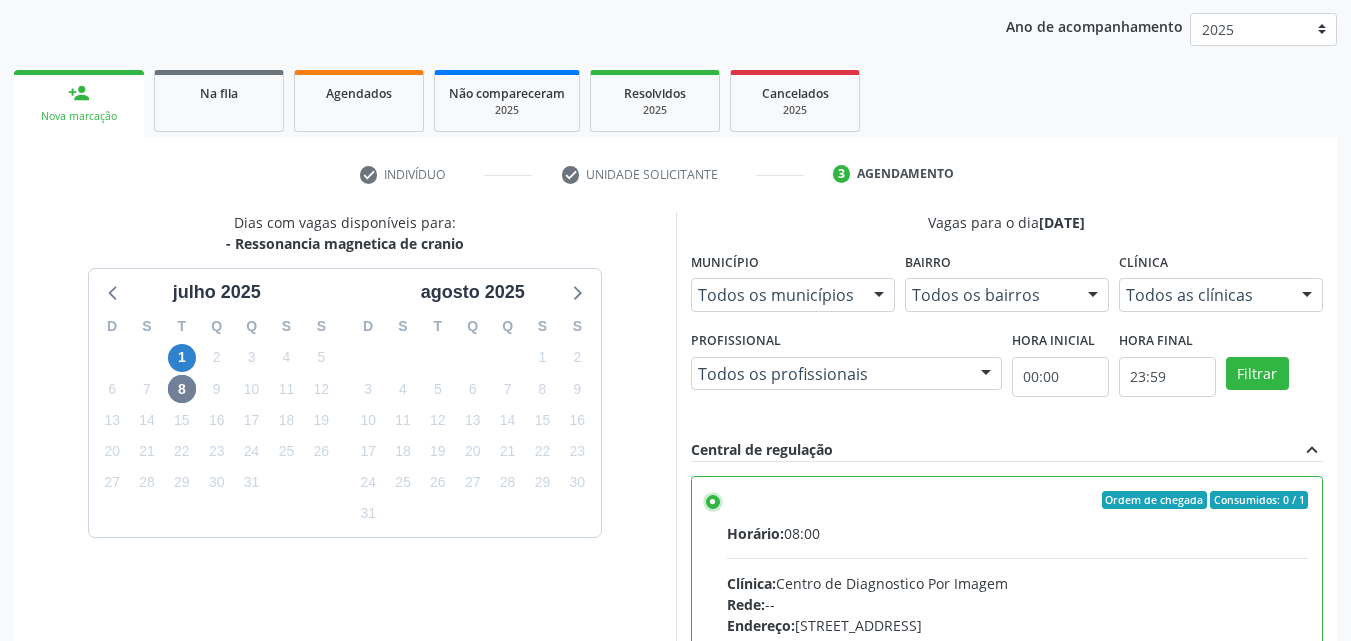 scroll, scrollTop: 99, scrollLeft: 0, axis: vertical 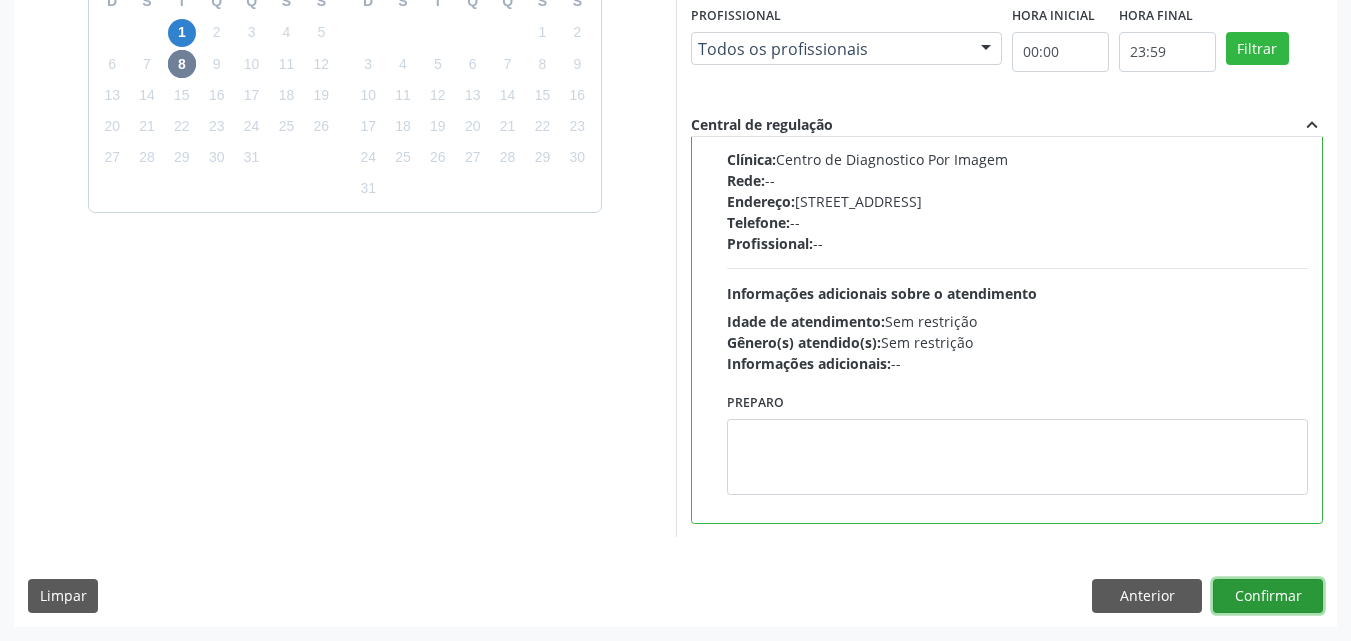 click on "Confirmar" at bounding box center [1268, 596] 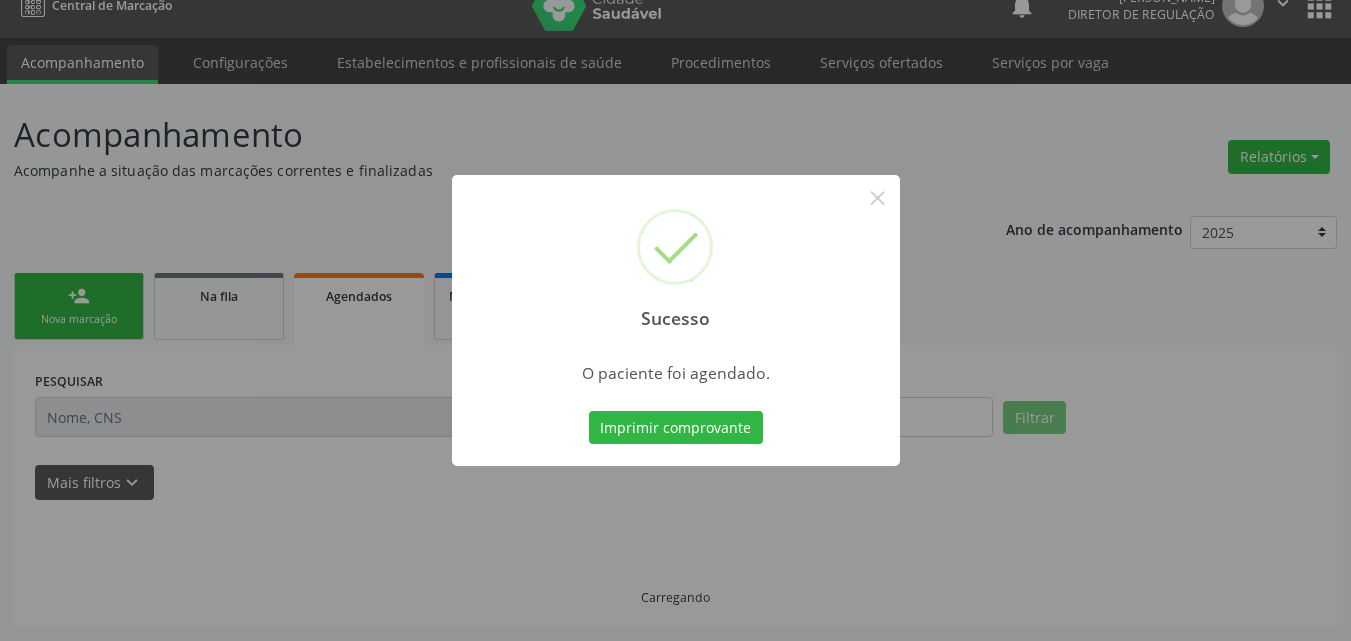 scroll, scrollTop: 26, scrollLeft: 0, axis: vertical 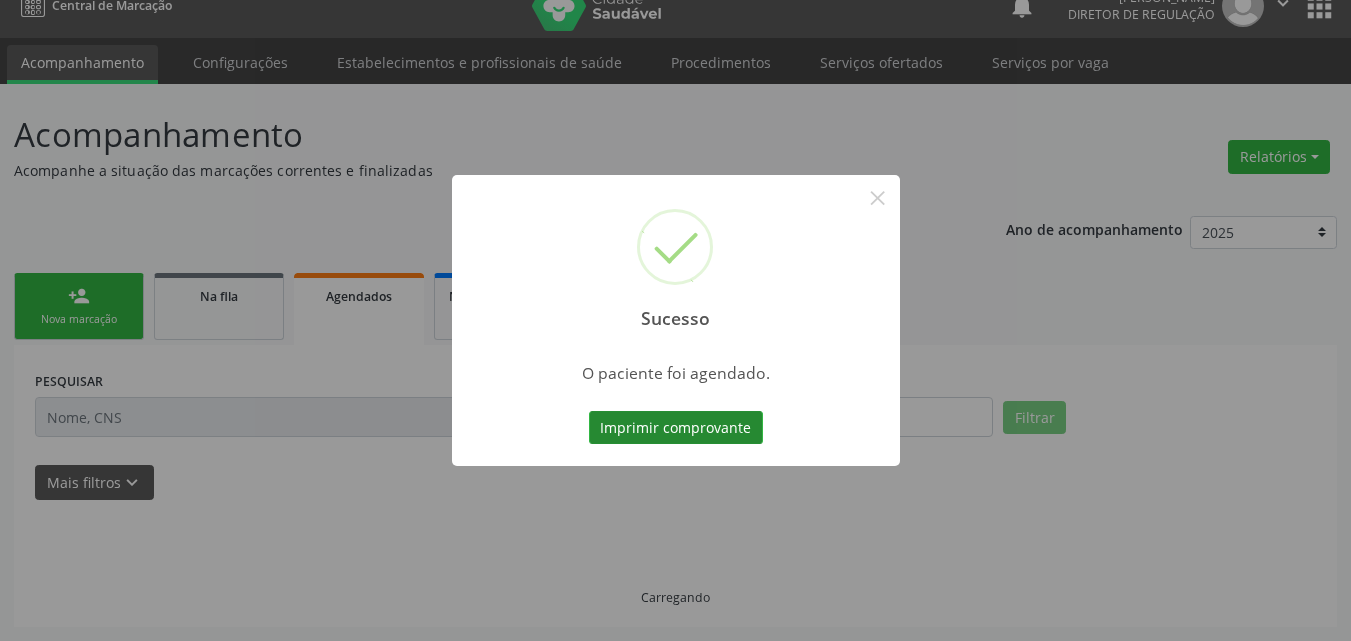 click on "Imprimir comprovante" at bounding box center [676, 428] 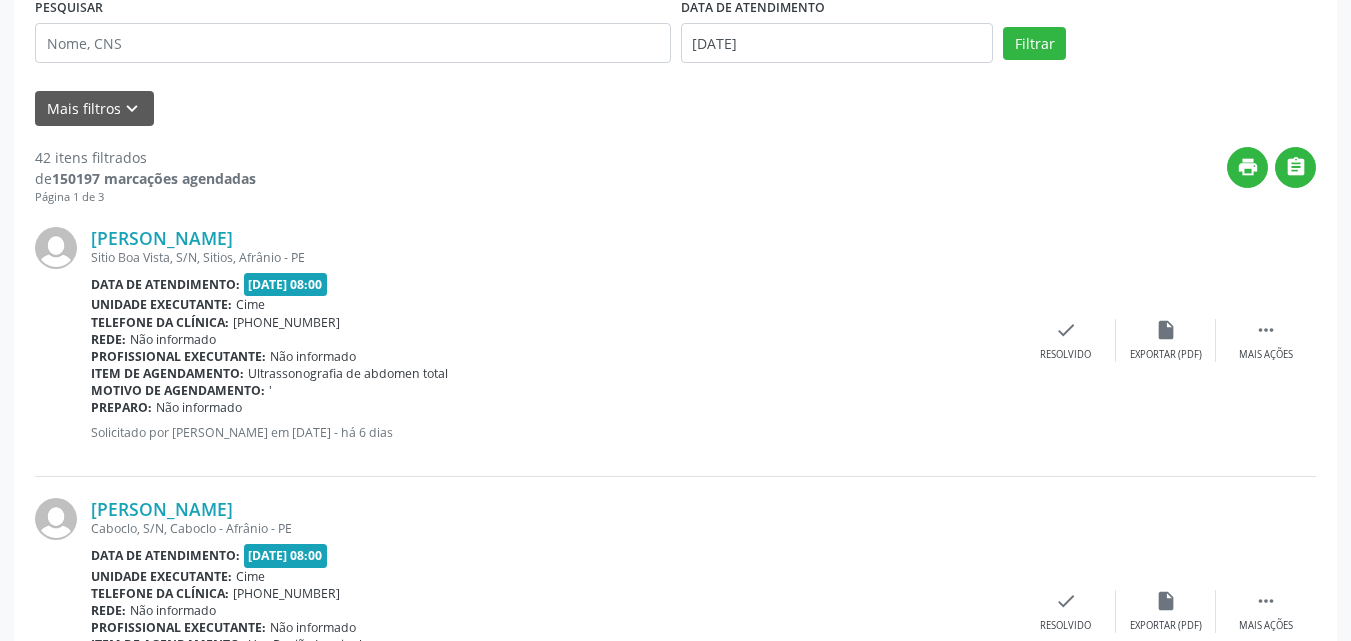 scroll, scrollTop: 0, scrollLeft: 0, axis: both 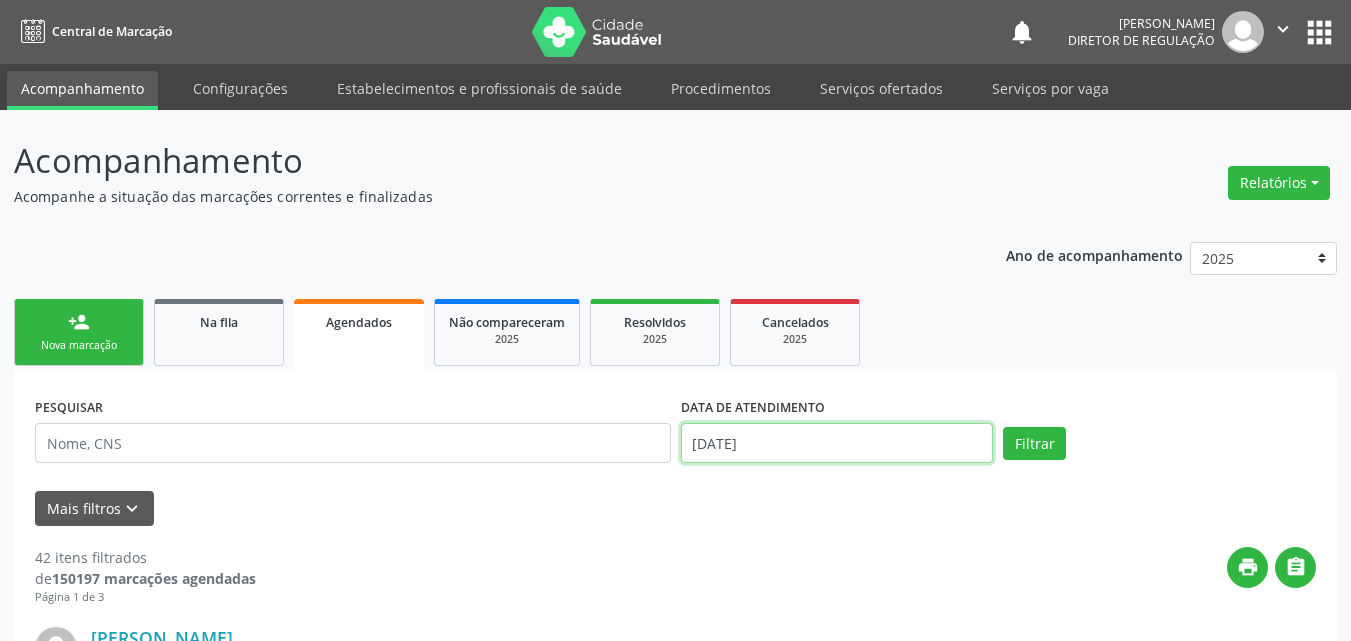 click on "[DATE]" at bounding box center [837, 443] 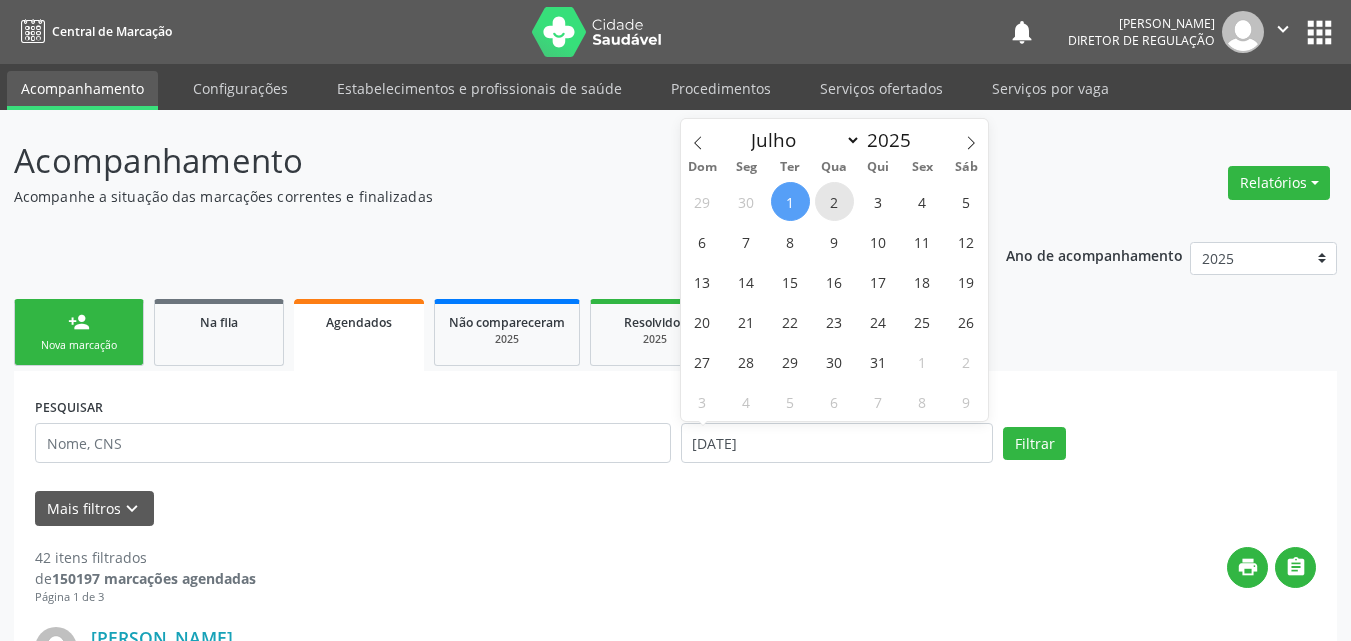 click on "2" at bounding box center (834, 201) 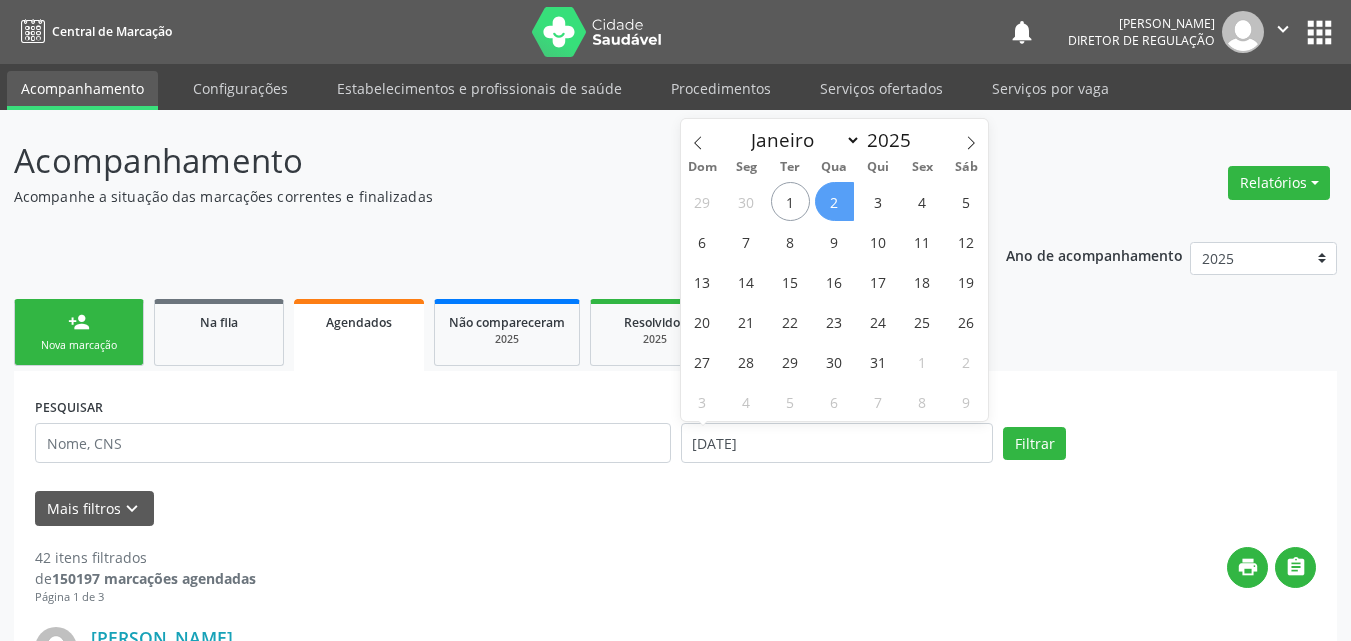 click on "2" at bounding box center (834, 201) 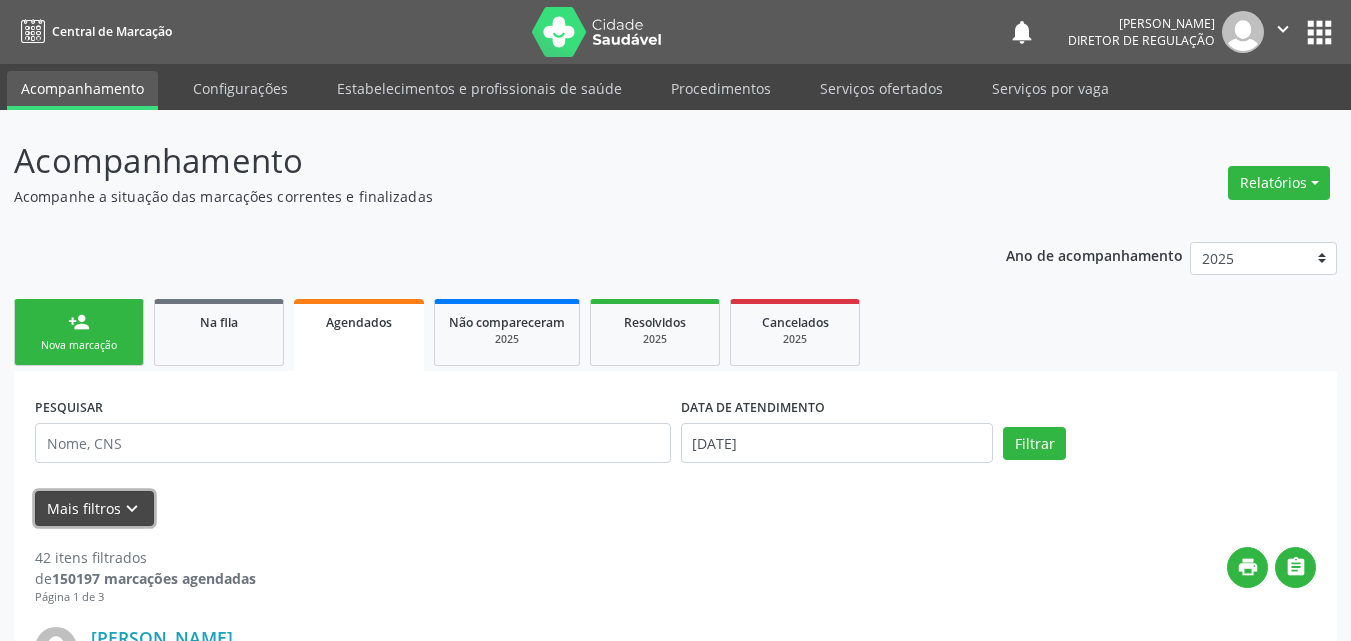 click on "keyboard_arrow_down" at bounding box center (132, 509) 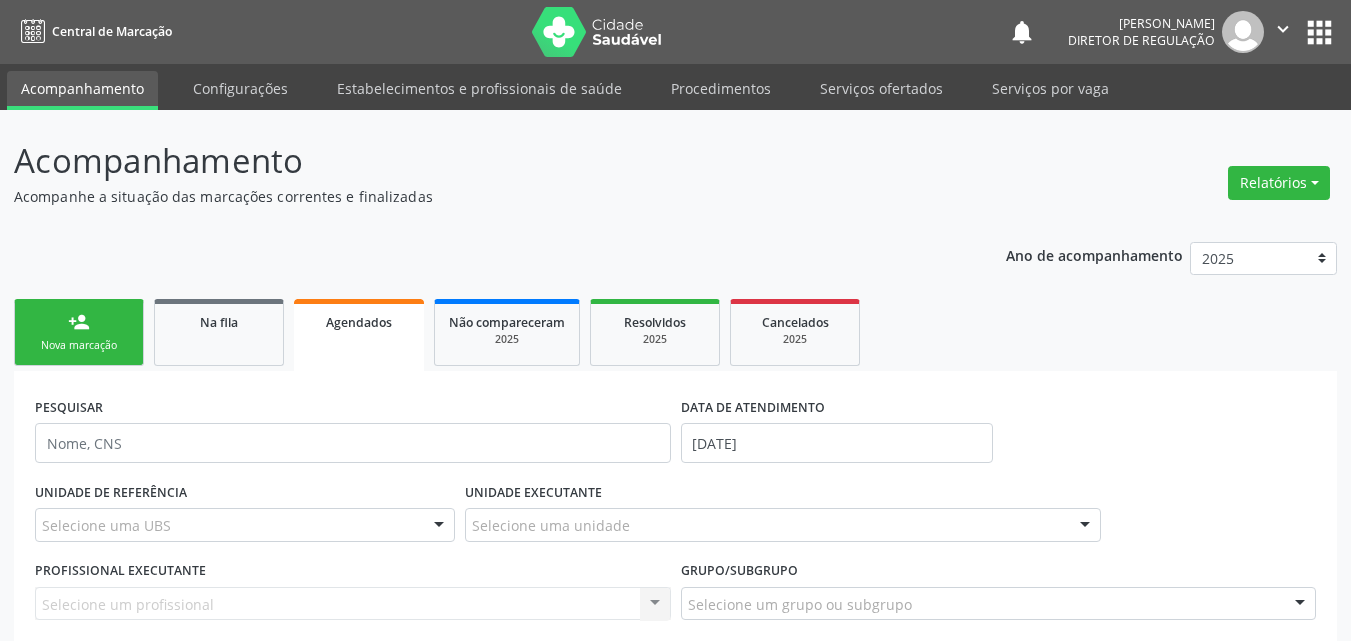 scroll, scrollTop: 300, scrollLeft: 0, axis: vertical 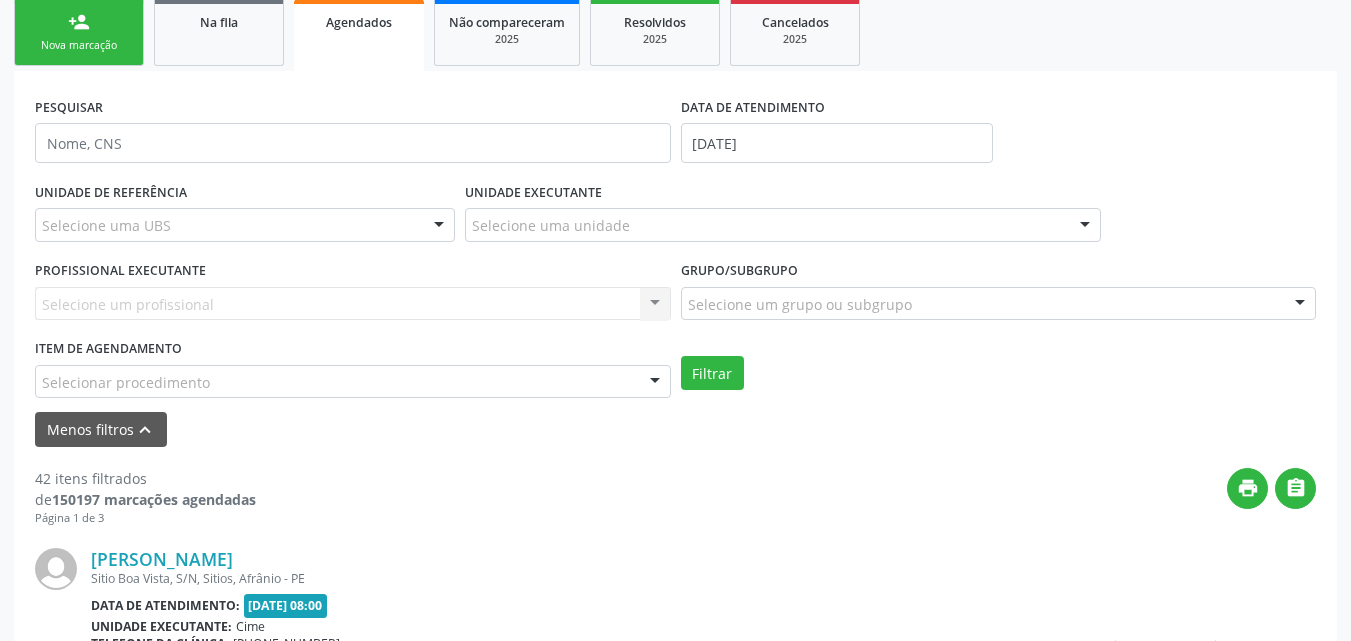 click on "Selecionar procedimento" at bounding box center [353, 382] 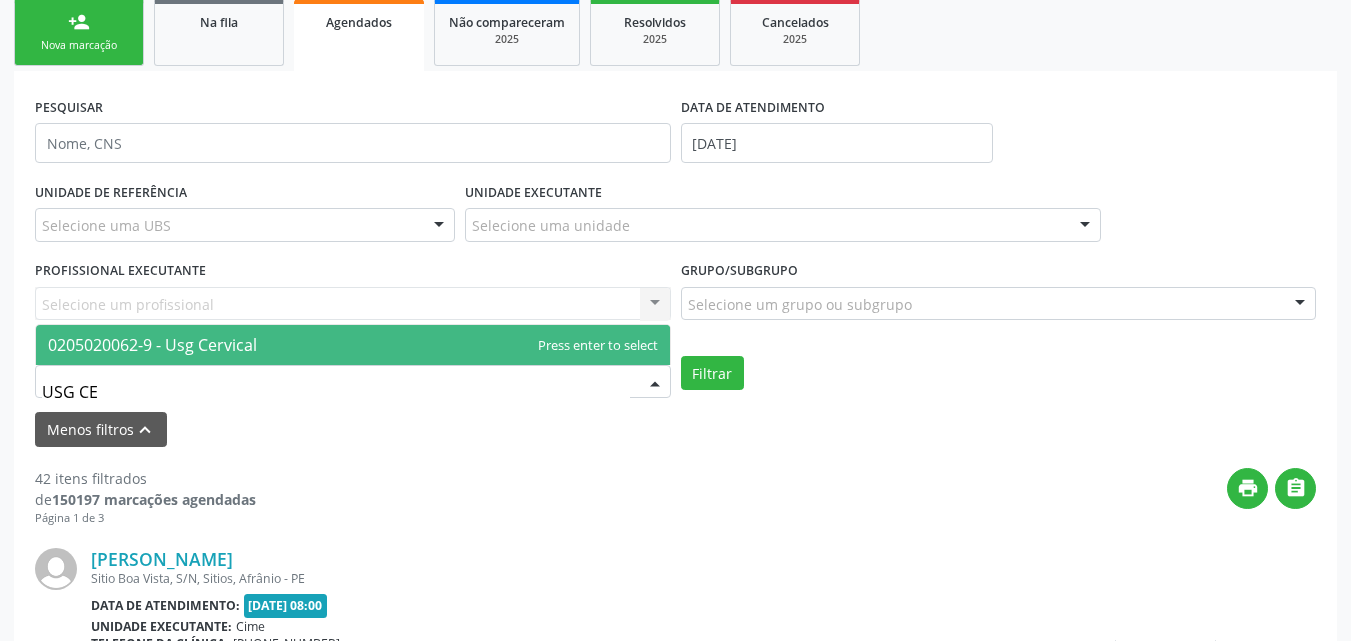 type on "USG CER" 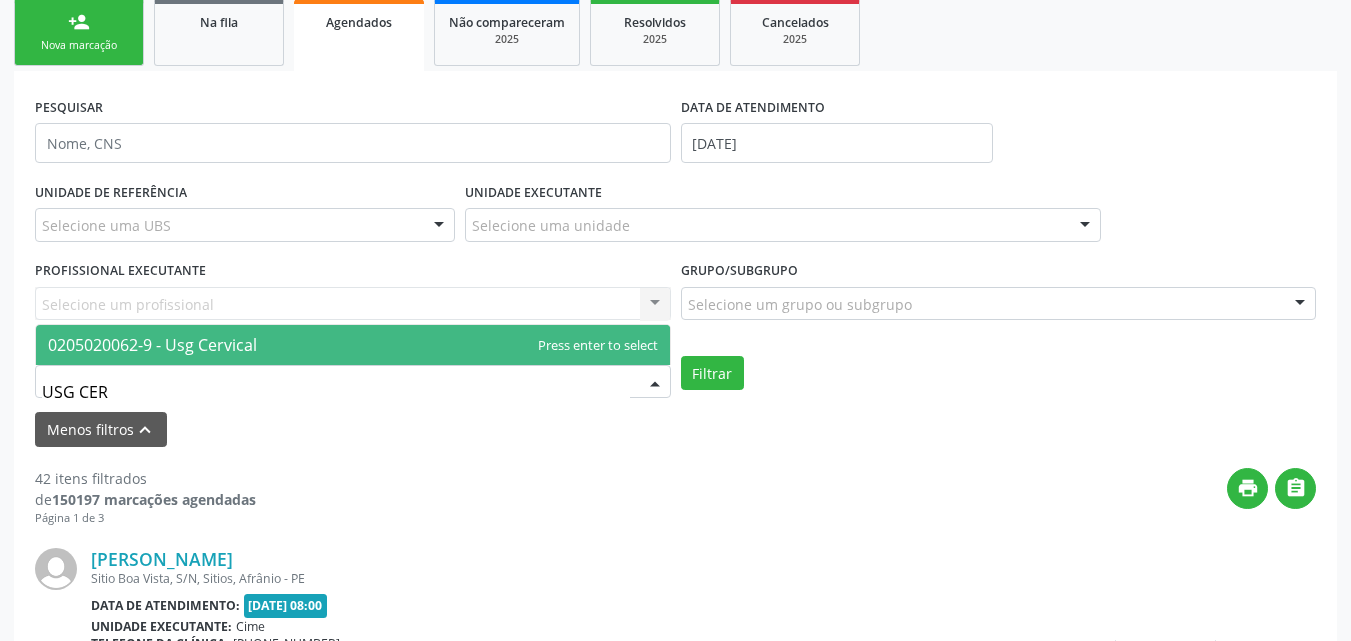 click on "0205020062-9 - Usg Cervical" at bounding box center [152, 345] 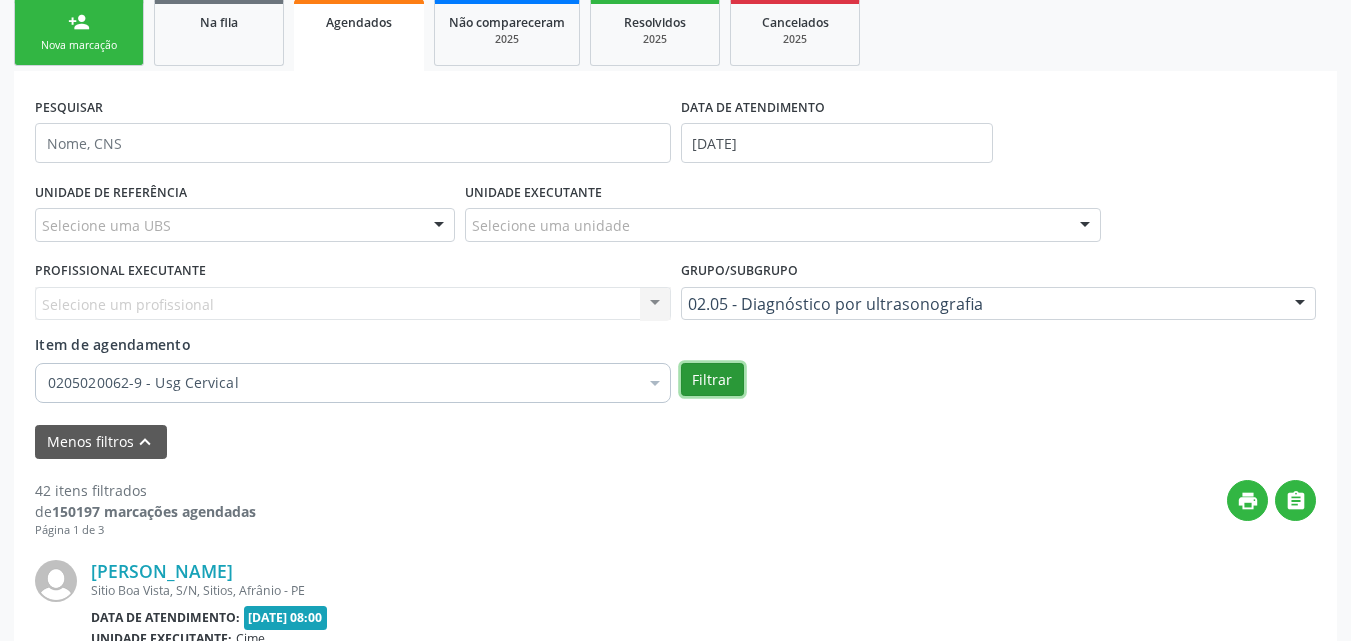 click on "Filtrar" at bounding box center [712, 380] 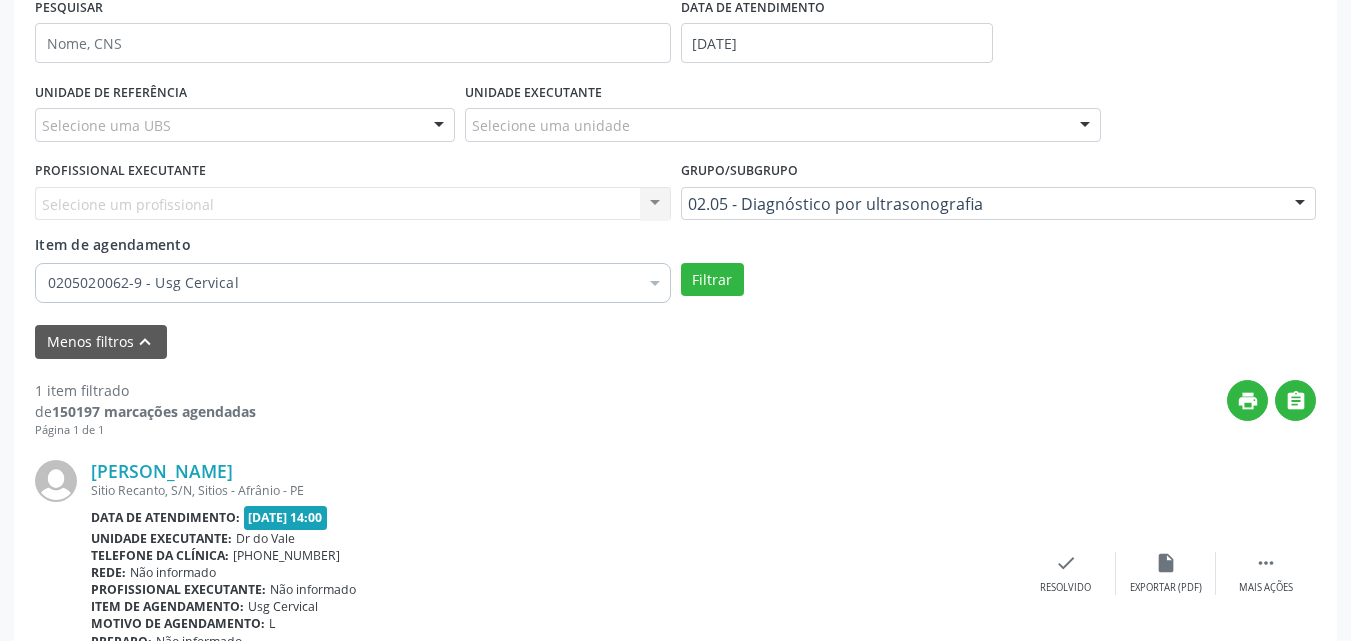 scroll, scrollTop: 500, scrollLeft: 0, axis: vertical 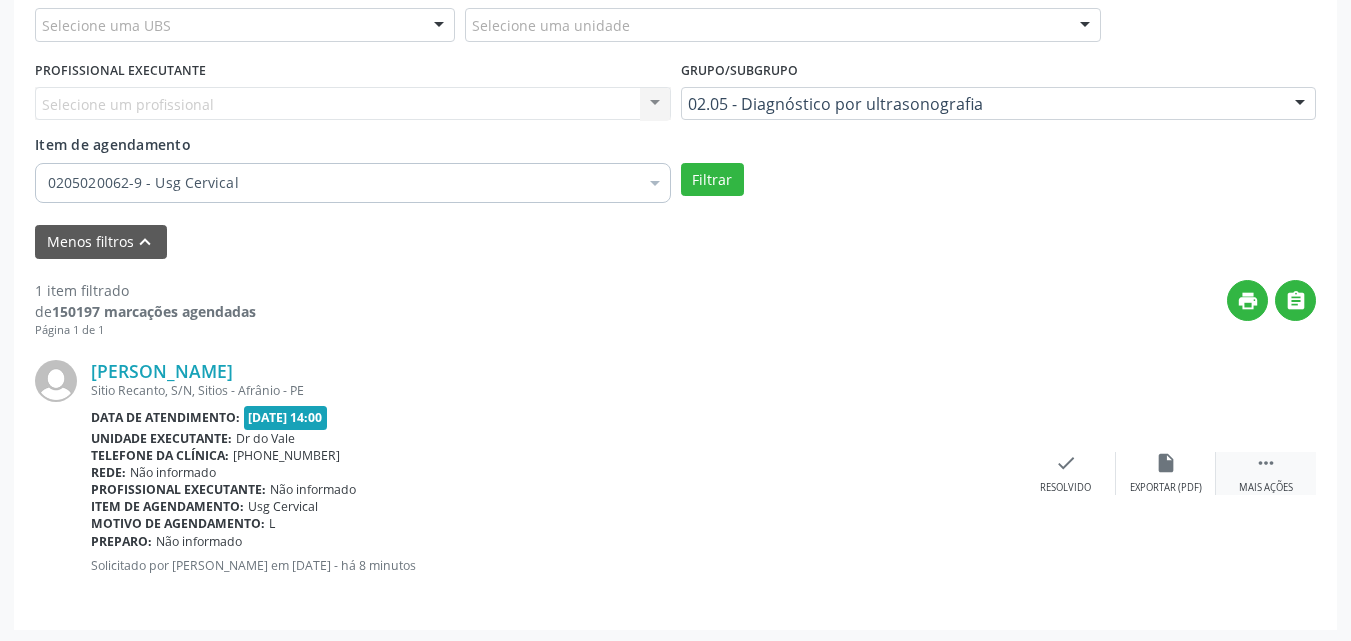 click on "" at bounding box center (1266, 463) 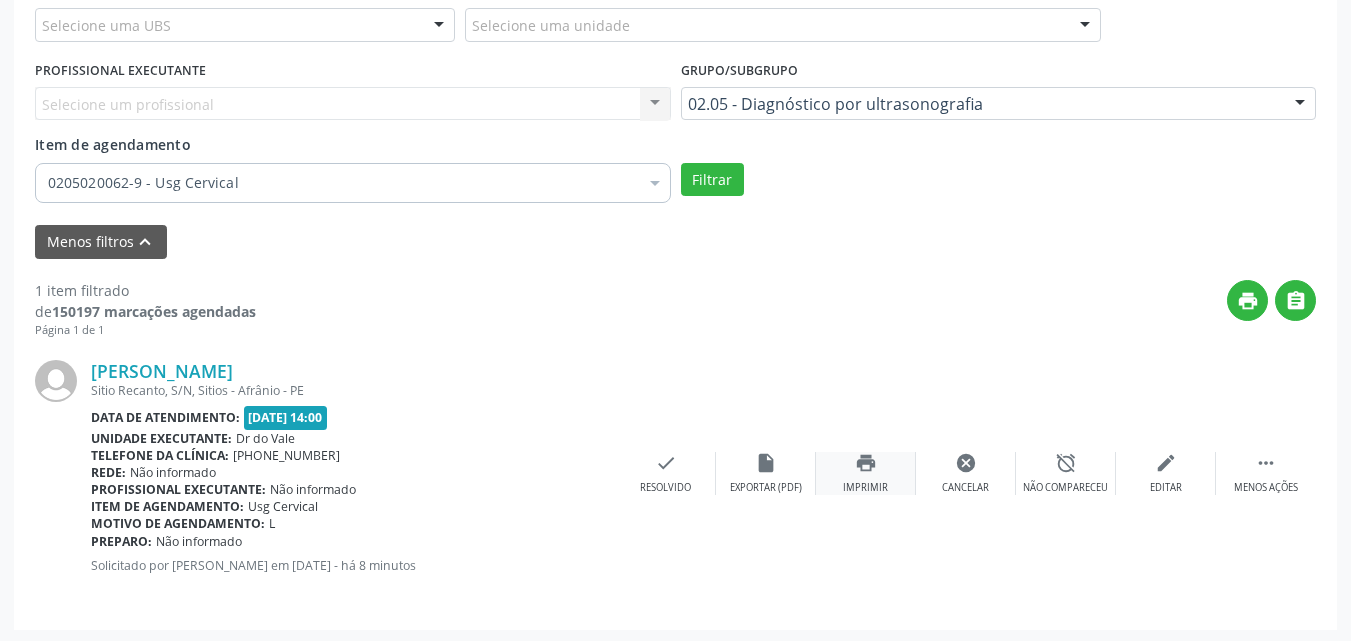 click on "Imprimir" at bounding box center [865, 488] 